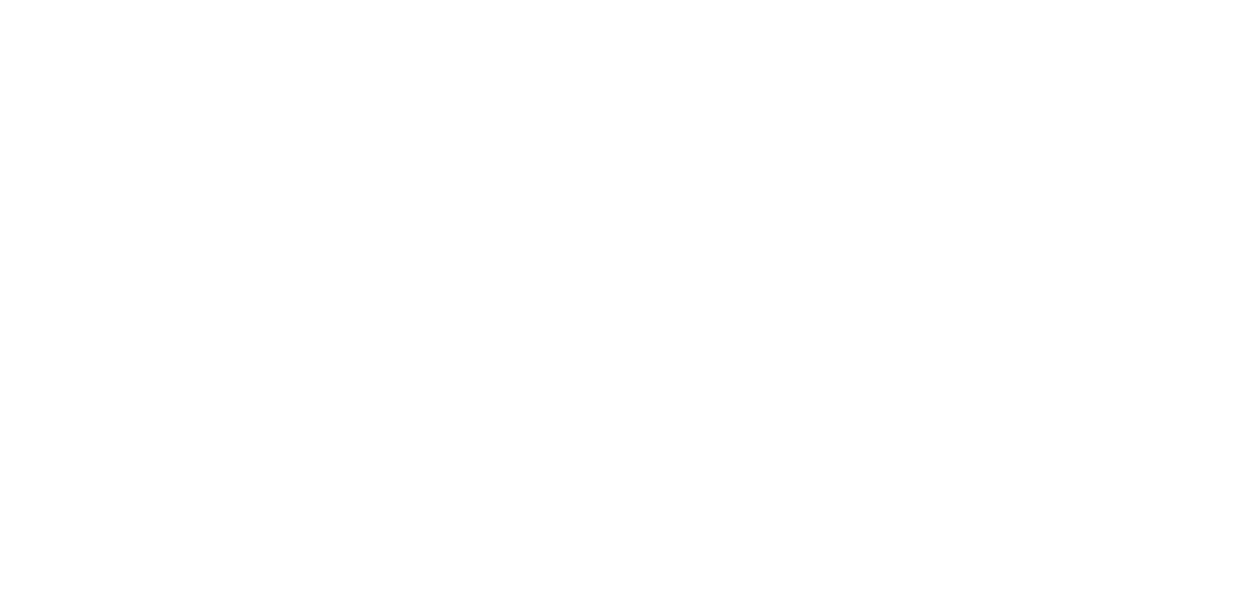 scroll, scrollTop: 0, scrollLeft: 0, axis: both 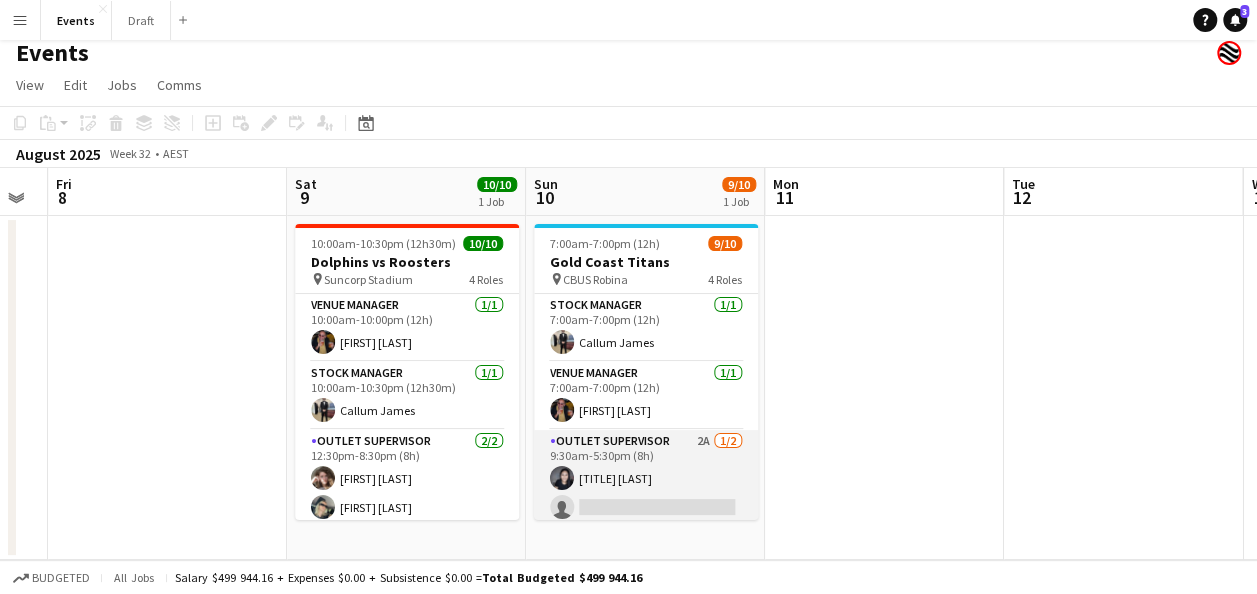 click on "Outlet Supervisor   2A   1/2   9:30am-5:30pm (8h)
Ashleigh ENOKA
single-neutral-actions" at bounding box center [646, 478] 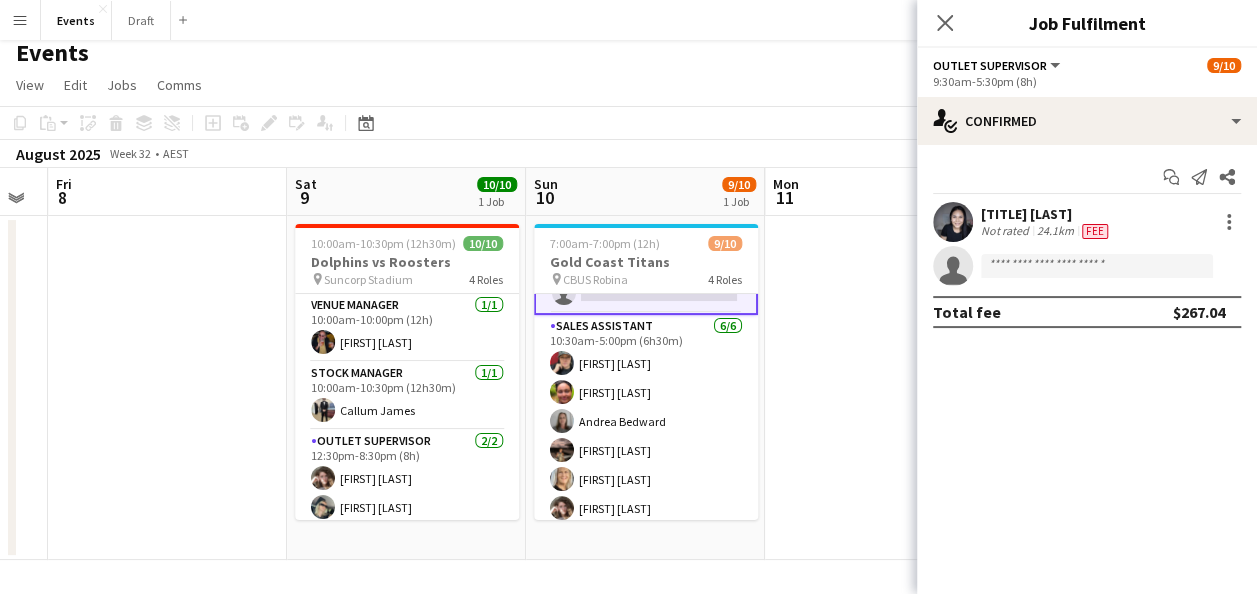 scroll, scrollTop: 223, scrollLeft: 0, axis: vertical 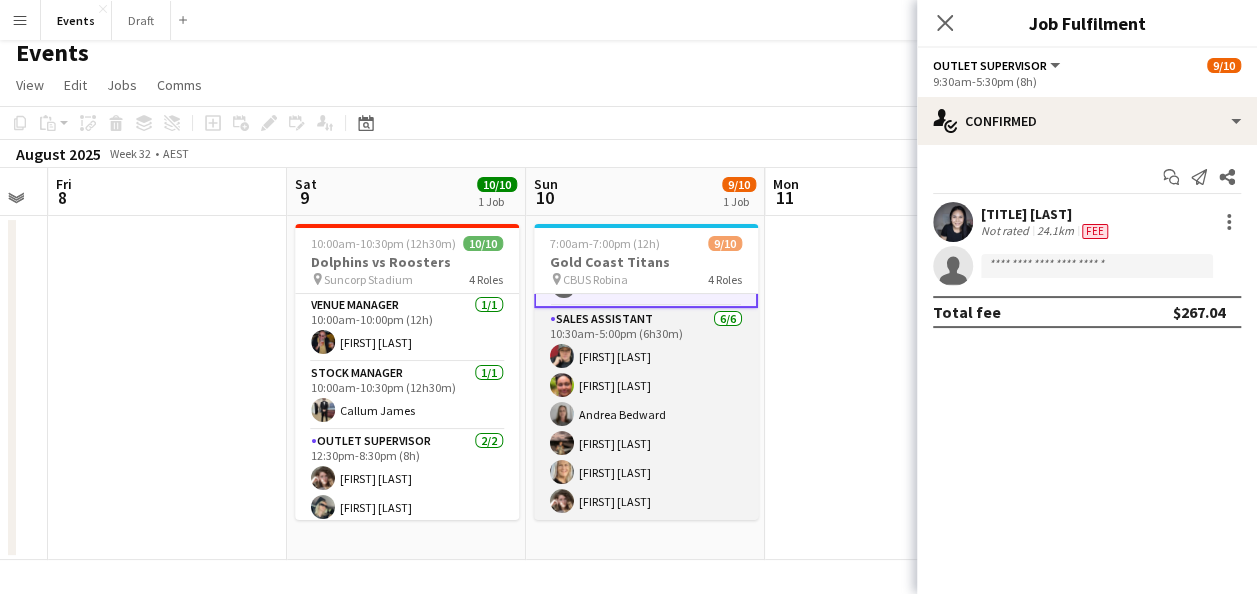 click on "Sales Assistant   6/6   10:30am-5:00pm (6h30m)
Rebecca Morris Karen Bartley Beal Andrea Bedward Nyah Morris Ingrid WOODS Karla Edwards" at bounding box center [646, 414] 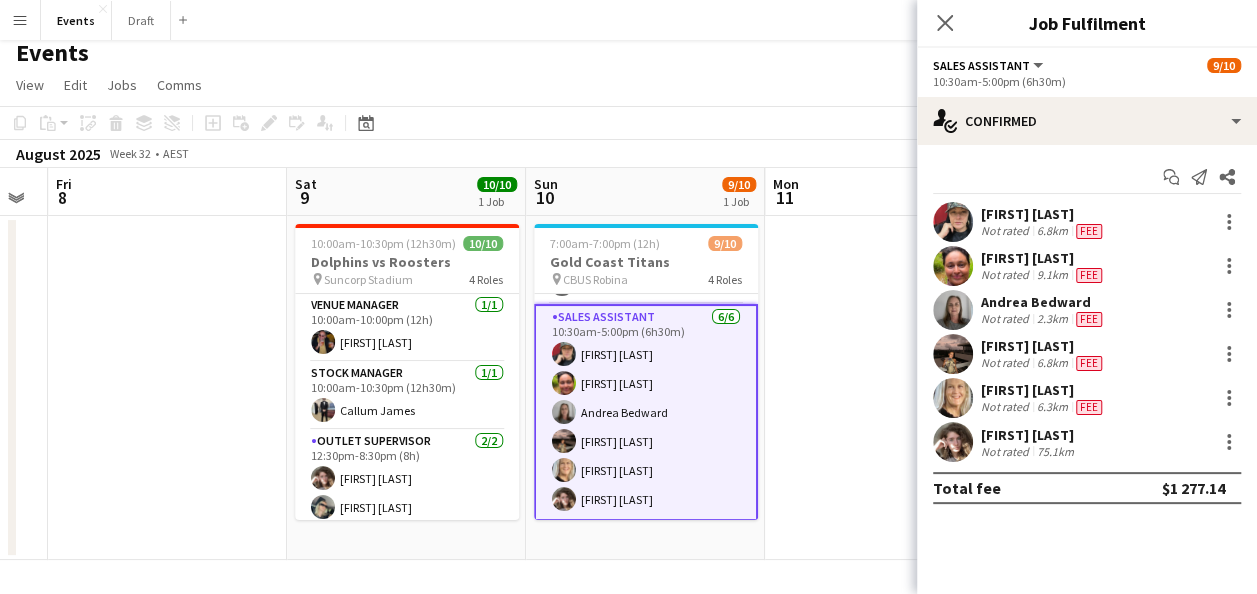 scroll, scrollTop: 221, scrollLeft: 0, axis: vertical 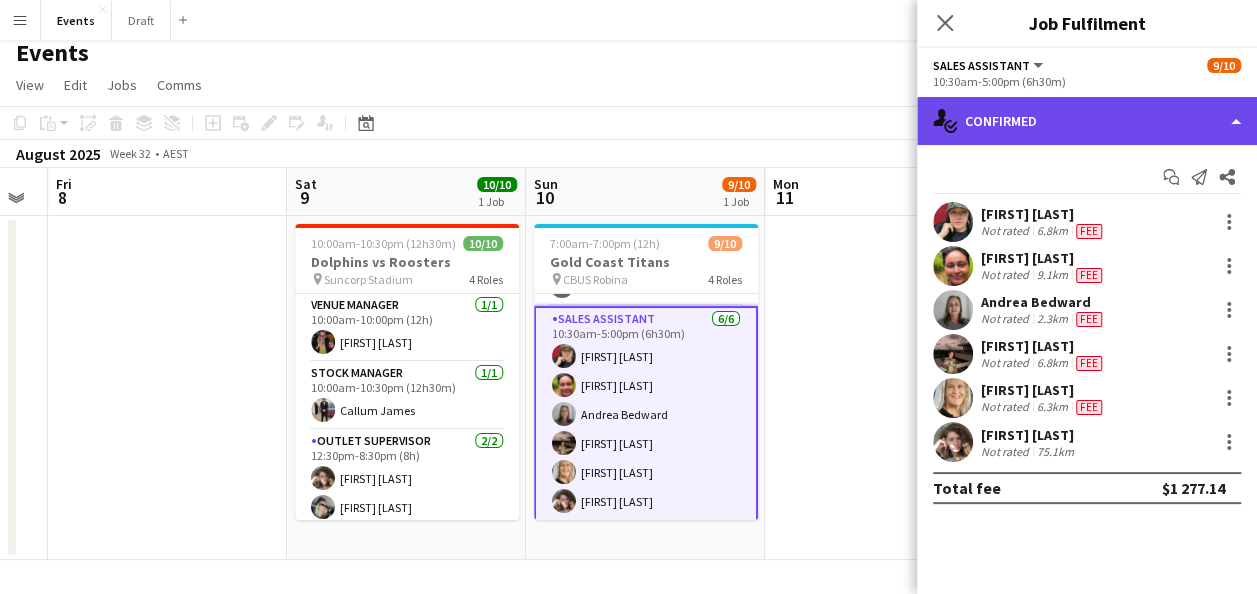 click on "single-neutral-actions-check-2
Confirmed" 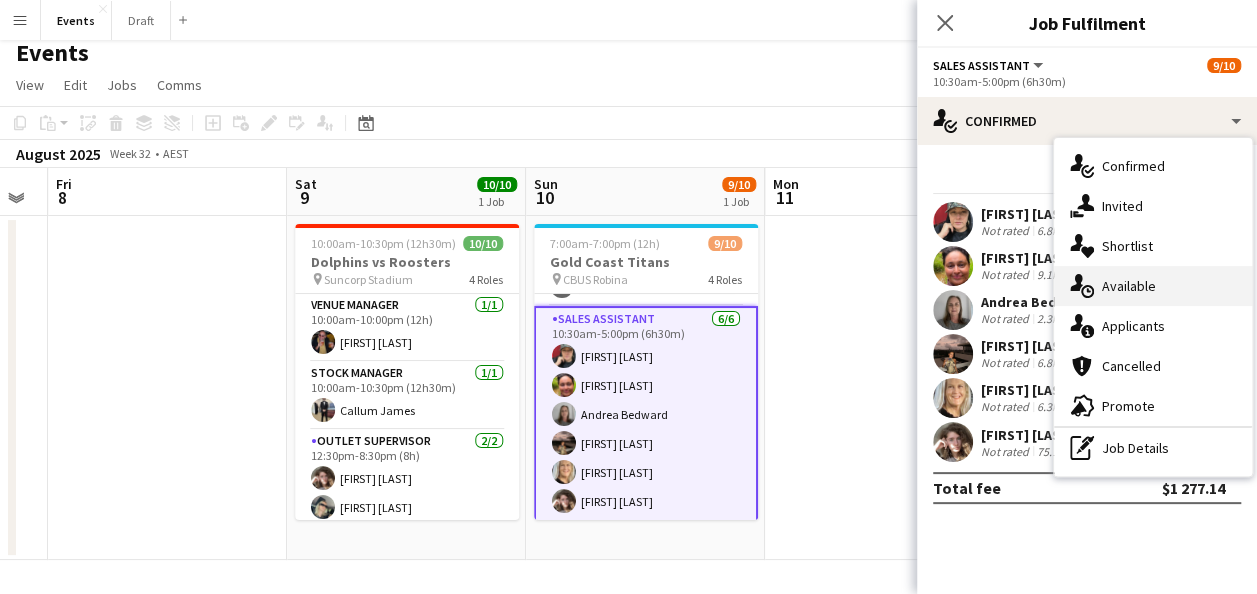 click on "single-neutral-actions-upload
Available" at bounding box center [1153, 286] 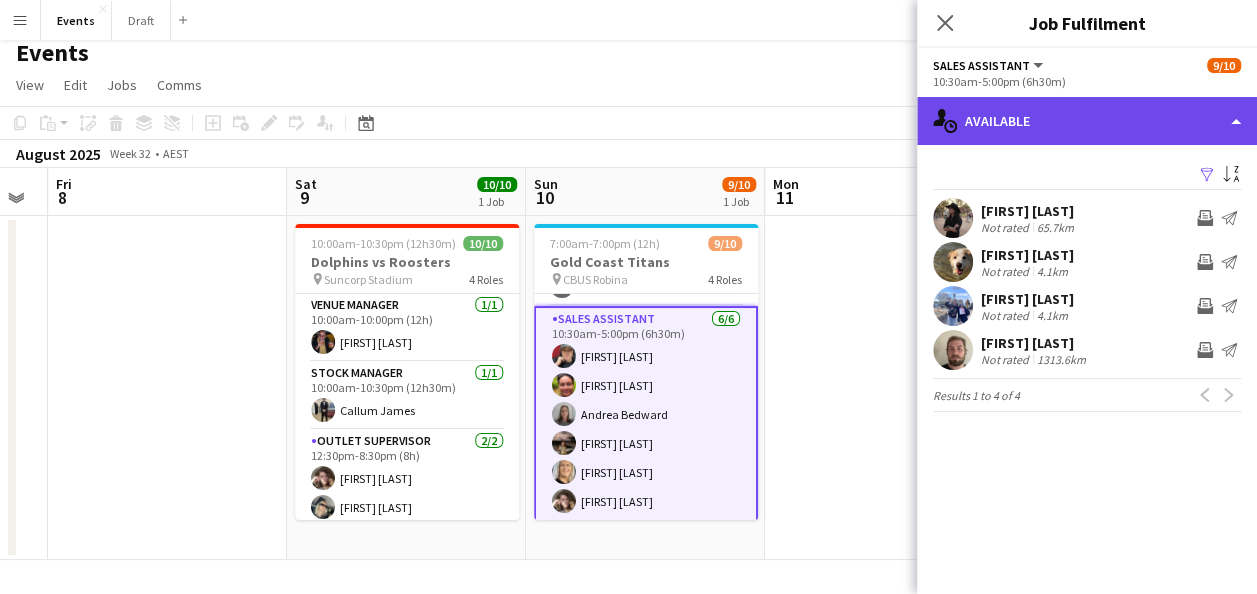 click on "single-neutral-actions-upload
Available" 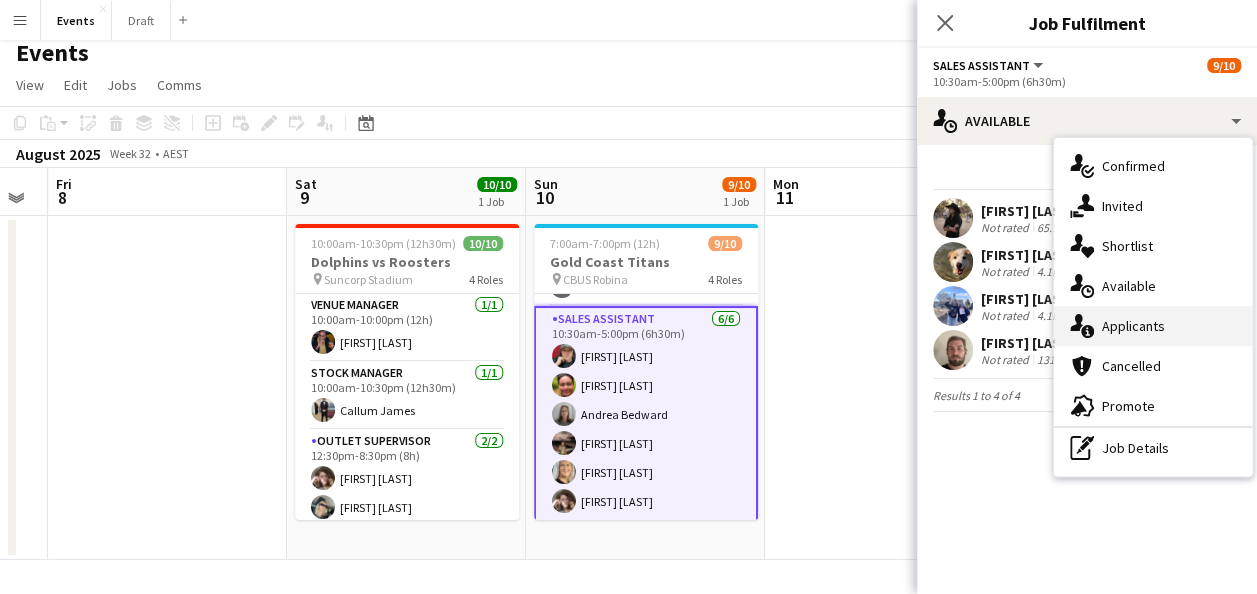 click on "single-neutral-actions-information
Applicants" at bounding box center (1153, 326) 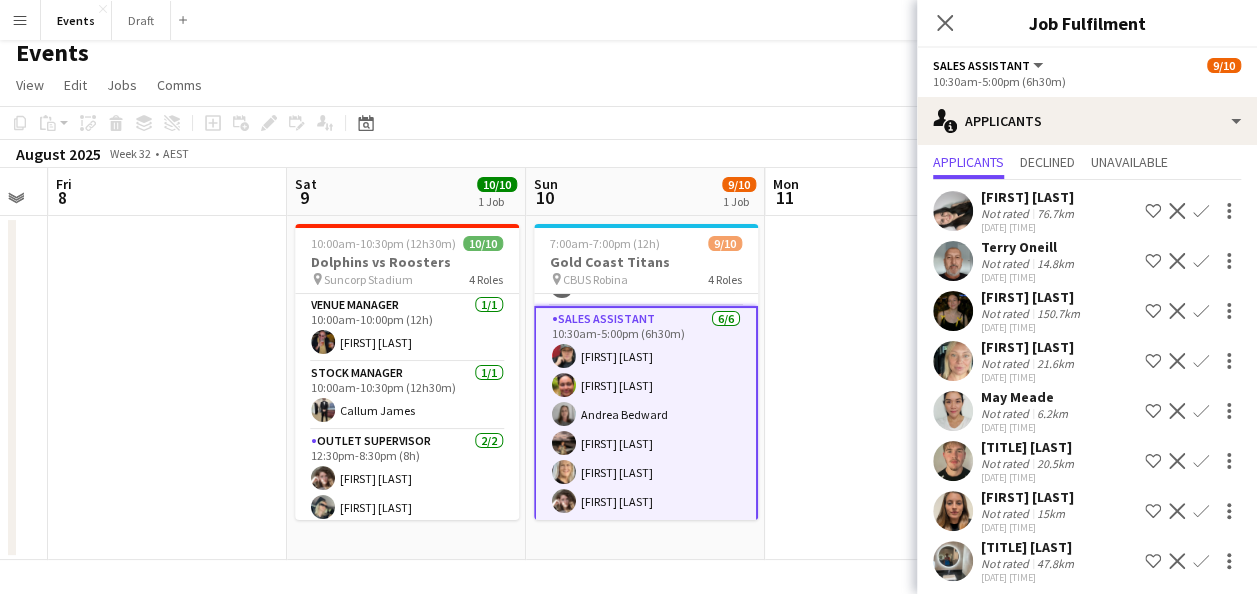 scroll, scrollTop: 62, scrollLeft: 0, axis: vertical 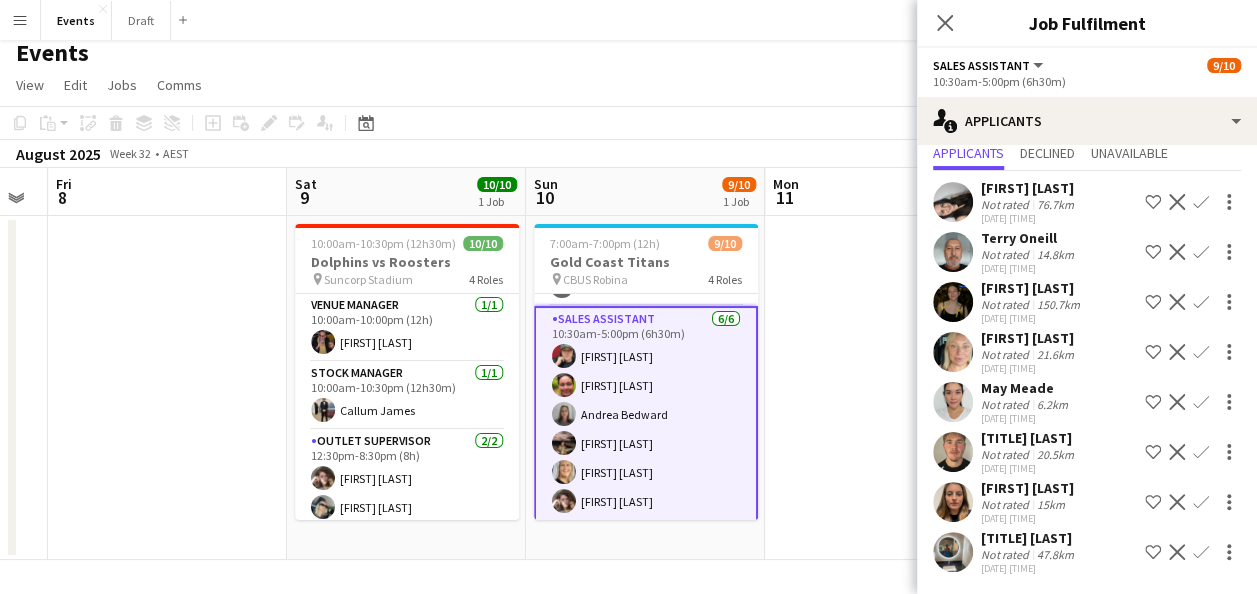 click on "Not rated" at bounding box center [1007, 454] 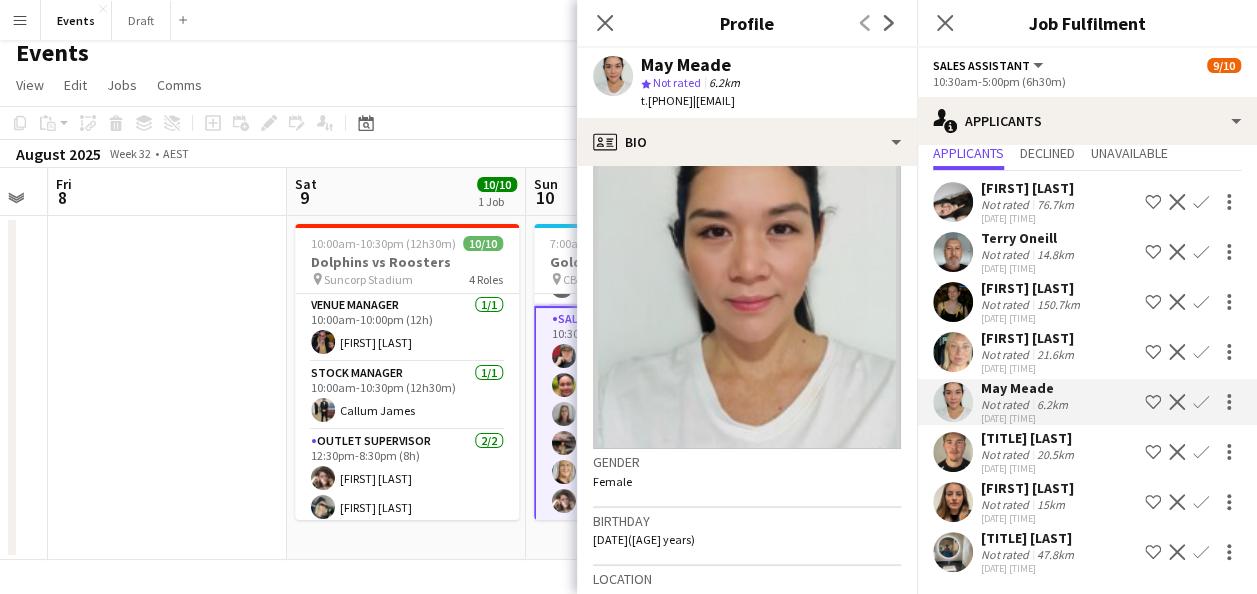 scroll, scrollTop: 0, scrollLeft: 0, axis: both 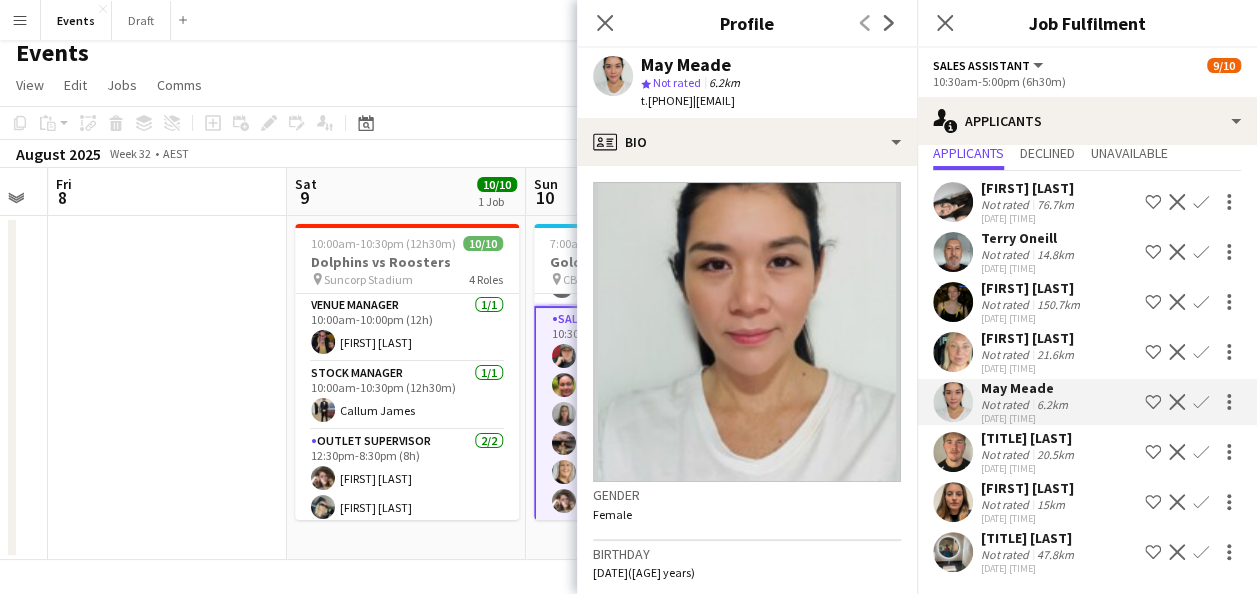 click on "Events" 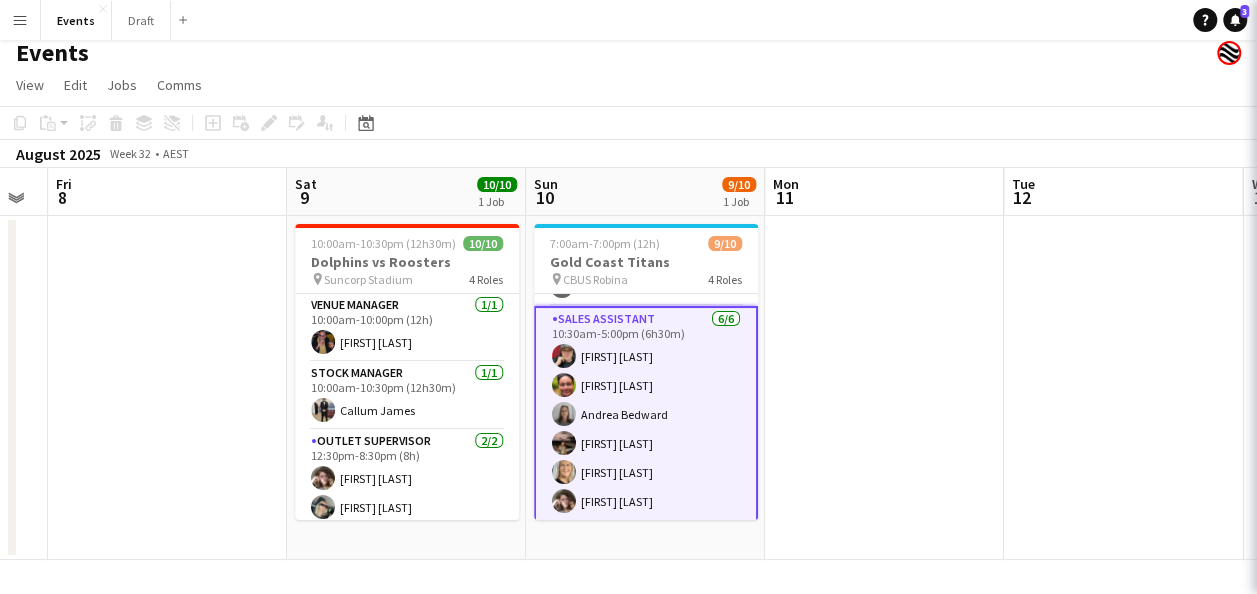 scroll, scrollTop: 0, scrollLeft: 0, axis: both 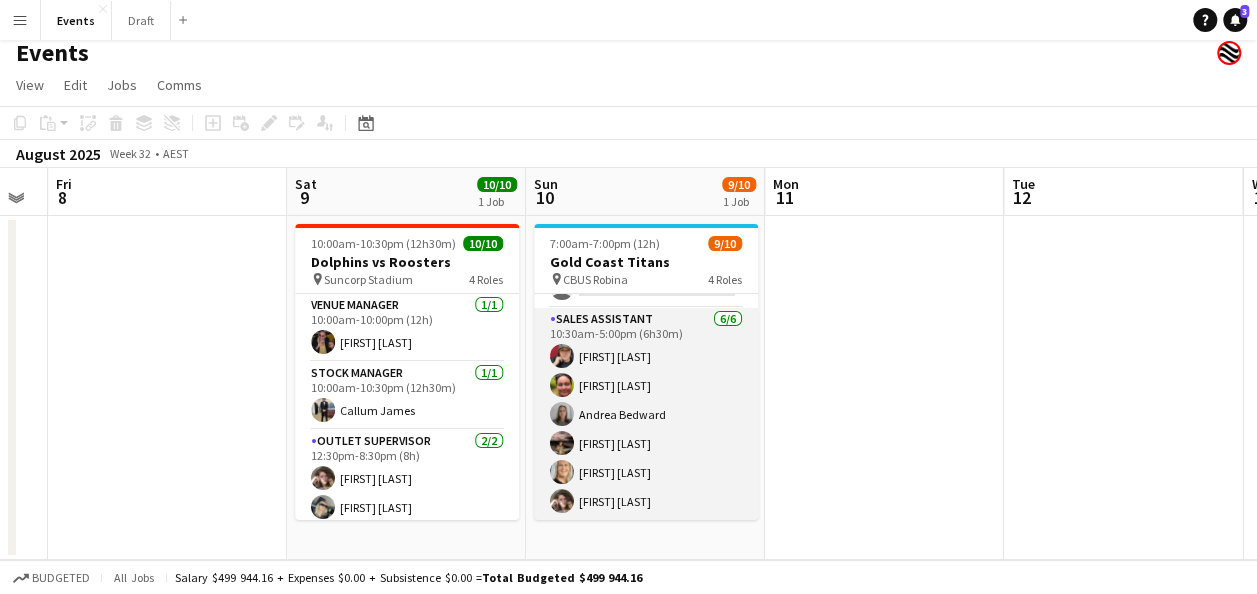 drag, startPoint x: 671, startPoint y: 458, endPoint x: 626, endPoint y: 362, distance: 106.02358 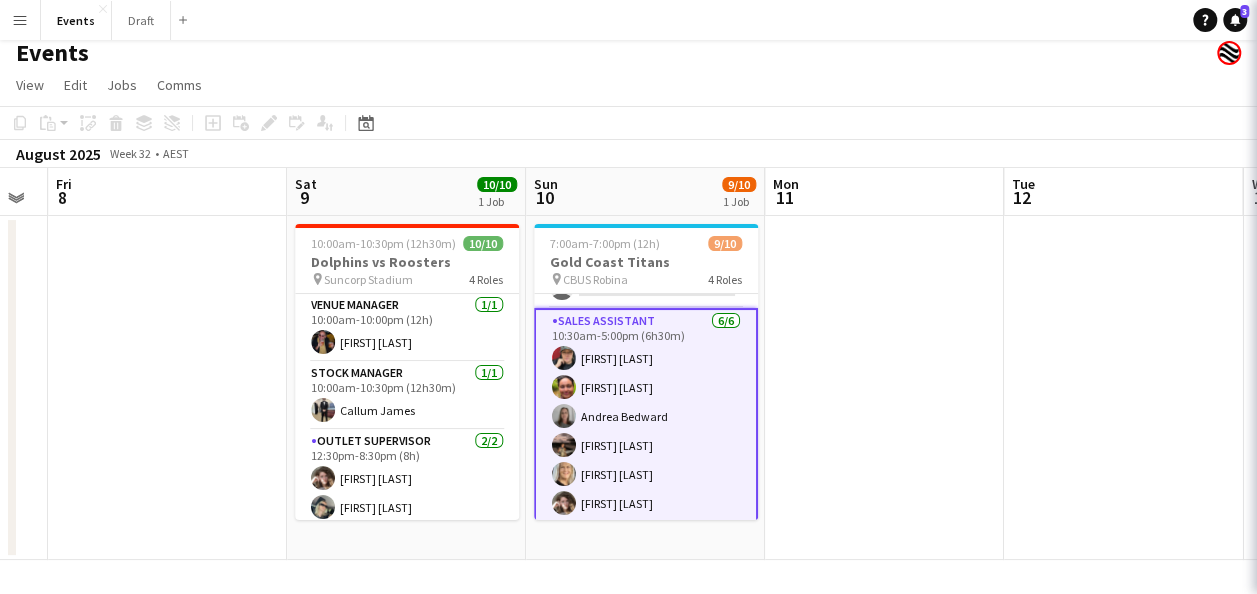 scroll, scrollTop: 0, scrollLeft: 667, axis: horizontal 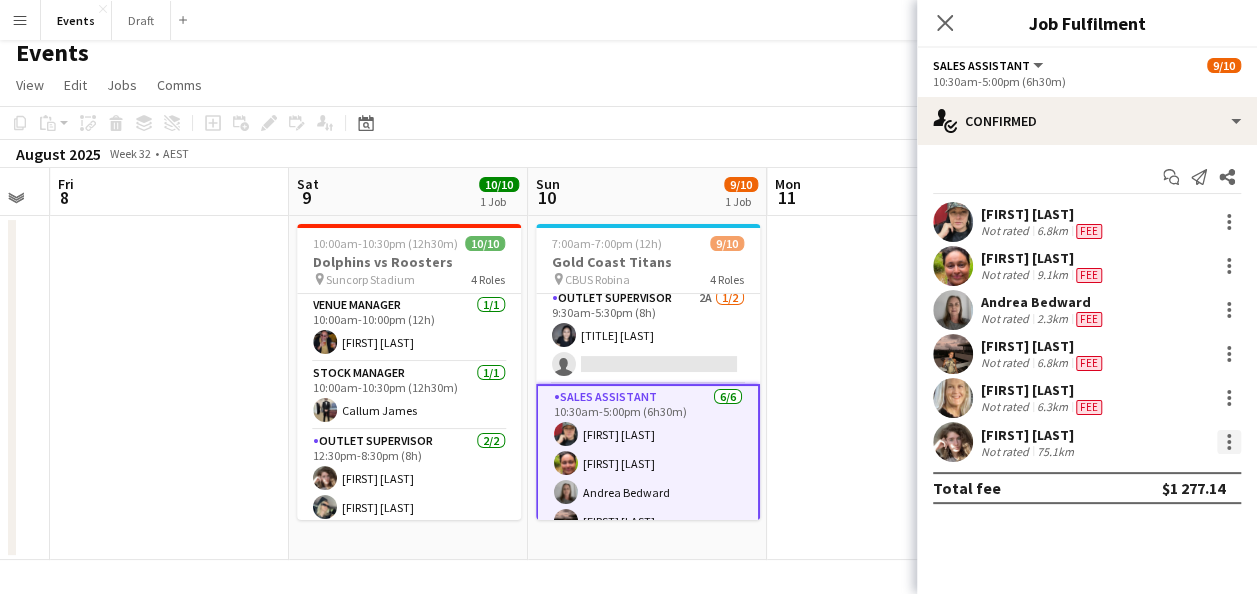 click at bounding box center (1229, 442) 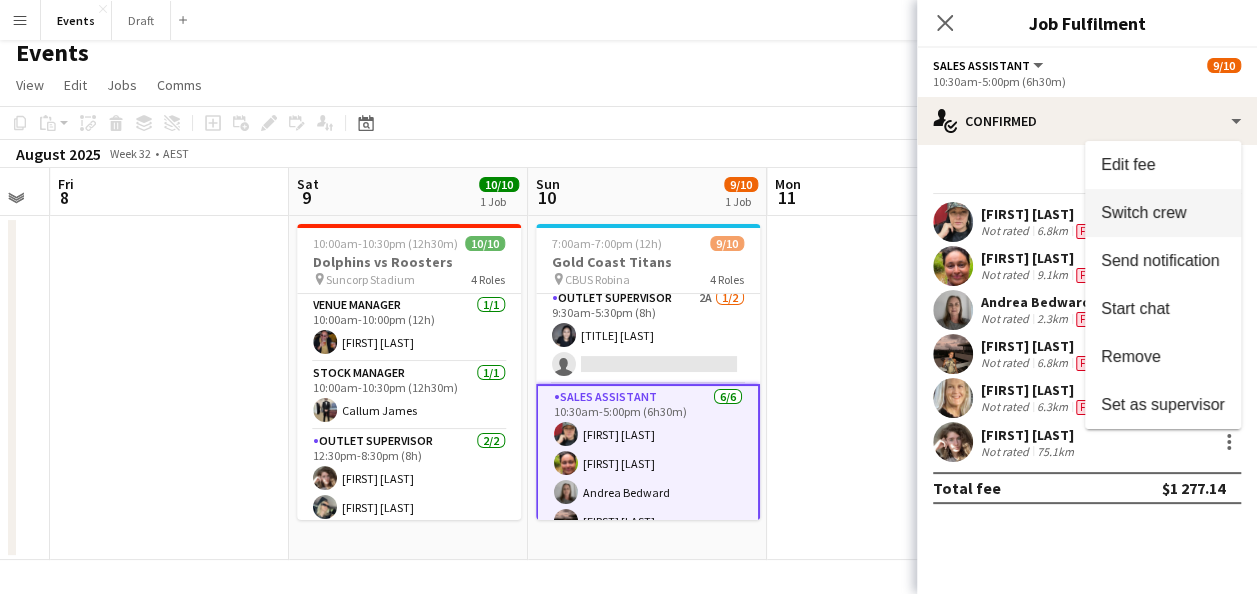 click on "Switch crew" at bounding box center (1163, 213) 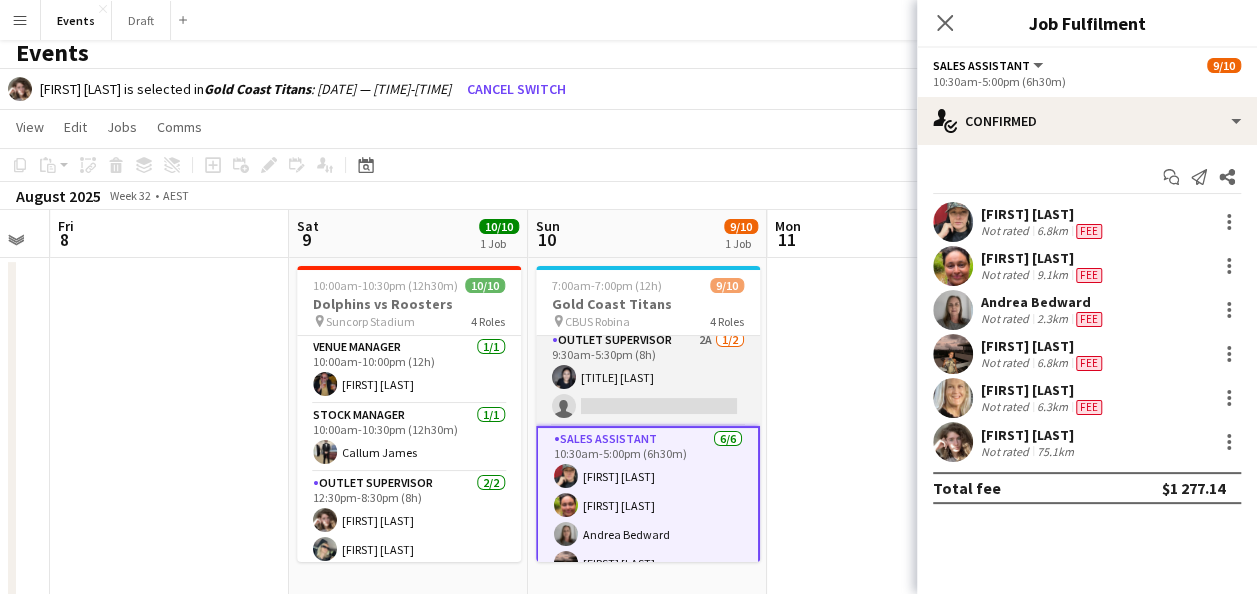 click on "Outlet Supervisor   2A   1/2   9:30am-5:30pm (8h)
Ashleigh ENOKA
single-neutral-actions" at bounding box center [648, 377] 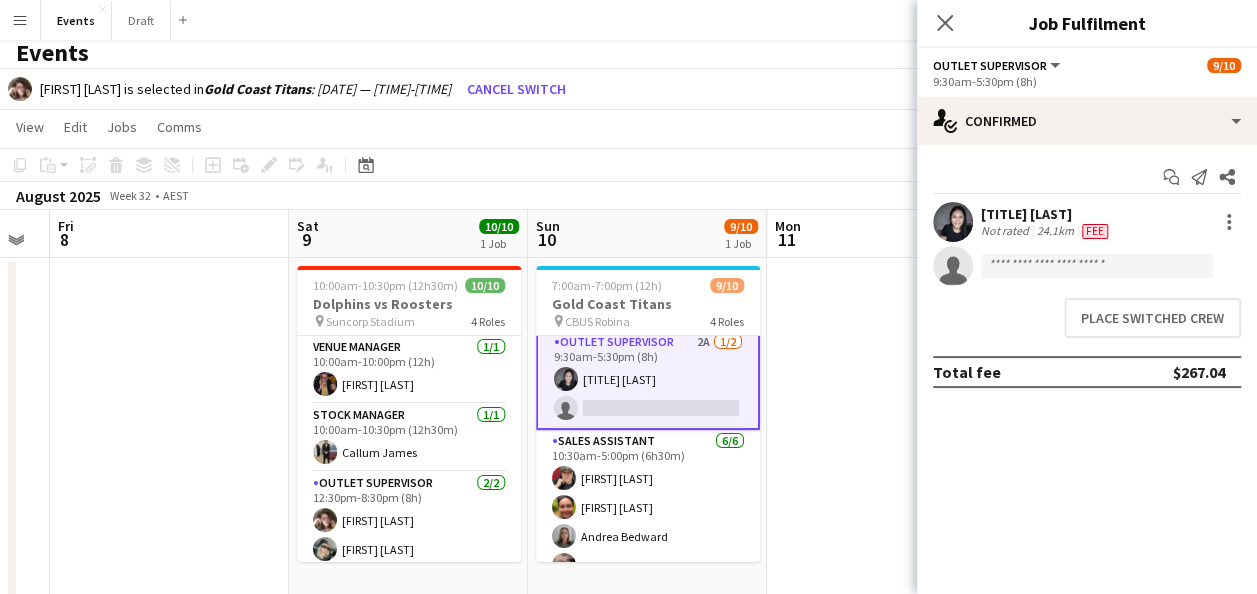 scroll, scrollTop: 145, scrollLeft: 0, axis: vertical 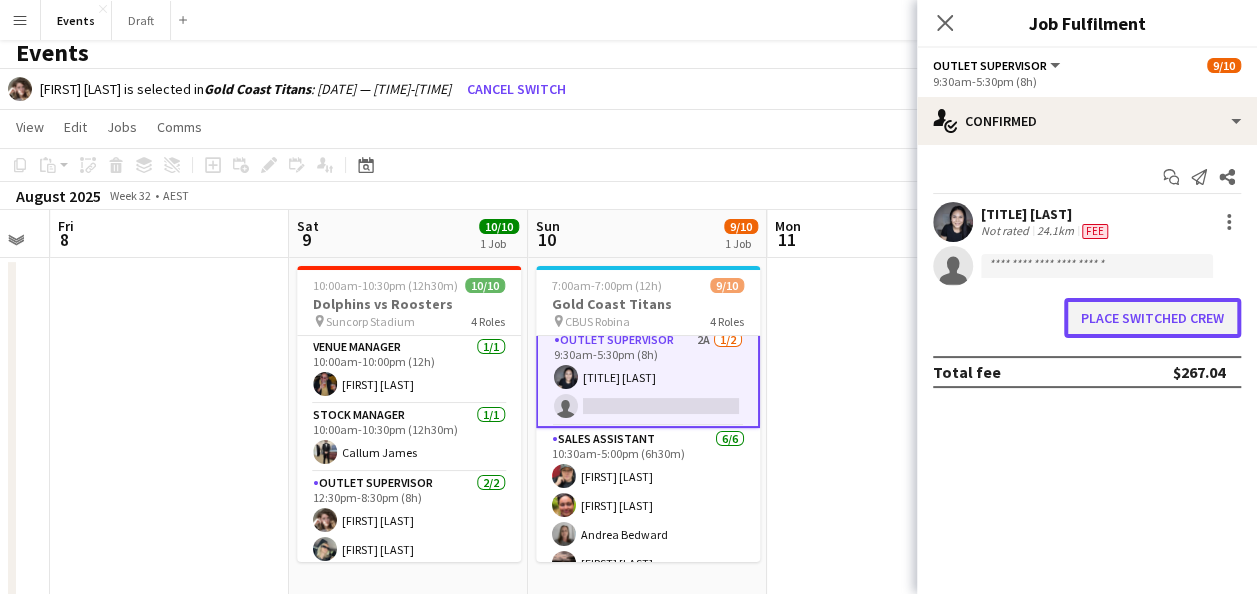 click on "Place switched crew" at bounding box center (1152, 318) 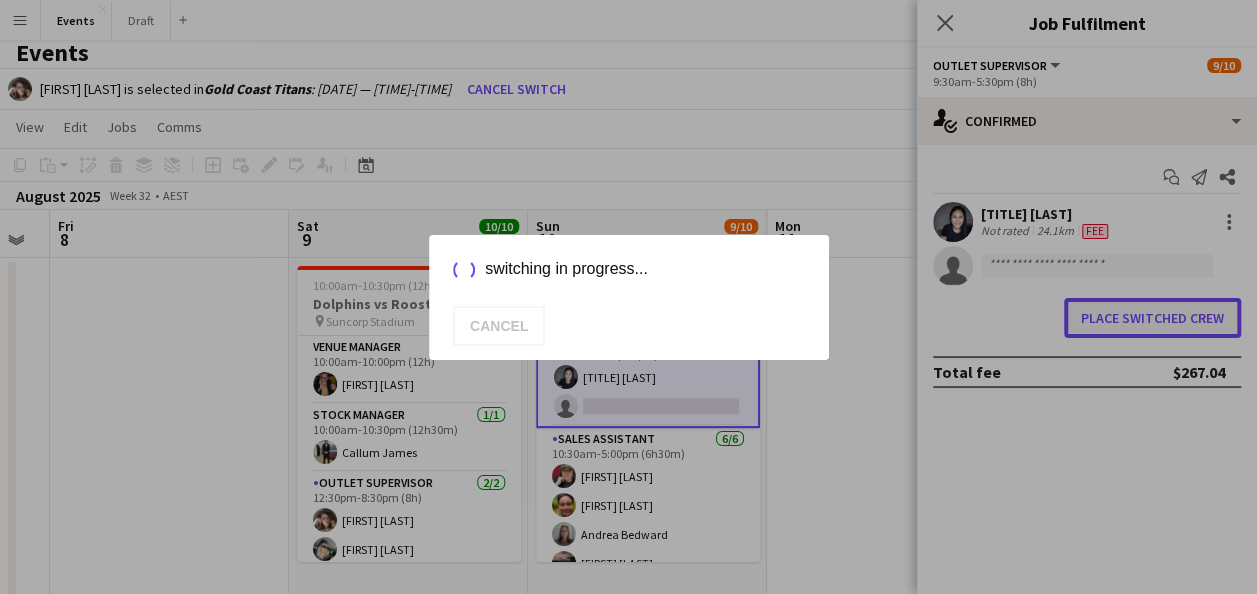 scroll, scrollTop: 0, scrollLeft: 0, axis: both 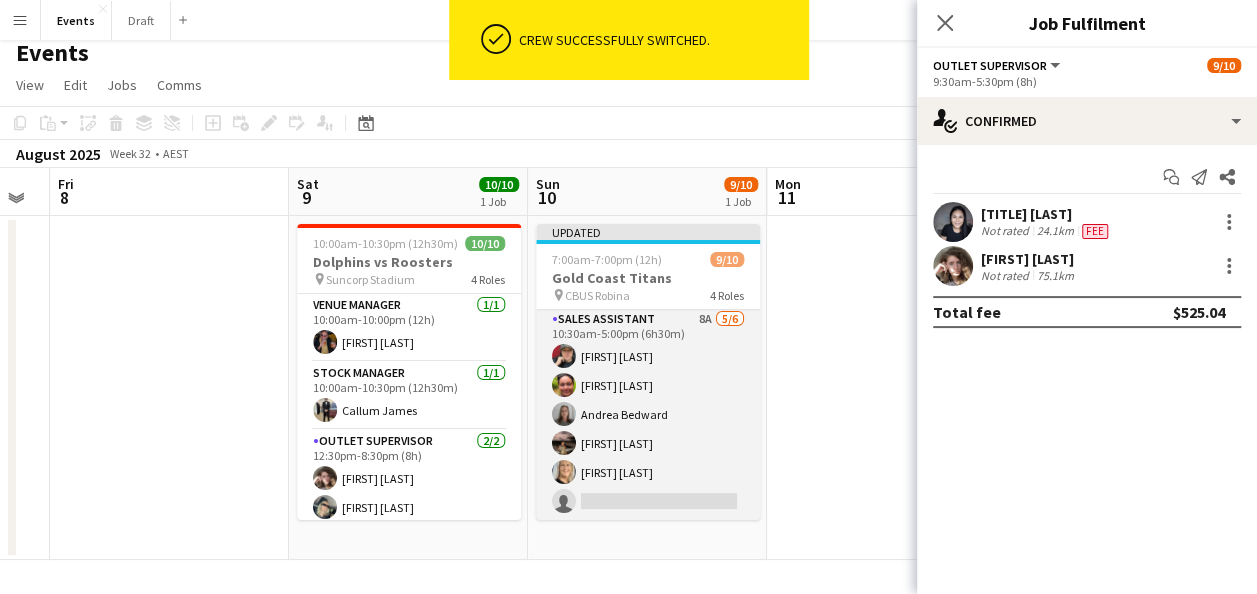 click on "Sales Assistant   8A   5/6   10:30am-5:00pm (6h30m)
Rebecca Morris Karen Bartley Beal Andrea Bedward Nyah Morris Ingrid WOODS
single-neutral-actions" at bounding box center (648, 414) 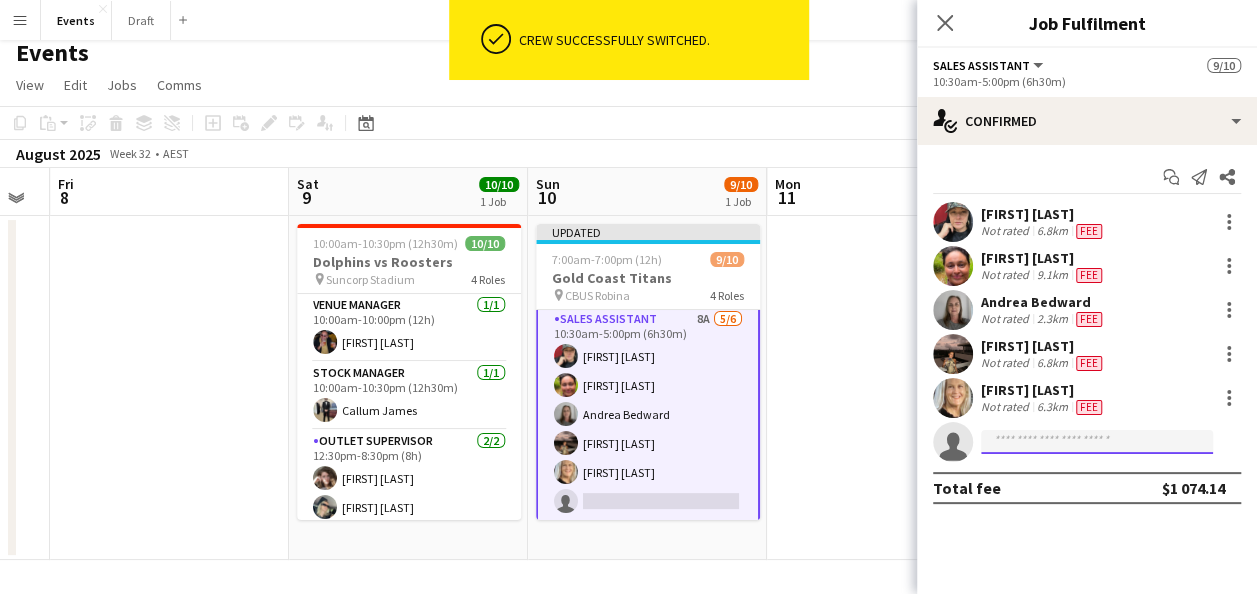 click 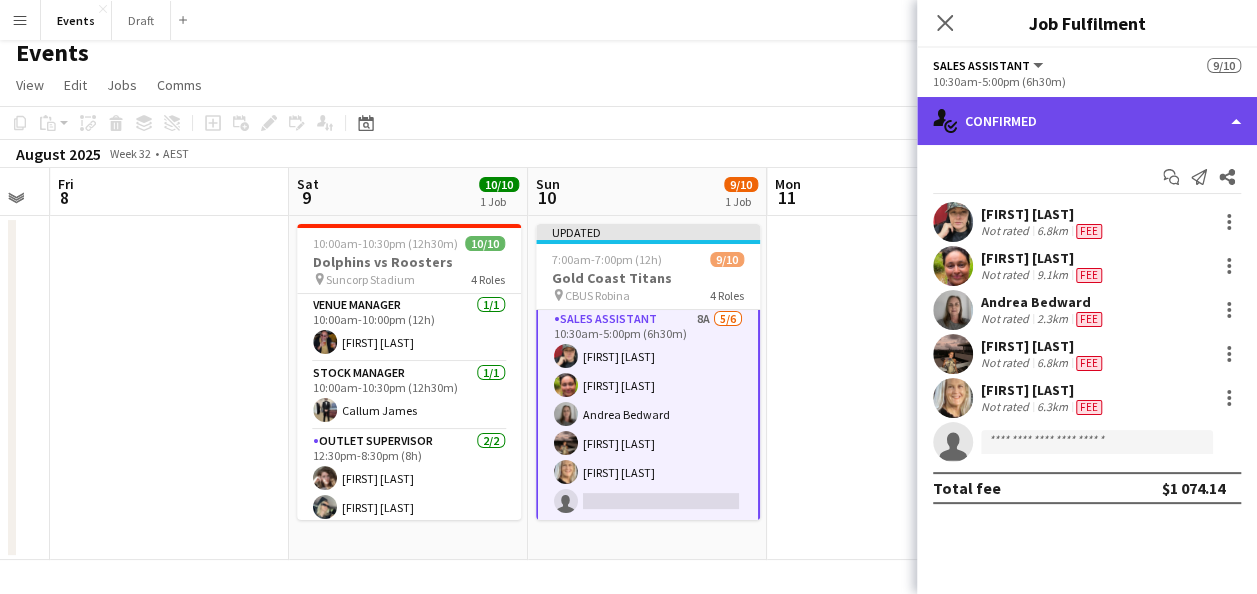 click on "single-neutral-actions-check-2
Confirmed" 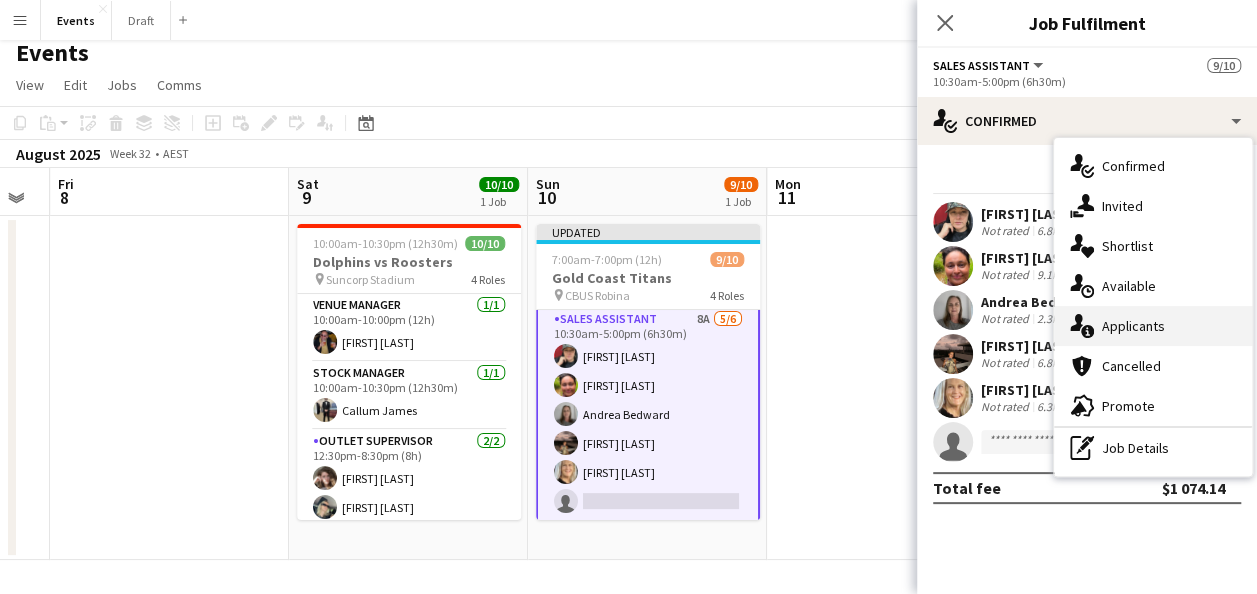 click on "single-neutral-actions-information
Applicants" at bounding box center [1153, 326] 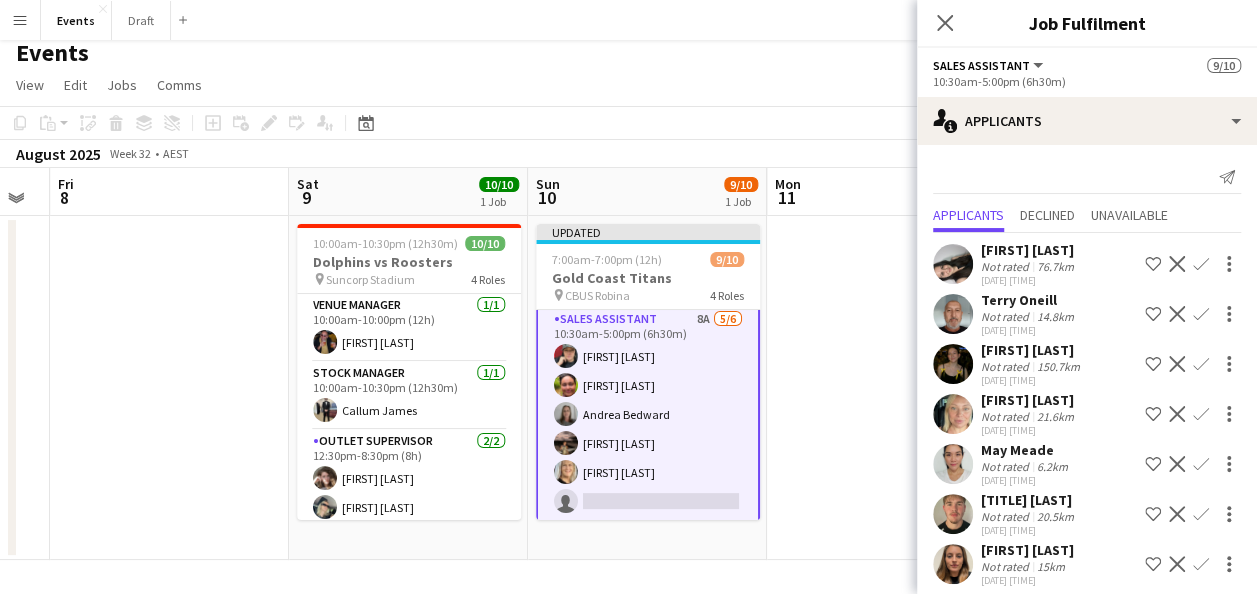 click on "Confirm" at bounding box center [1201, 514] 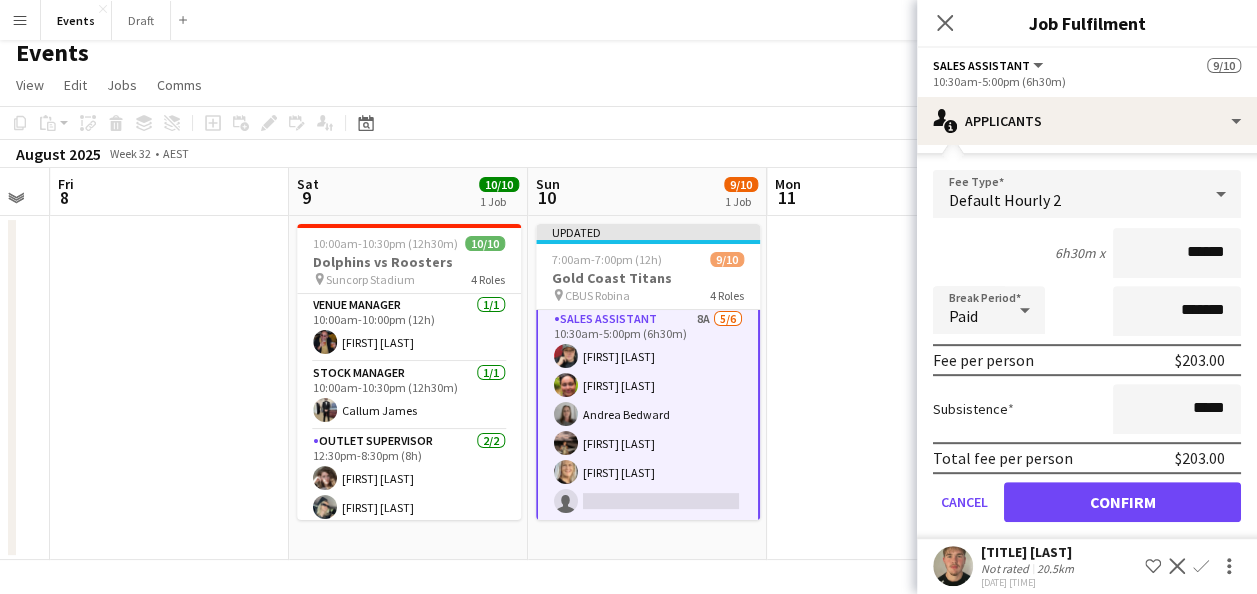 scroll, scrollTop: 345, scrollLeft: 0, axis: vertical 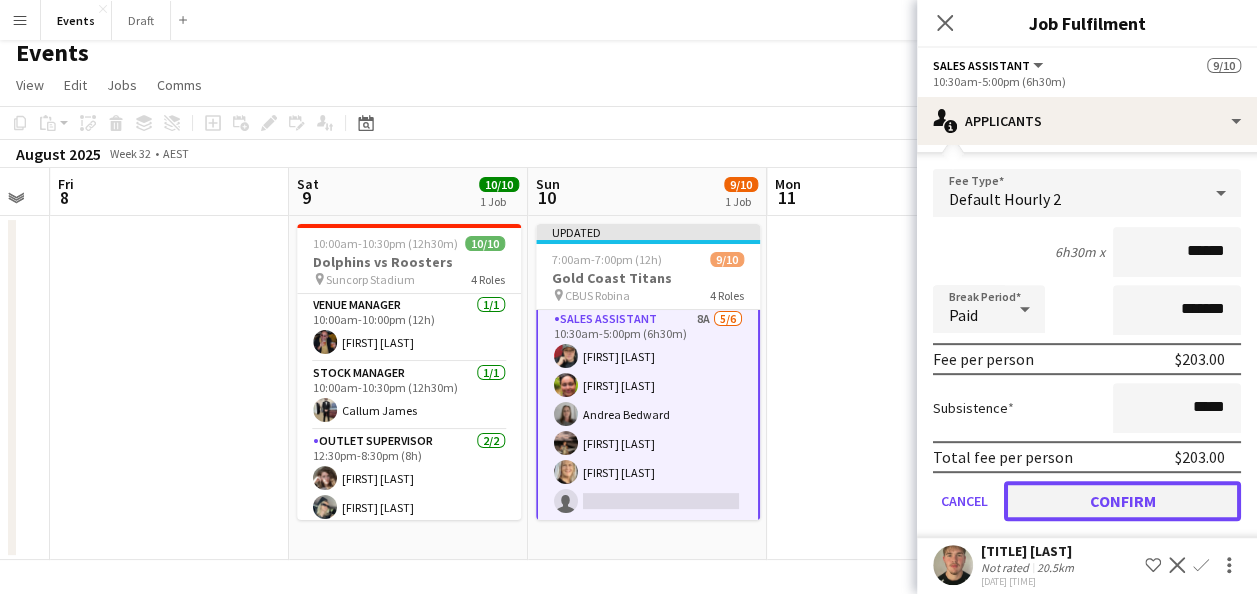 click on "Confirm" 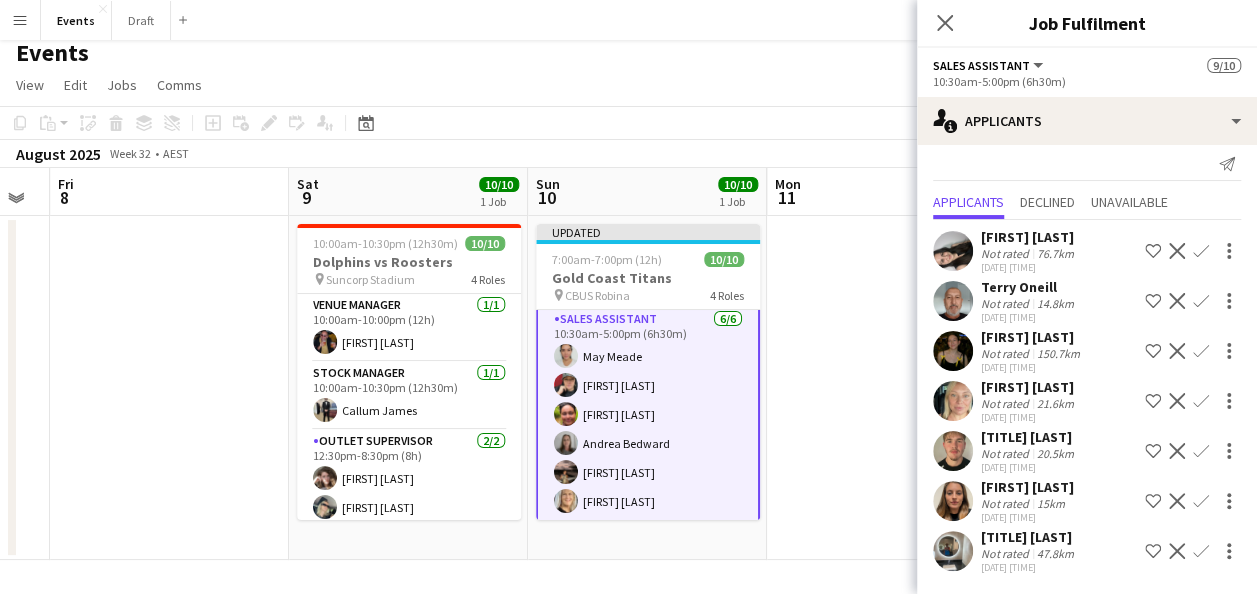 scroll, scrollTop: 0, scrollLeft: 0, axis: both 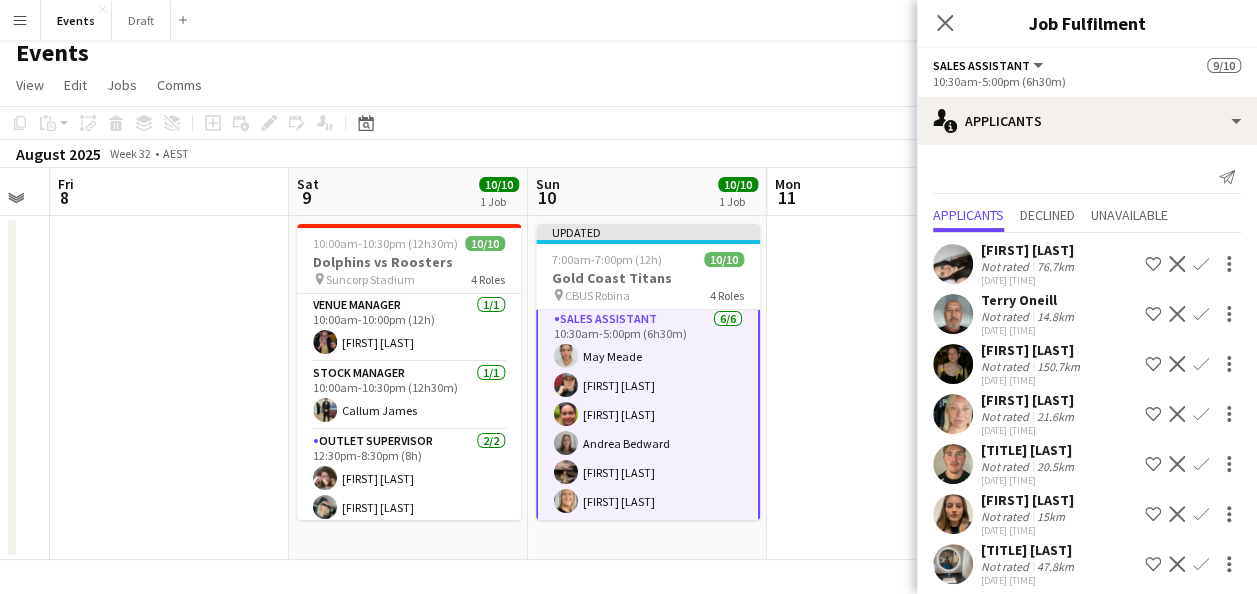 click at bounding box center [886, 388] 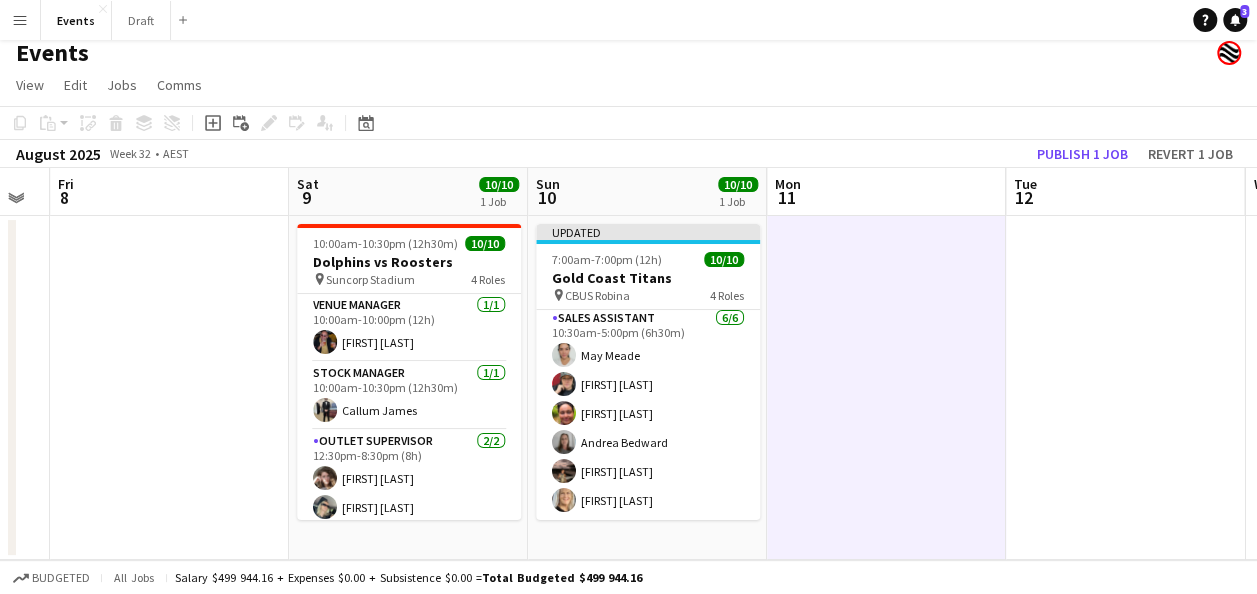 scroll, scrollTop: 235, scrollLeft: 0, axis: vertical 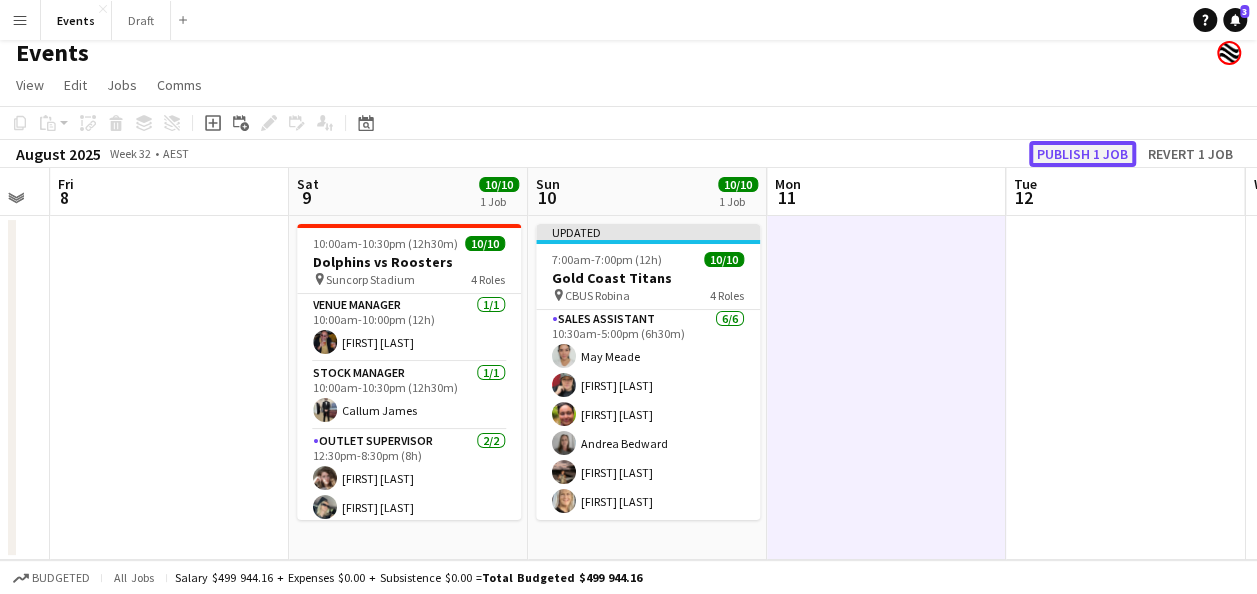 click on "Publish 1 job" 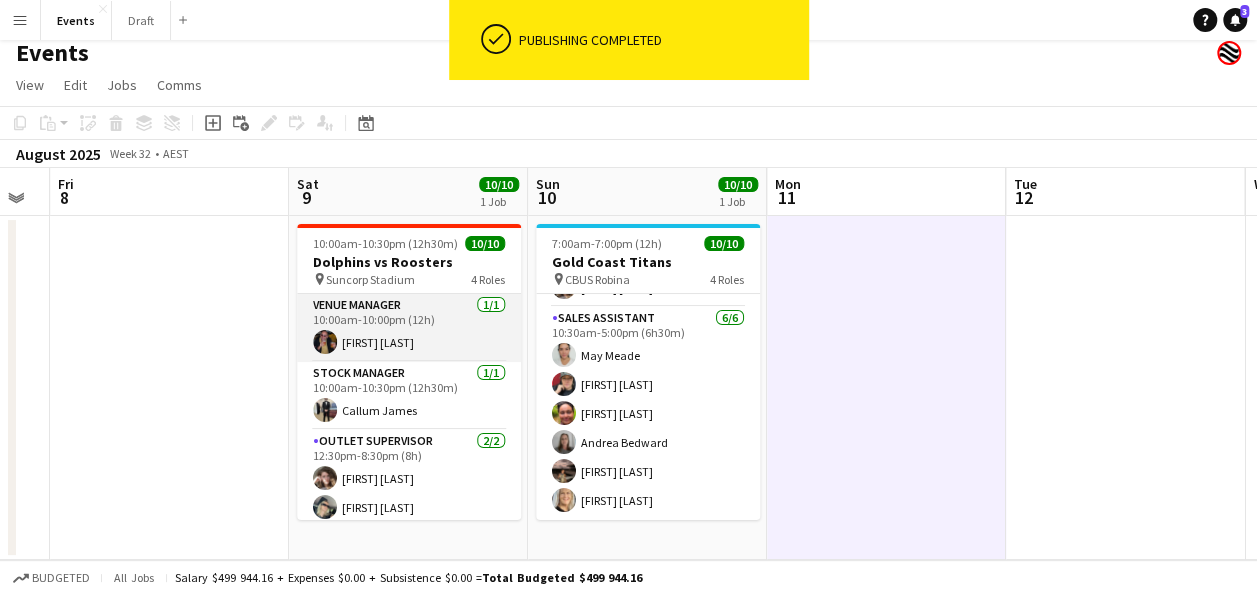 scroll, scrollTop: 219, scrollLeft: 0, axis: vertical 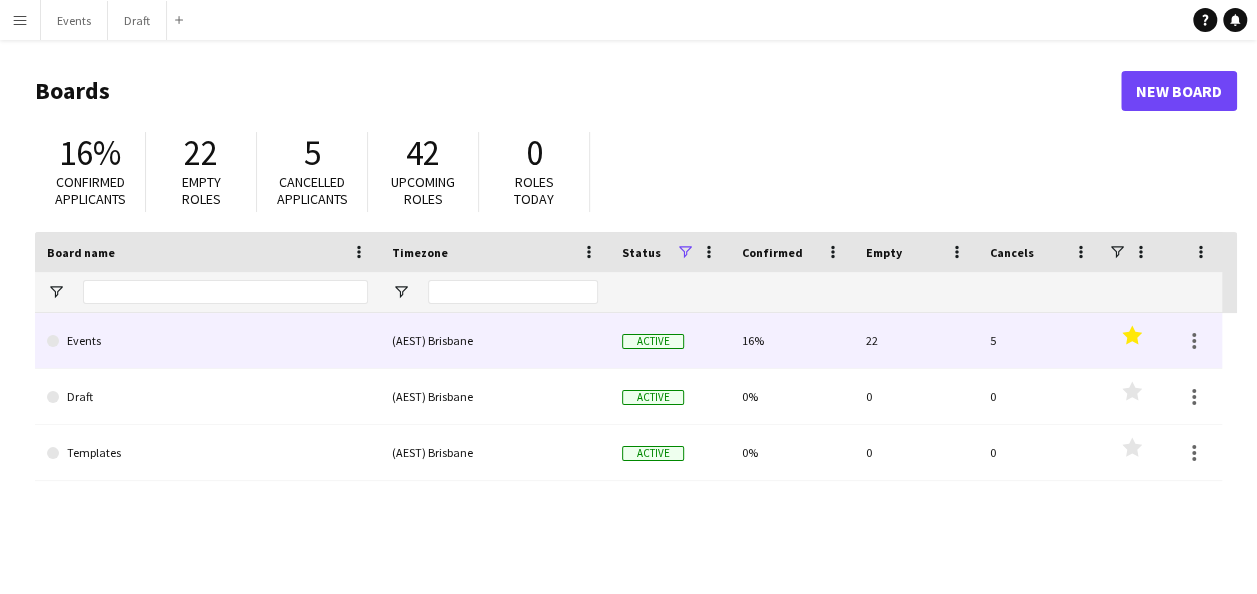 click on "Events" 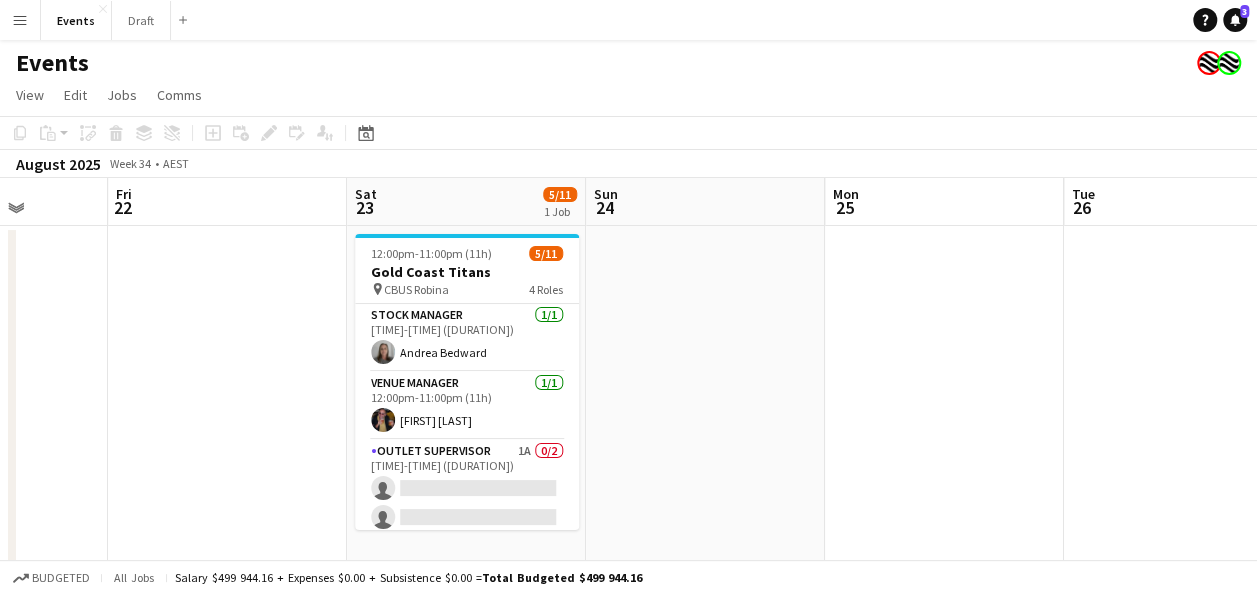 scroll, scrollTop: 0, scrollLeft: 613, axis: horizontal 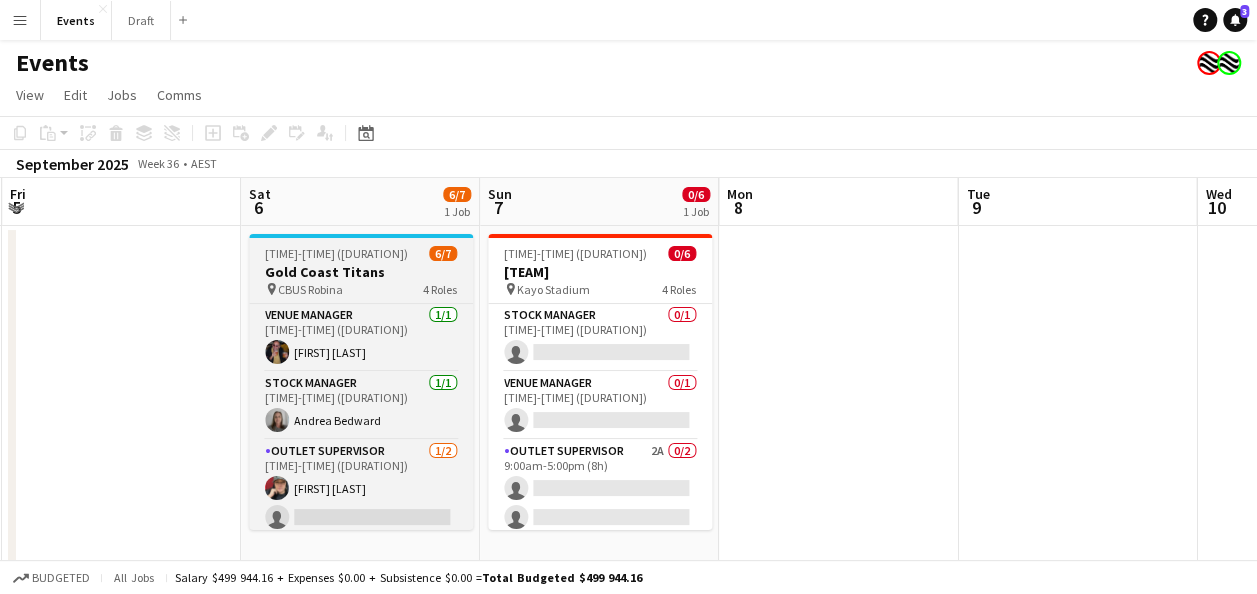 click on "pin
[VENUE]   [NUMBER] Roles" at bounding box center (361, 289) 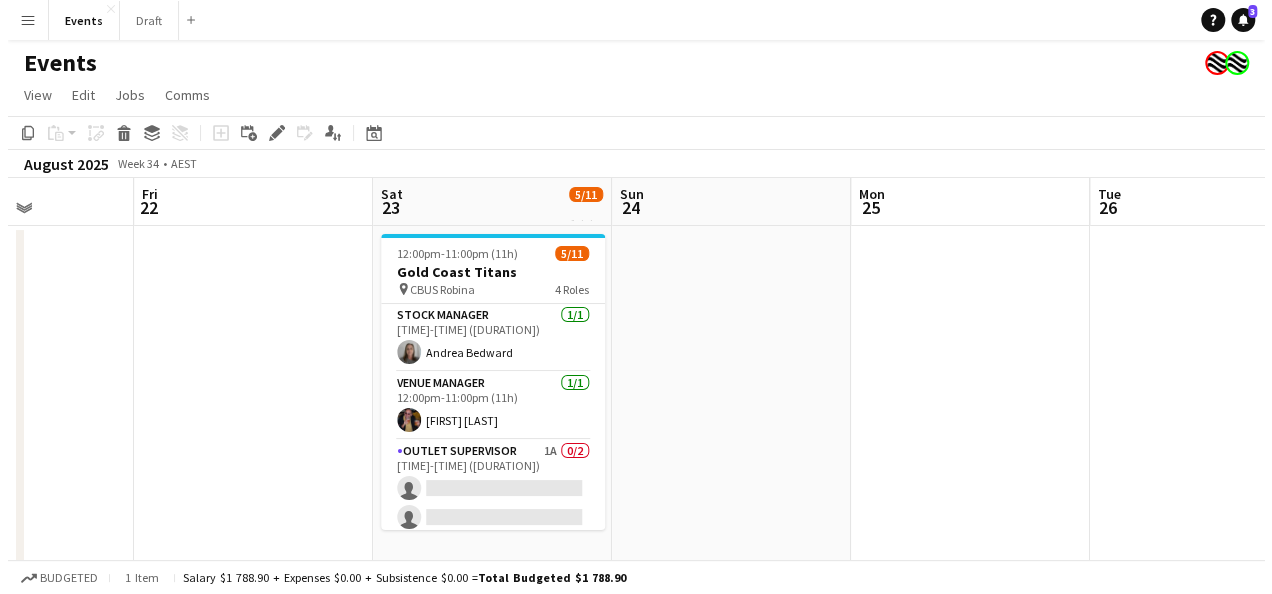 scroll, scrollTop: 0, scrollLeft: 538, axis: horizontal 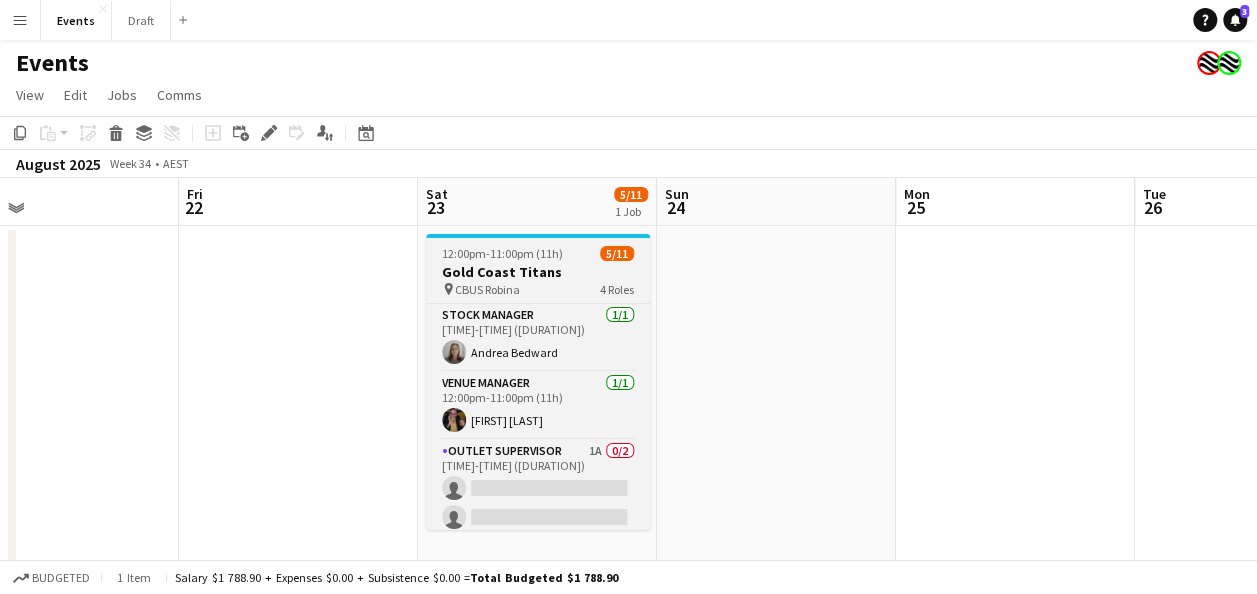click on "12:00pm-11:00pm (11h)" at bounding box center [502, 253] 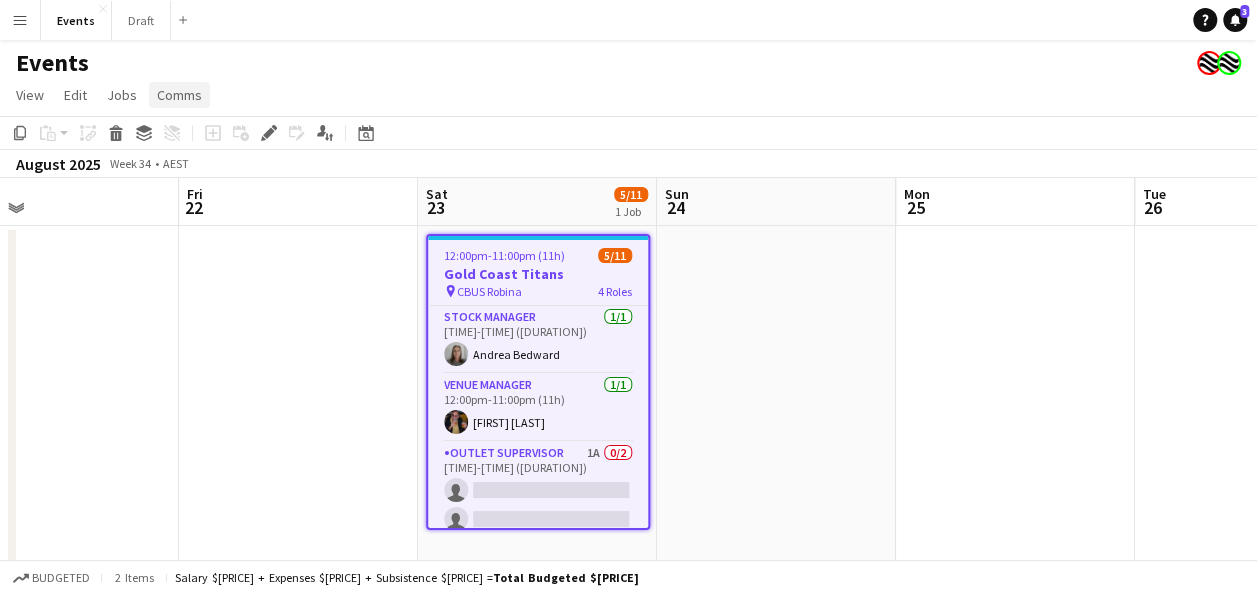 click on "Comms" 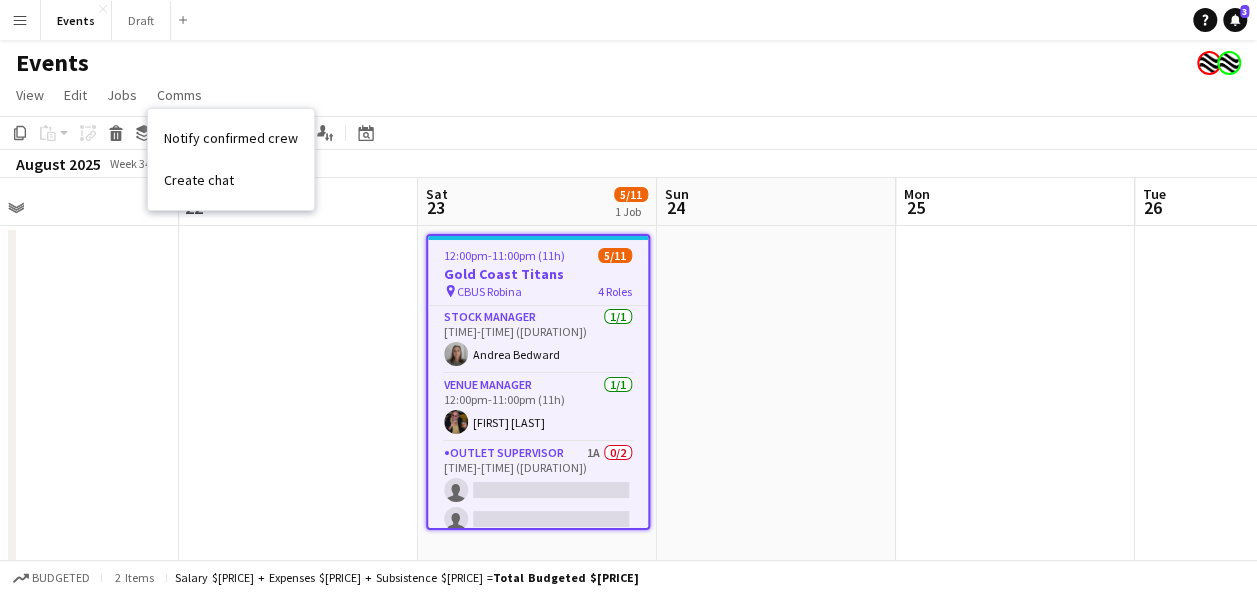 click at bounding box center [298, 398] 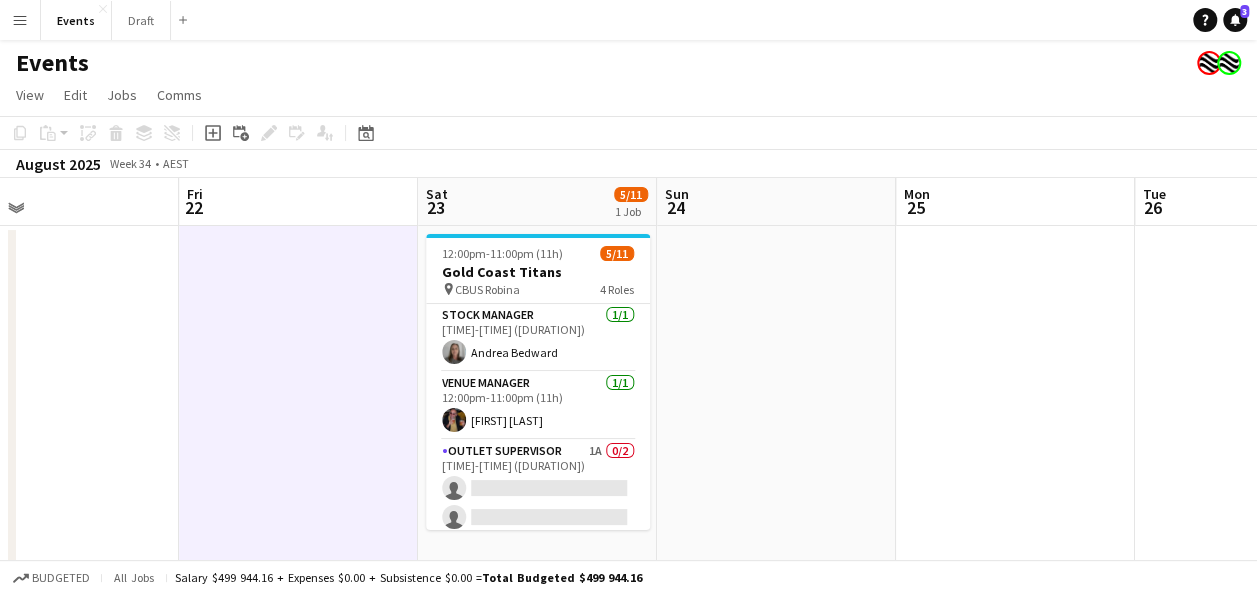 click on "Menu" at bounding box center [20, 20] 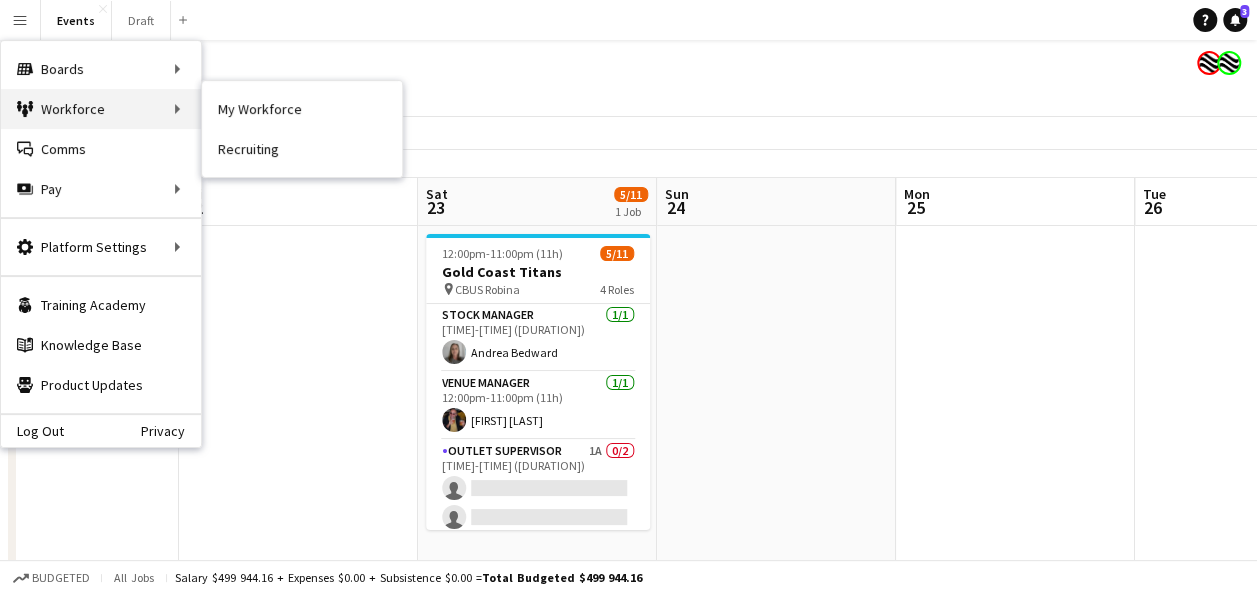 click on "Workforce
Workforce" at bounding box center [101, 109] 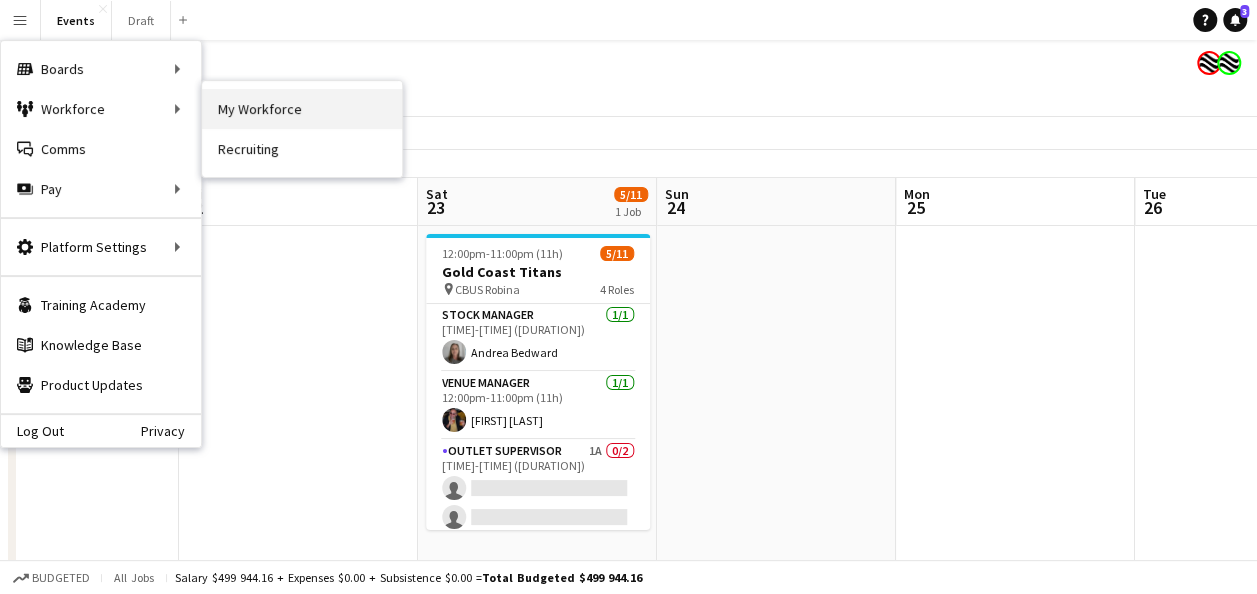 click on "My Workforce" at bounding box center [302, 109] 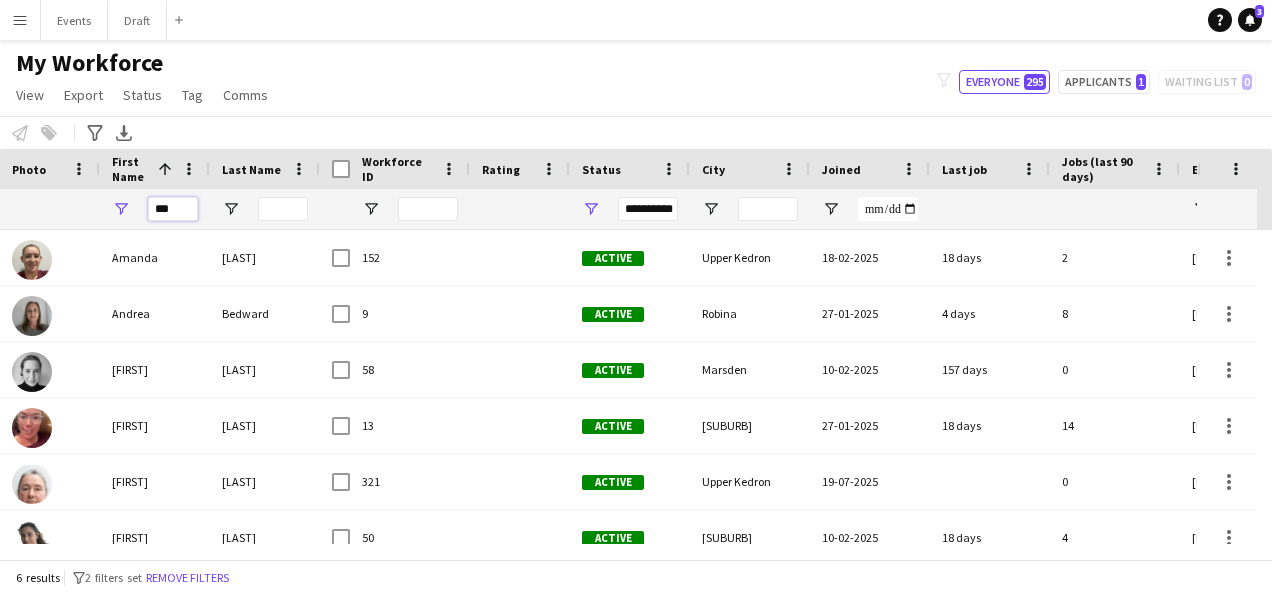 click on "***" at bounding box center (173, 209) 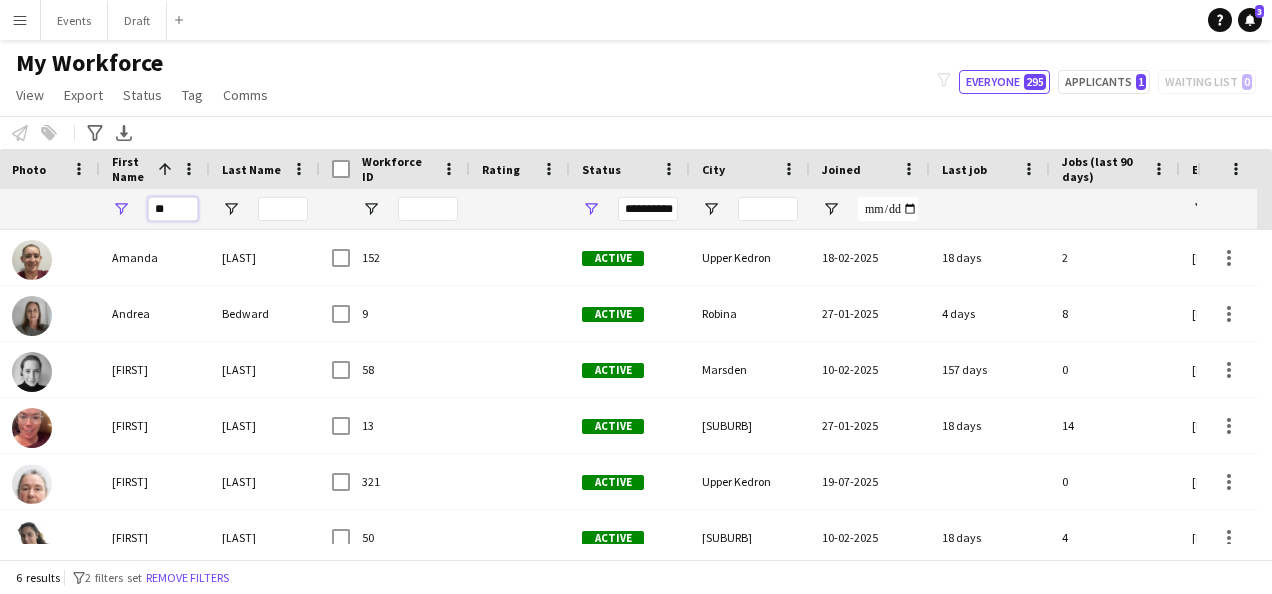 type on "*" 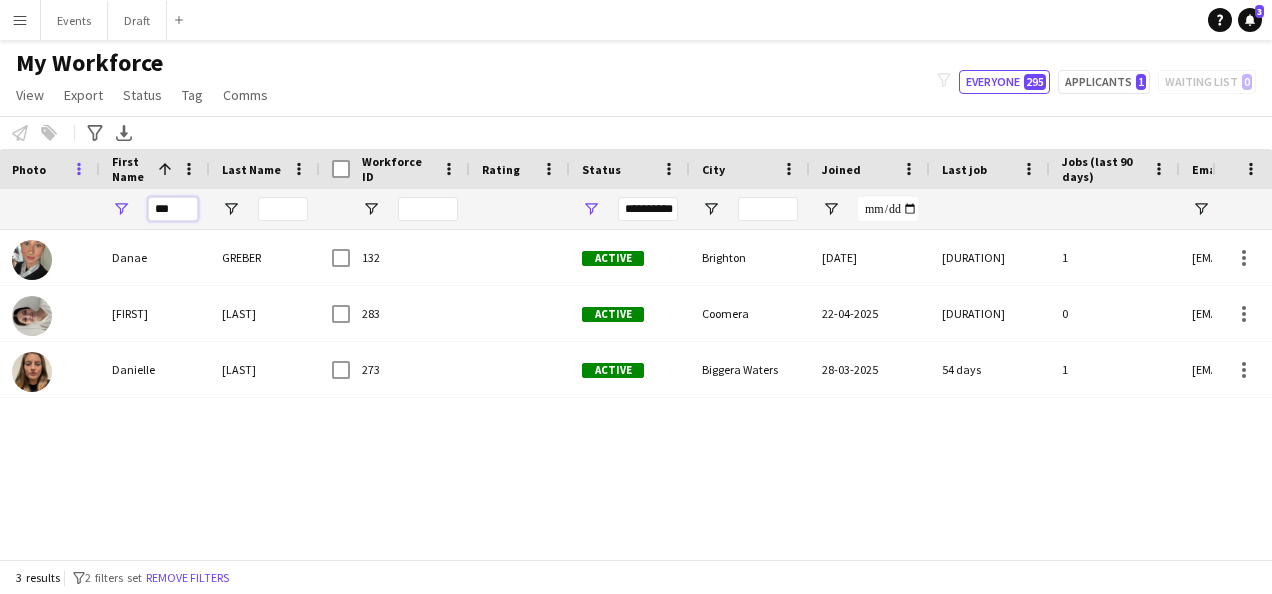 type on "***" 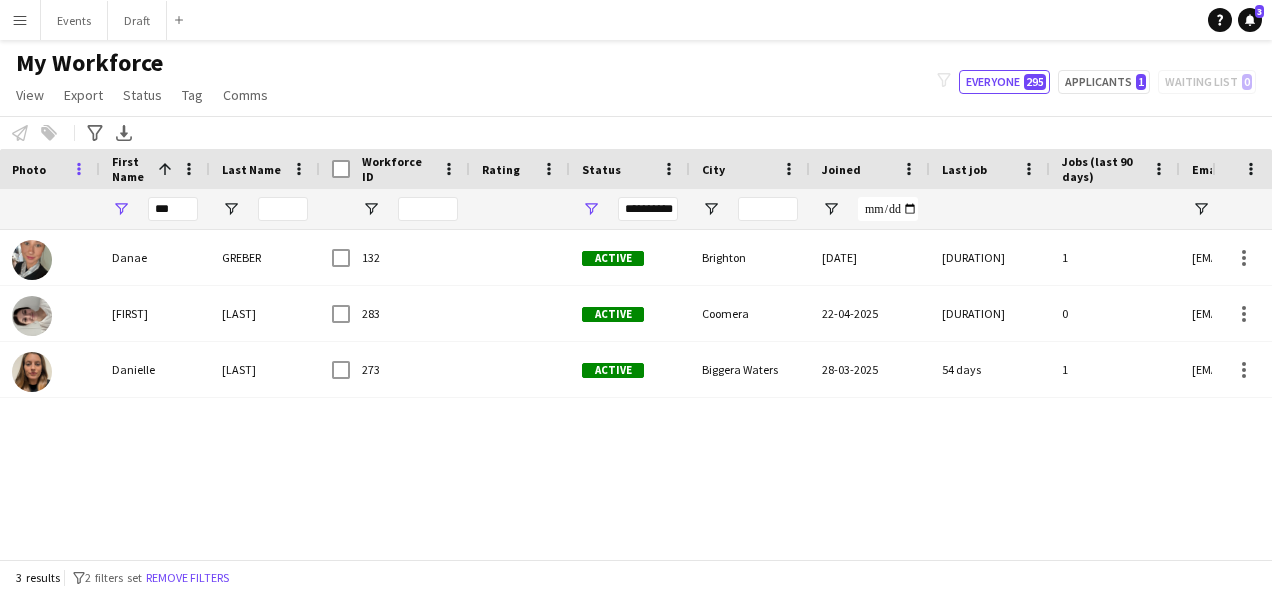click at bounding box center [79, 169] 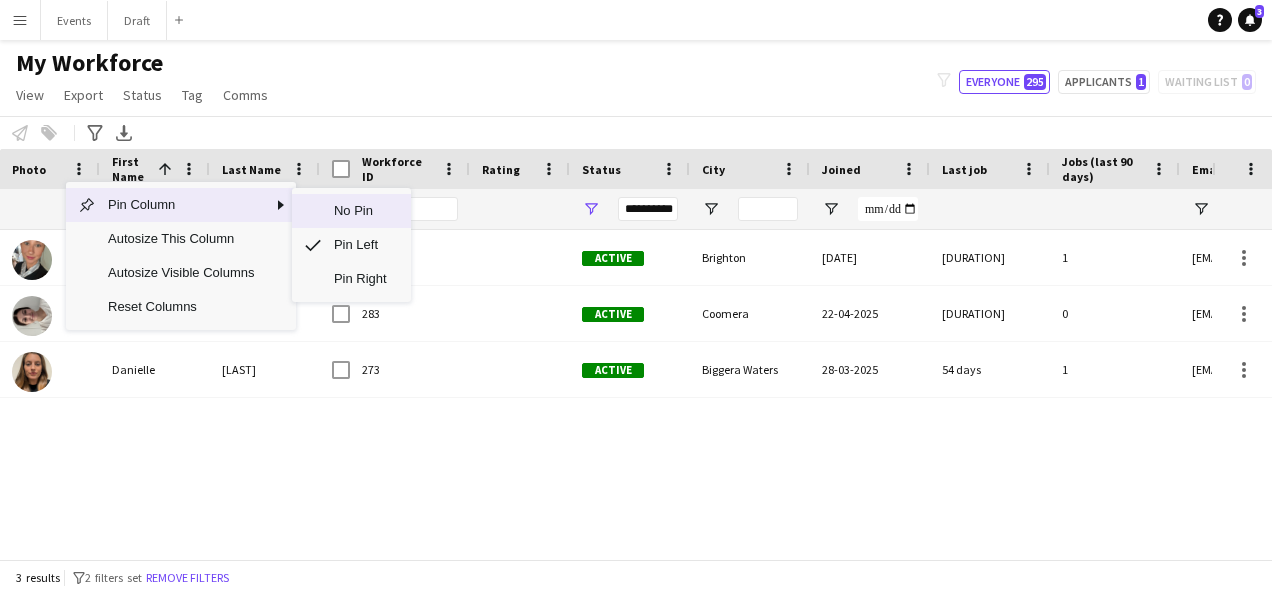 click on "No Pin" at bounding box center (360, 211) 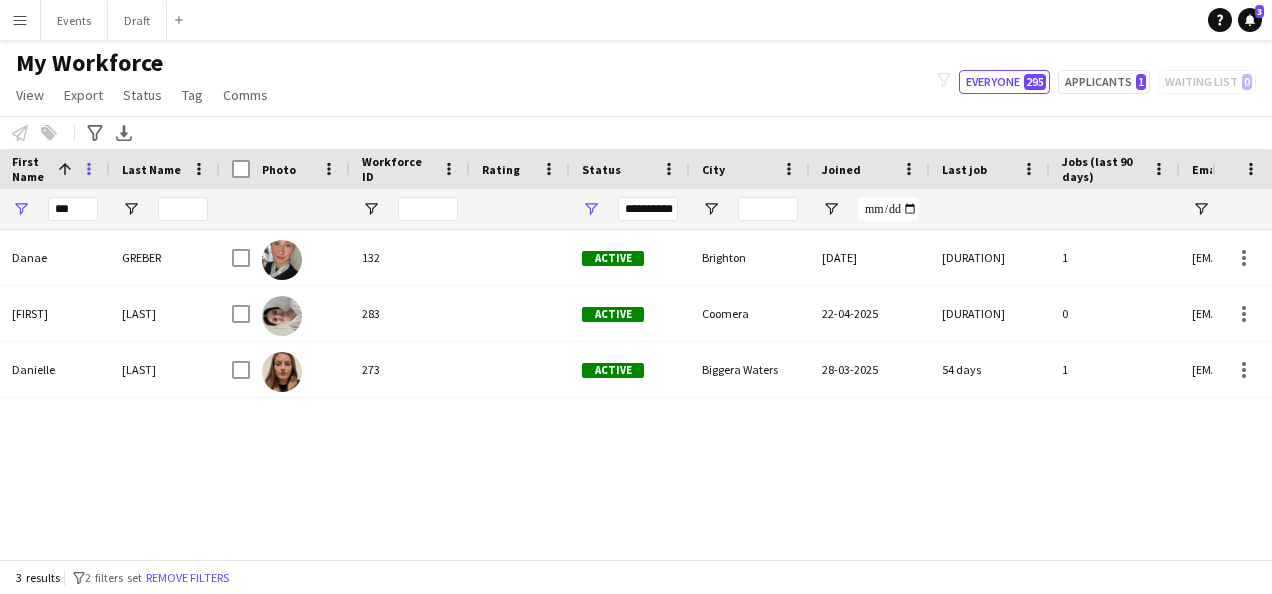 click at bounding box center (89, 169) 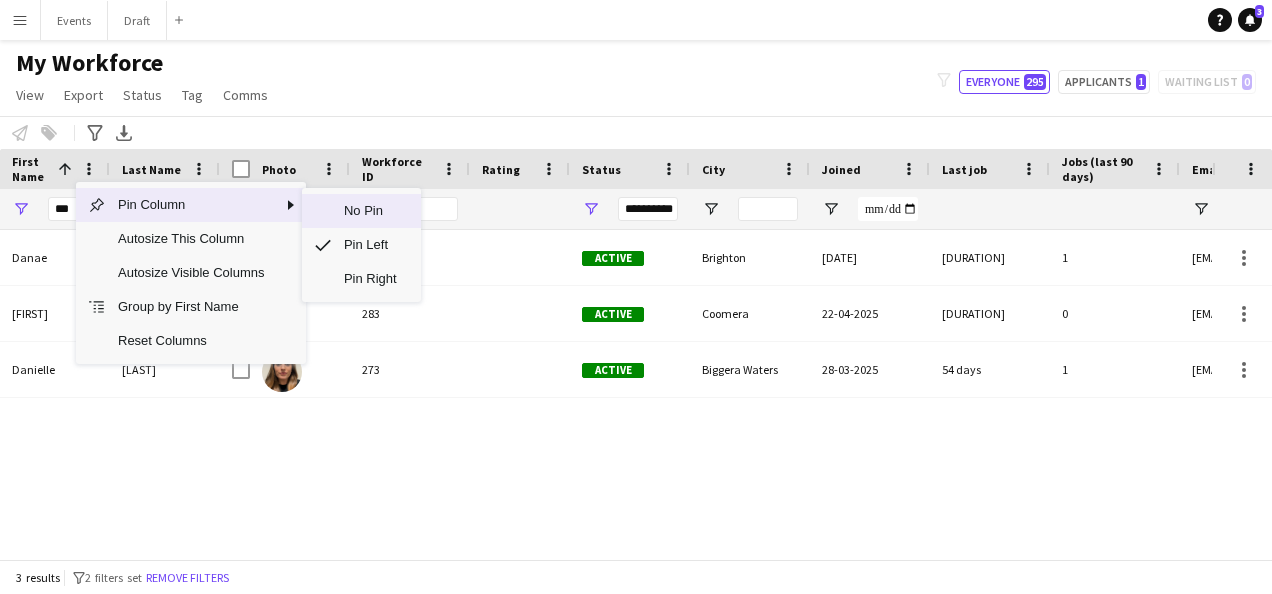 click on "No Pin" at bounding box center [370, 211] 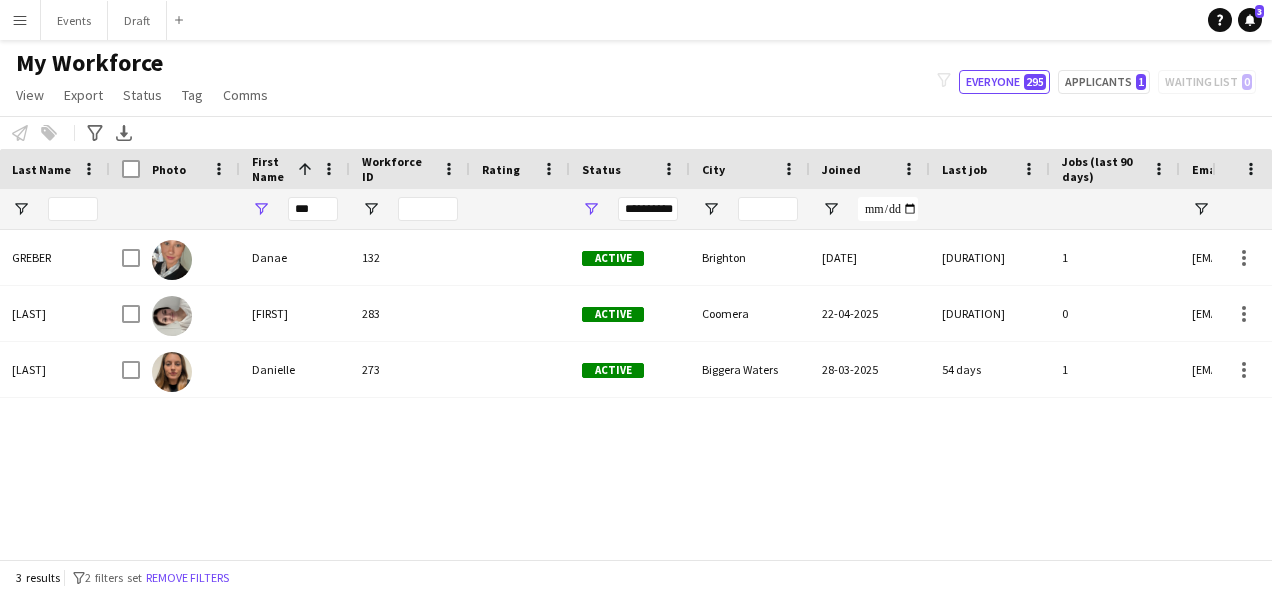 scroll, scrollTop: 0, scrollLeft: 0, axis: both 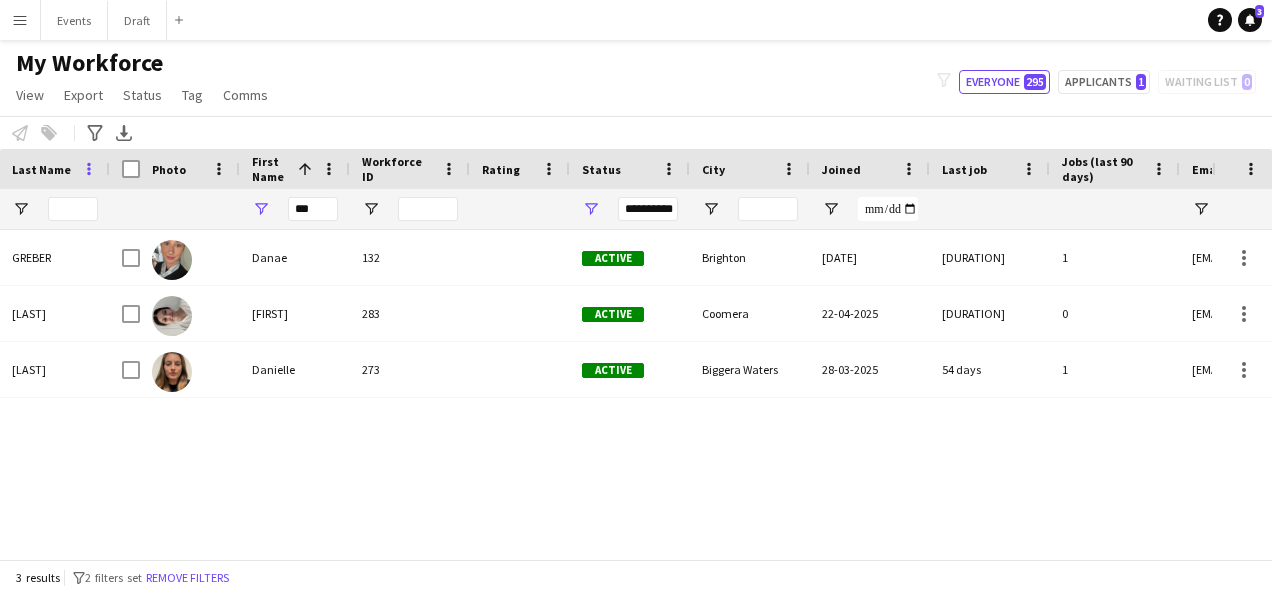 click at bounding box center (89, 169) 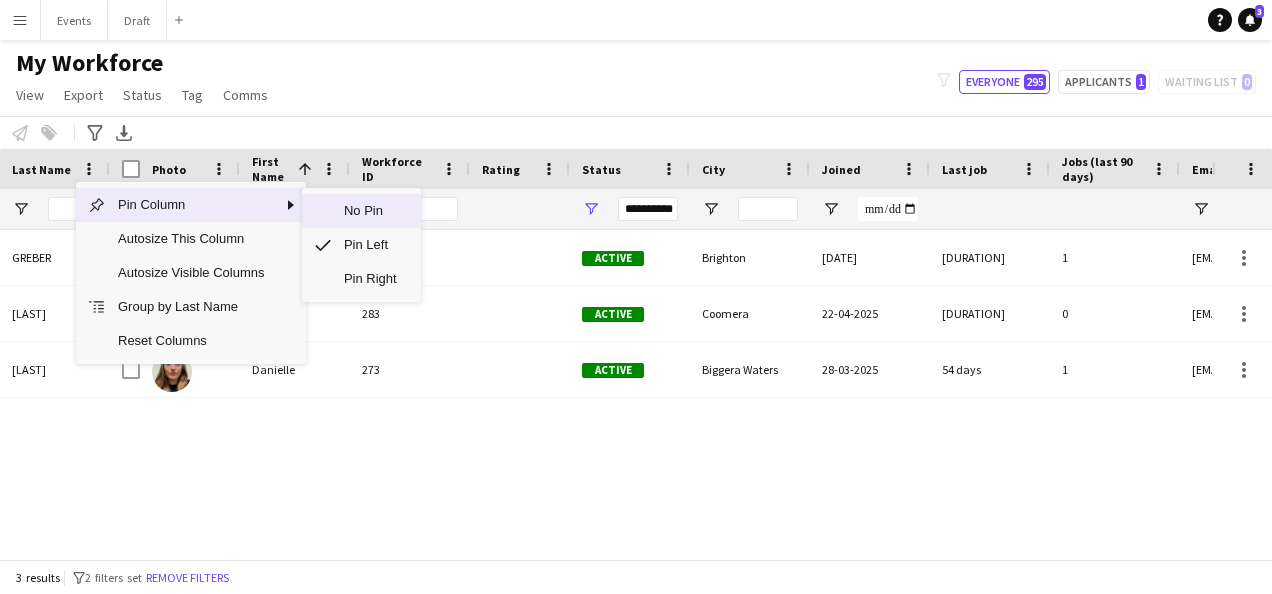 click on "No Pin" at bounding box center [370, 211] 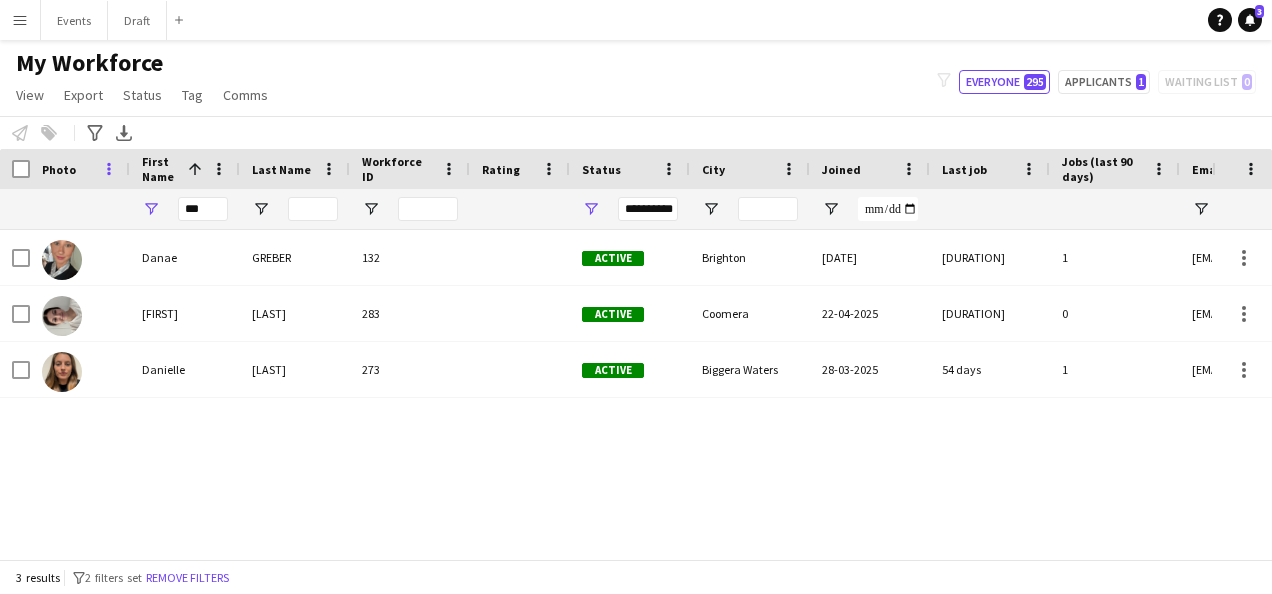 click at bounding box center [109, 169] 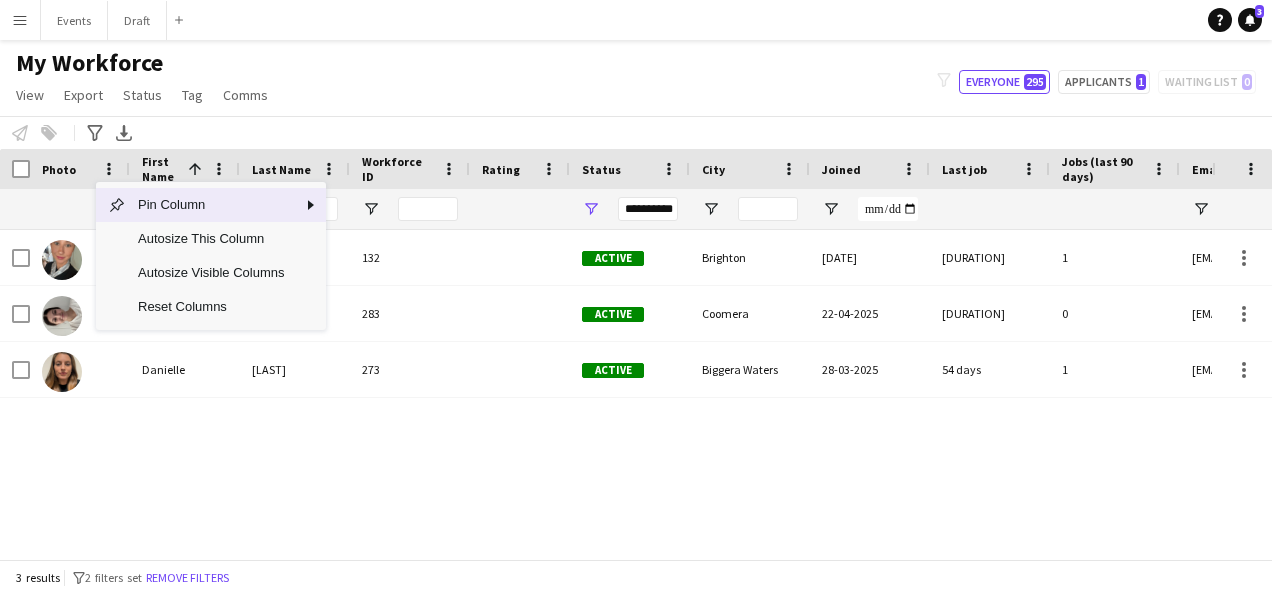 click on "Pin Column" at bounding box center [211, 205] 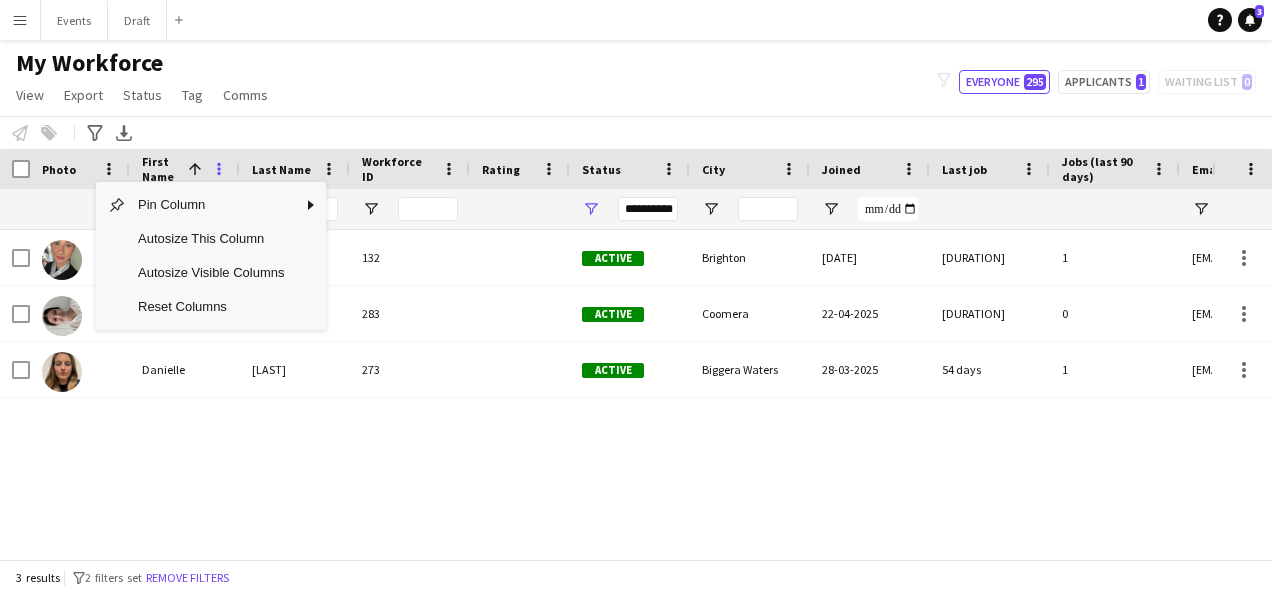 click at bounding box center (219, 169) 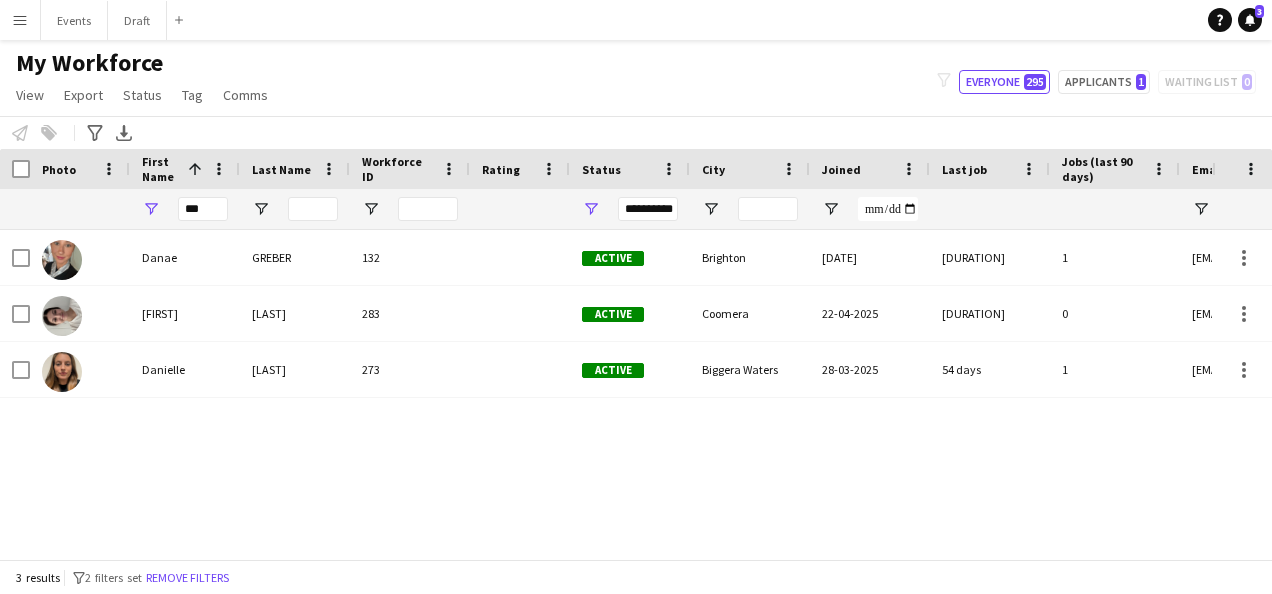 click on "[NUMBER] Active [SUBURB] [DATE] [DURATION] [EMAIL]
[FIRST] [LAST]
[NUMBER] Active [SUBURB] [DATE] [DURATION] [EMAIL]
[FIRST] [LAST]
[NUMBER] Active [SUBURB] [DATE] [DURATION] [EMAIL]
[FIRST] [LAST]" at bounding box center [606, 387] 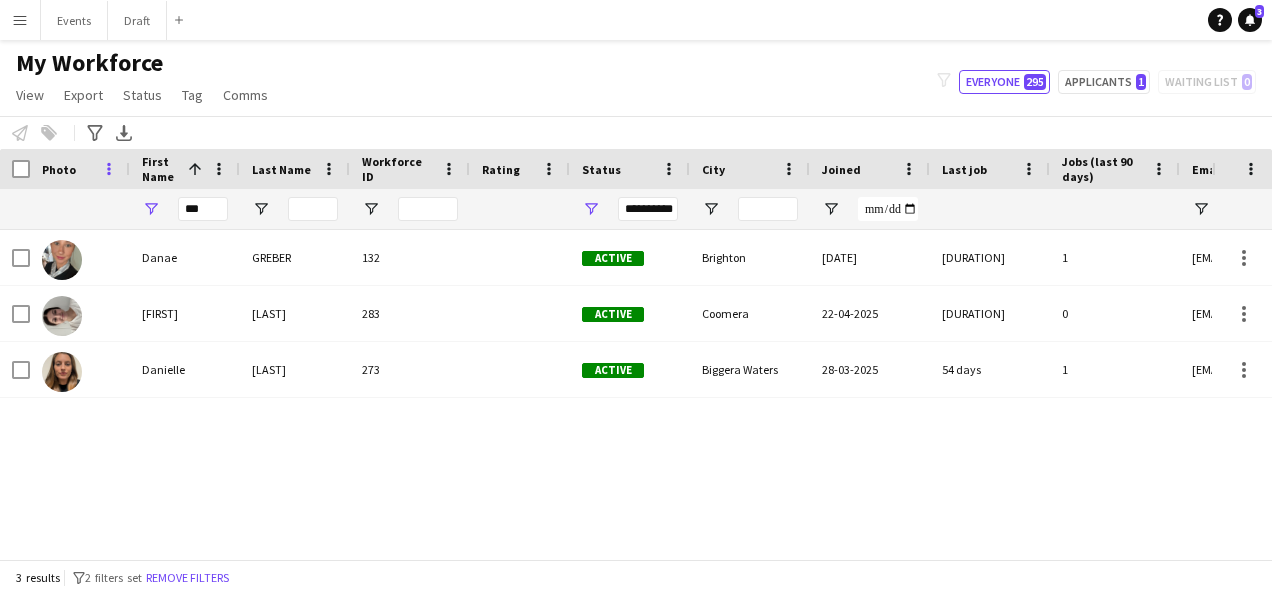 click at bounding box center [109, 169] 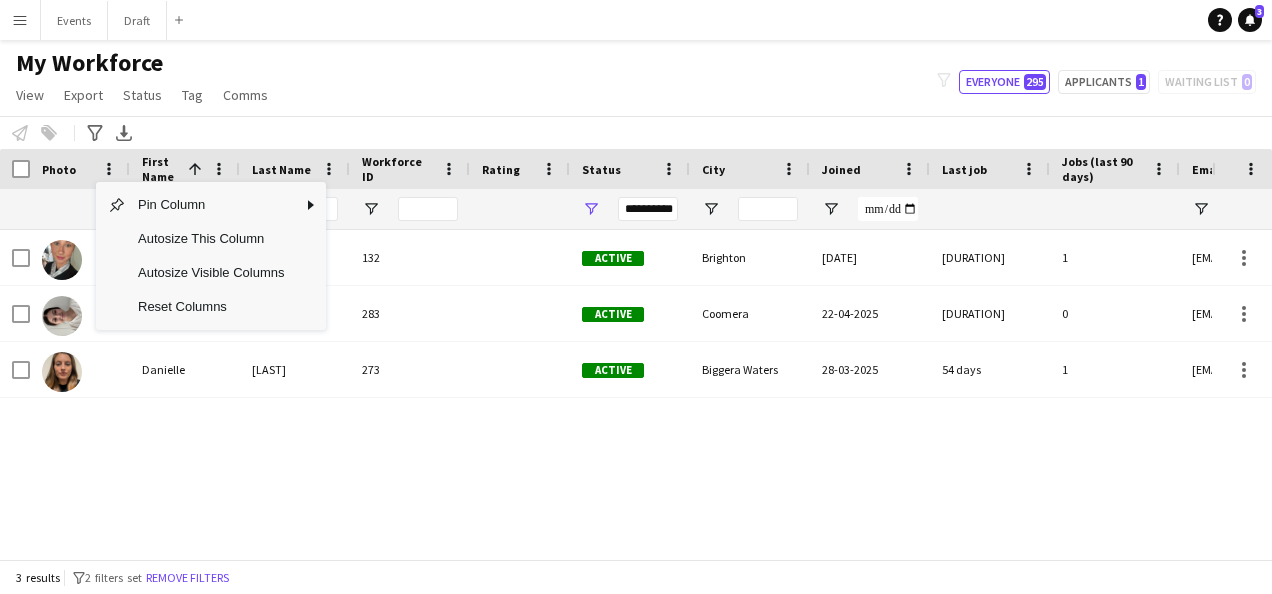 click on "[NUMBER] Active [SUBURB] [DATE] [DURATION] [EMAIL]
[FIRST] [LAST]
[NUMBER] Active [SUBURB] [DATE] [DURATION] [EMAIL]
[FIRST] [LAST]
[NUMBER] Active [SUBURB] [DATE] [DURATION] [EMAIL]
[FIRST] [LAST]" at bounding box center [606, 387] 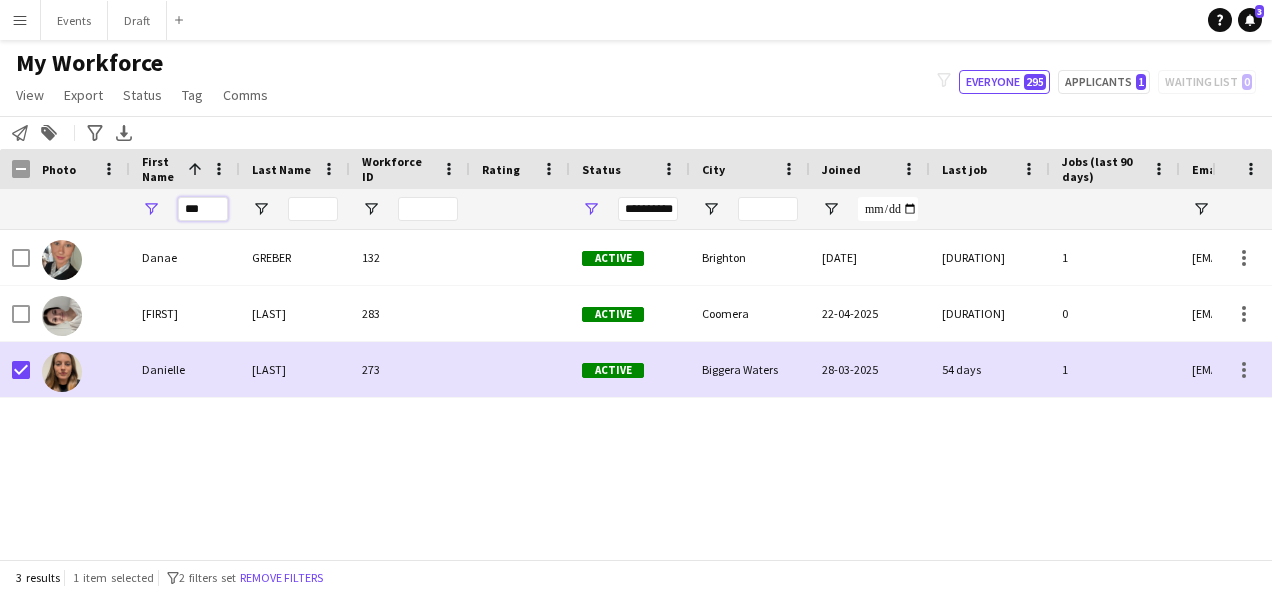 click on "***" at bounding box center (203, 209) 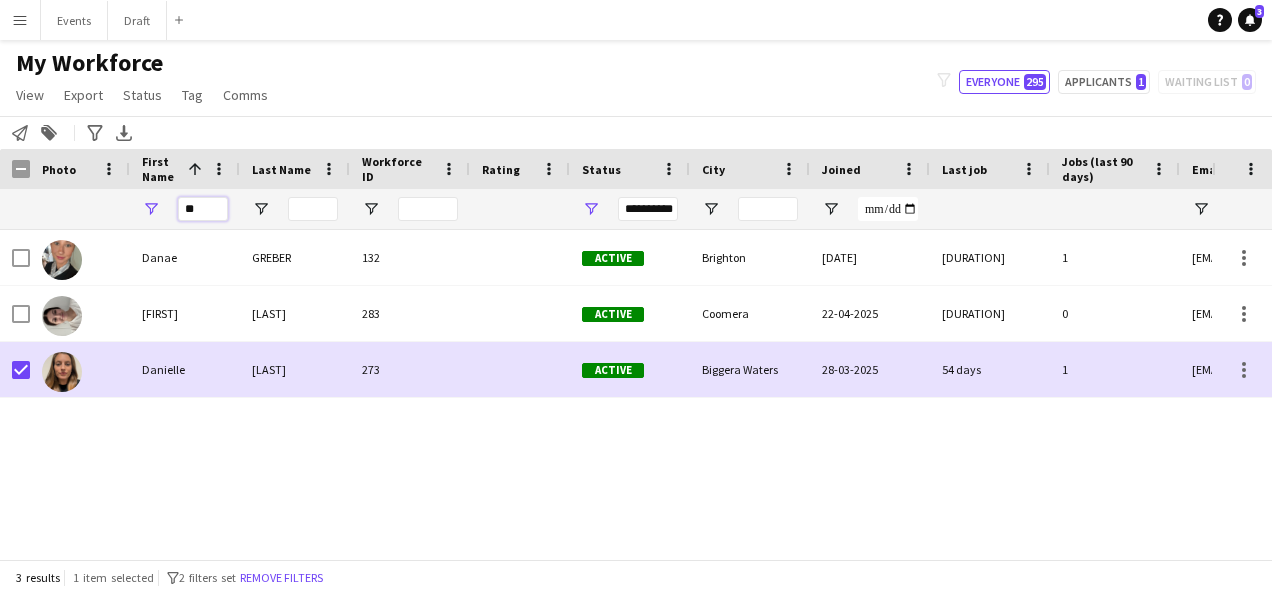 type on "*" 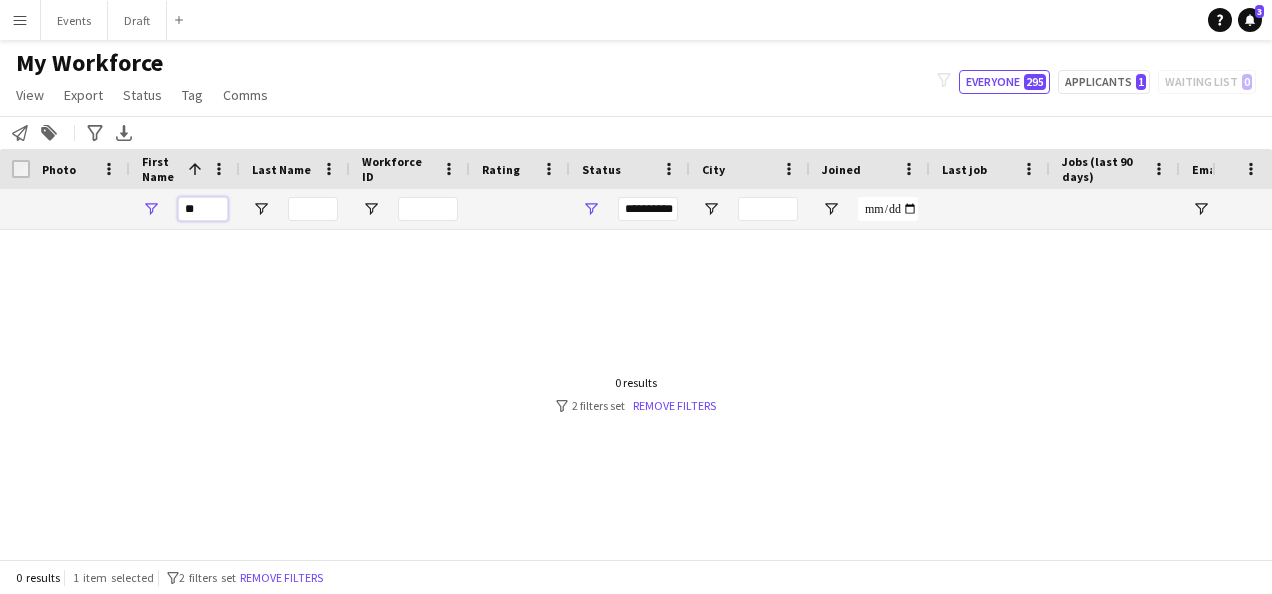 type on "*" 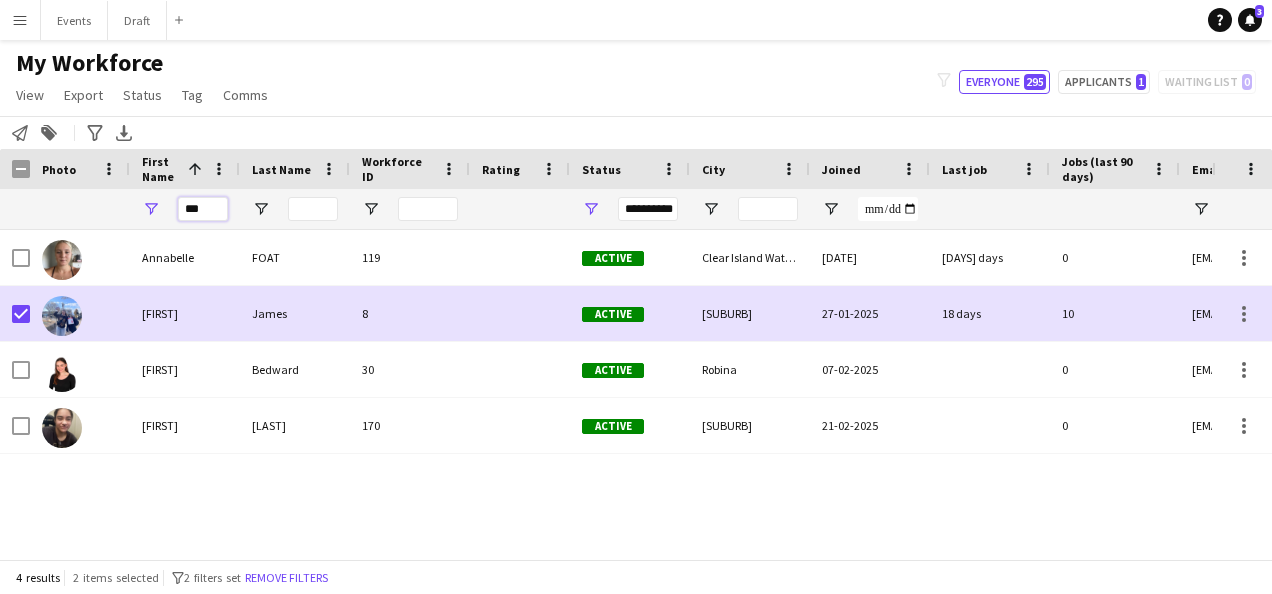 click on "***" at bounding box center (203, 209) 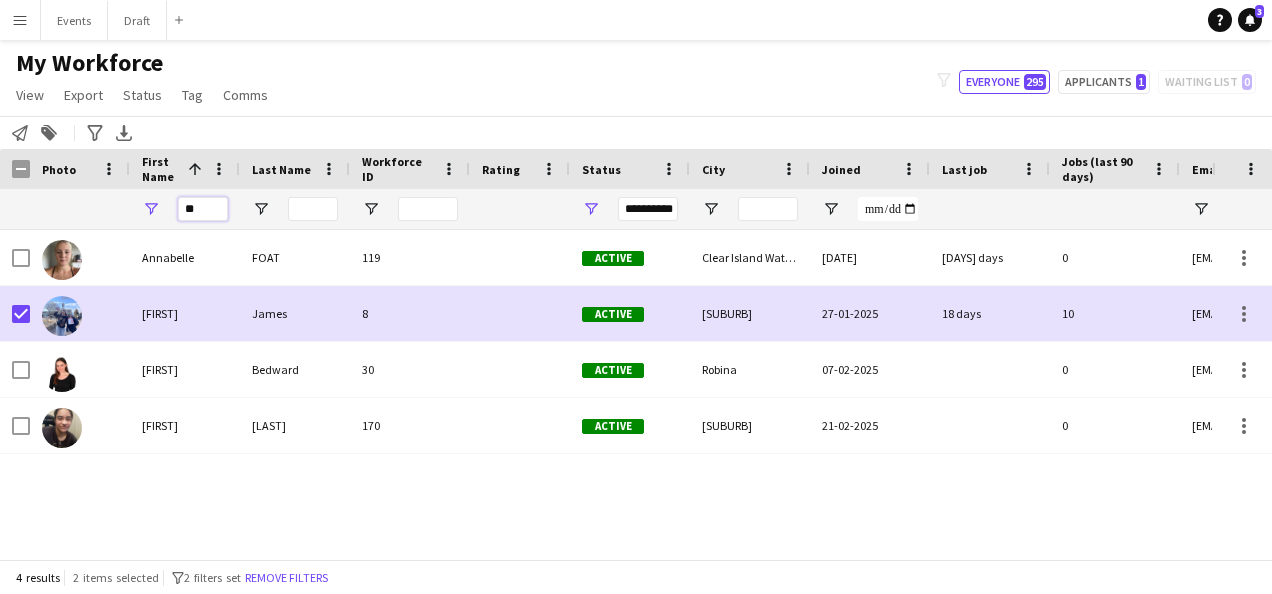 type on "*" 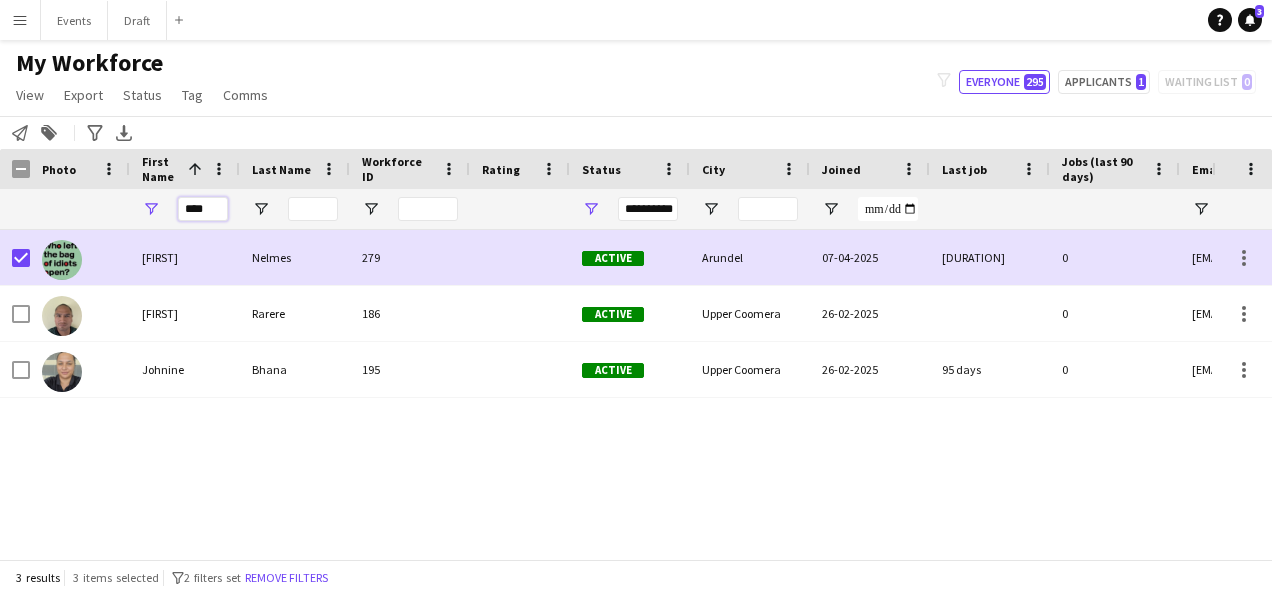 click on "****" at bounding box center [203, 209] 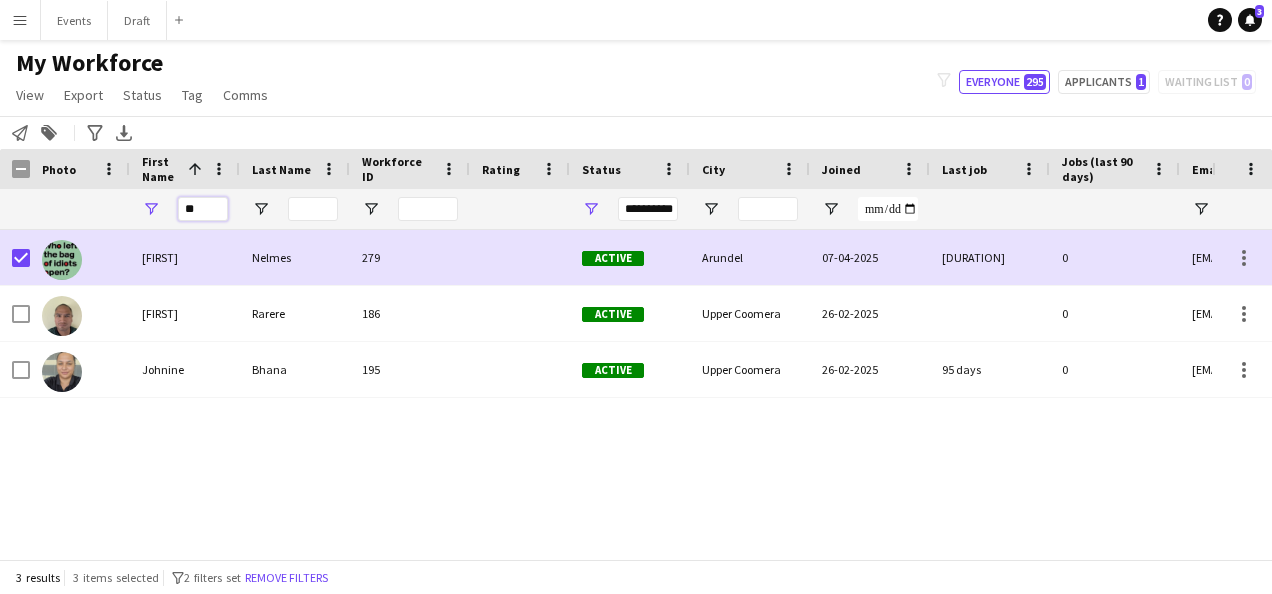 type on "*" 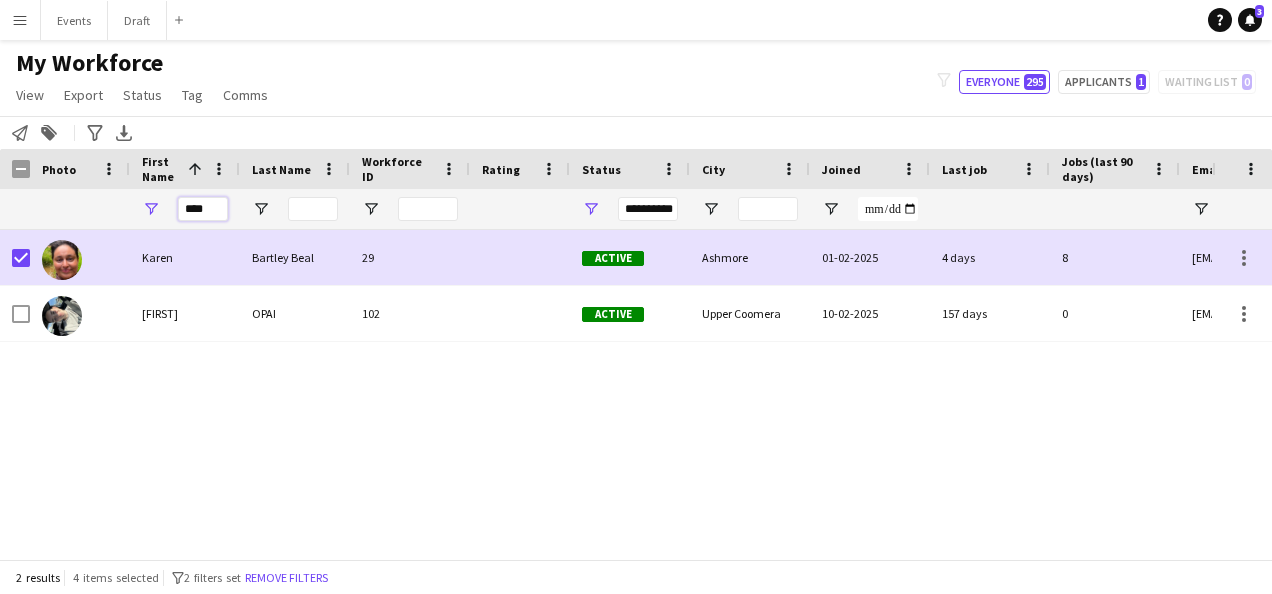click on "****" at bounding box center [203, 209] 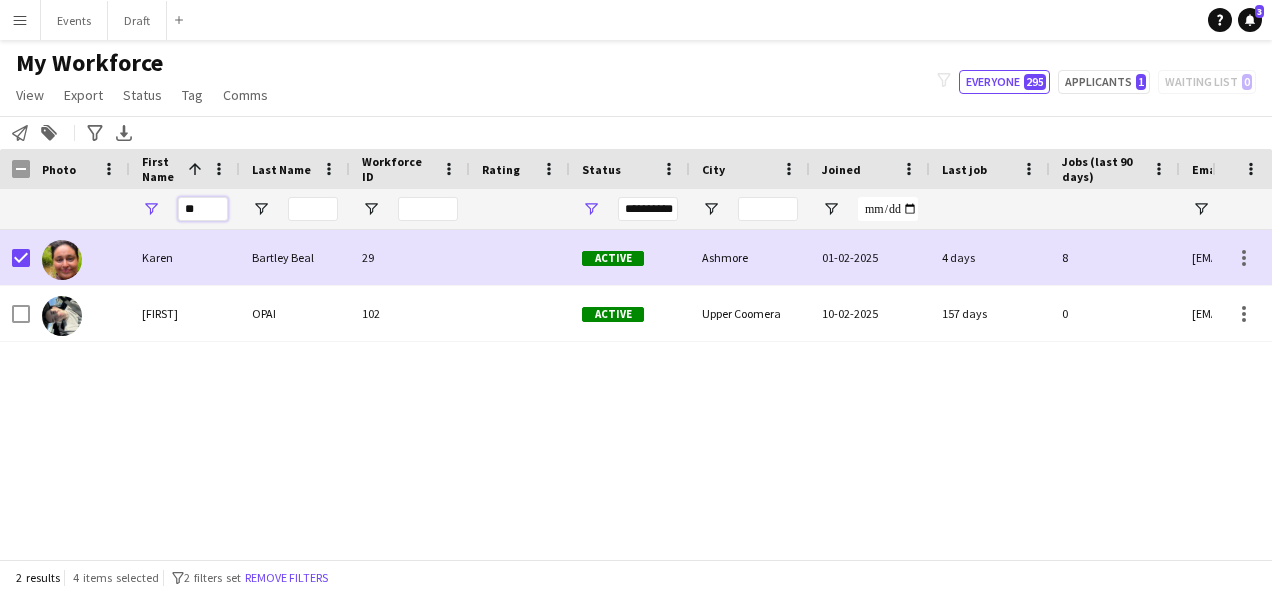 type on "*" 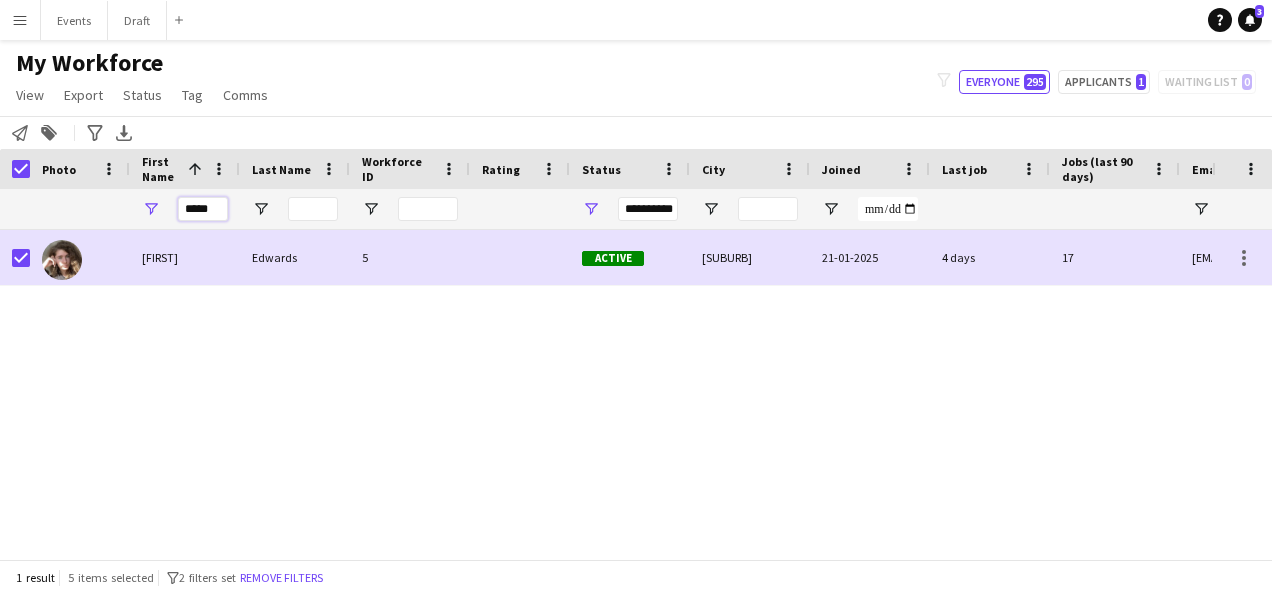 click on "*****" at bounding box center (203, 209) 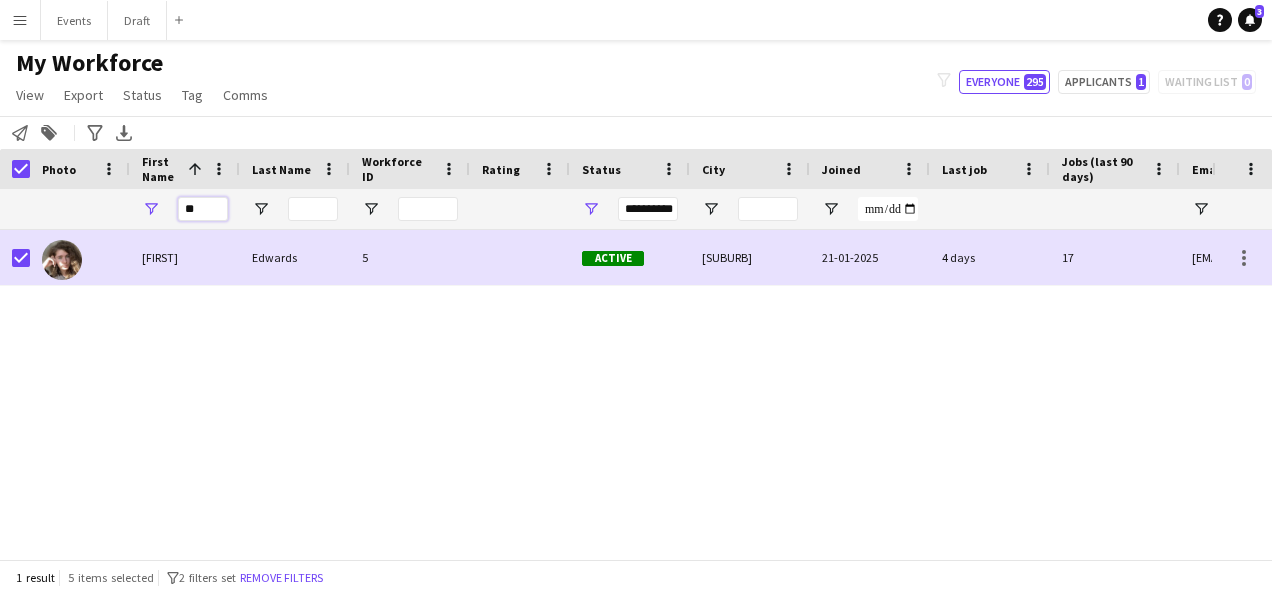 type on "*" 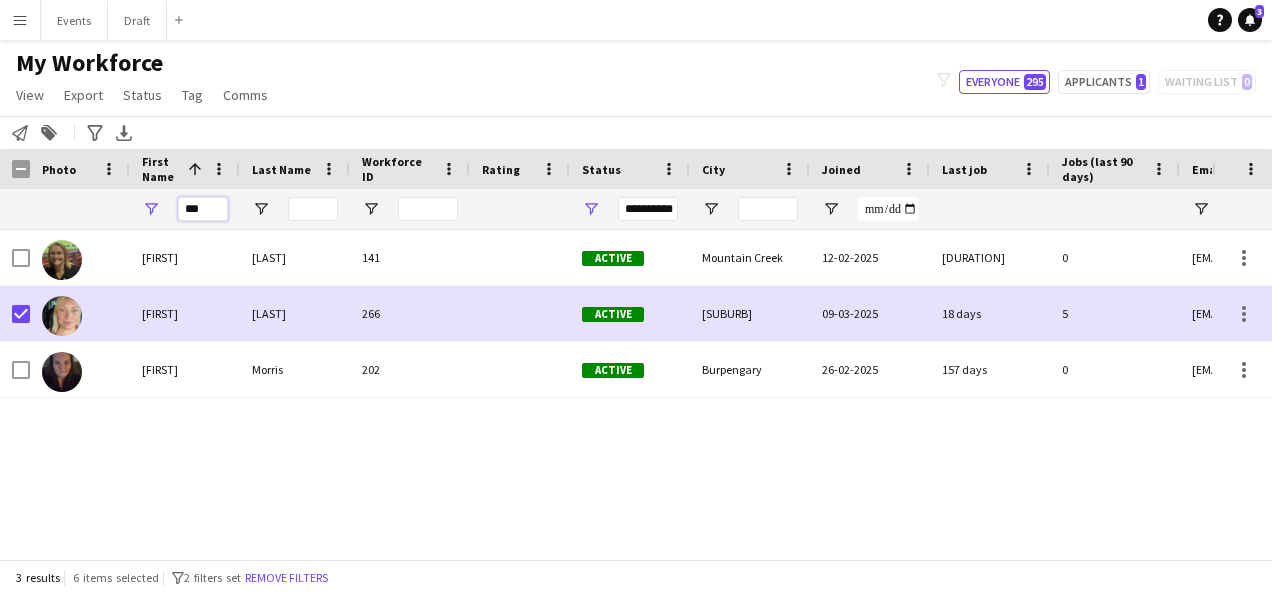 click on "***" at bounding box center (203, 209) 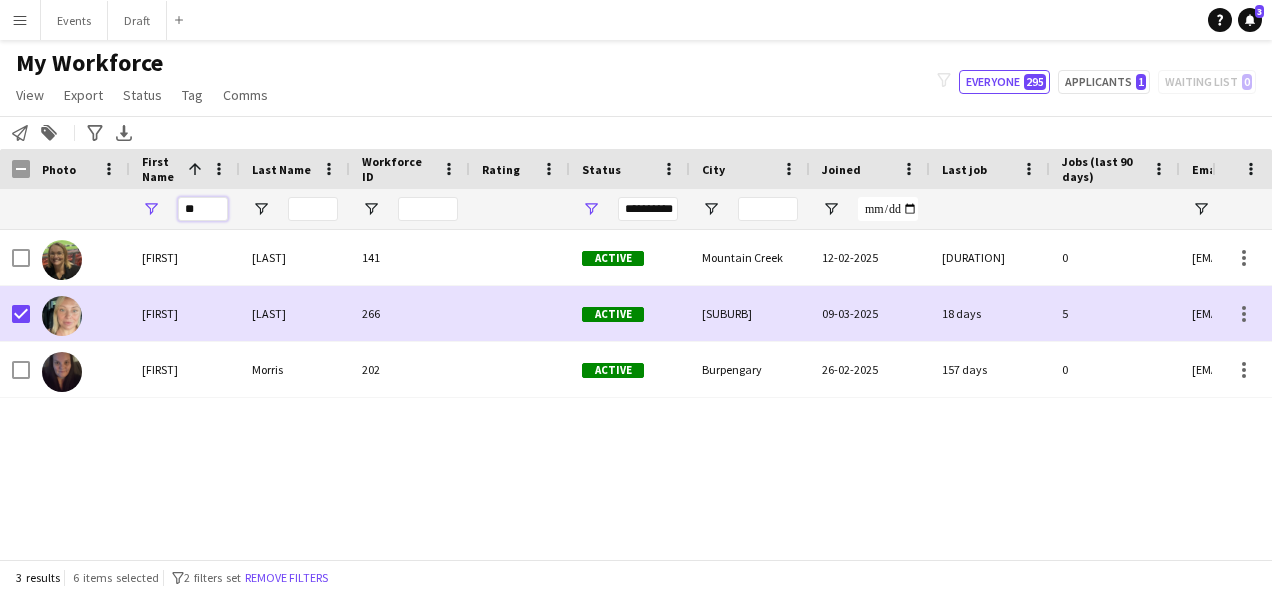 type on "*" 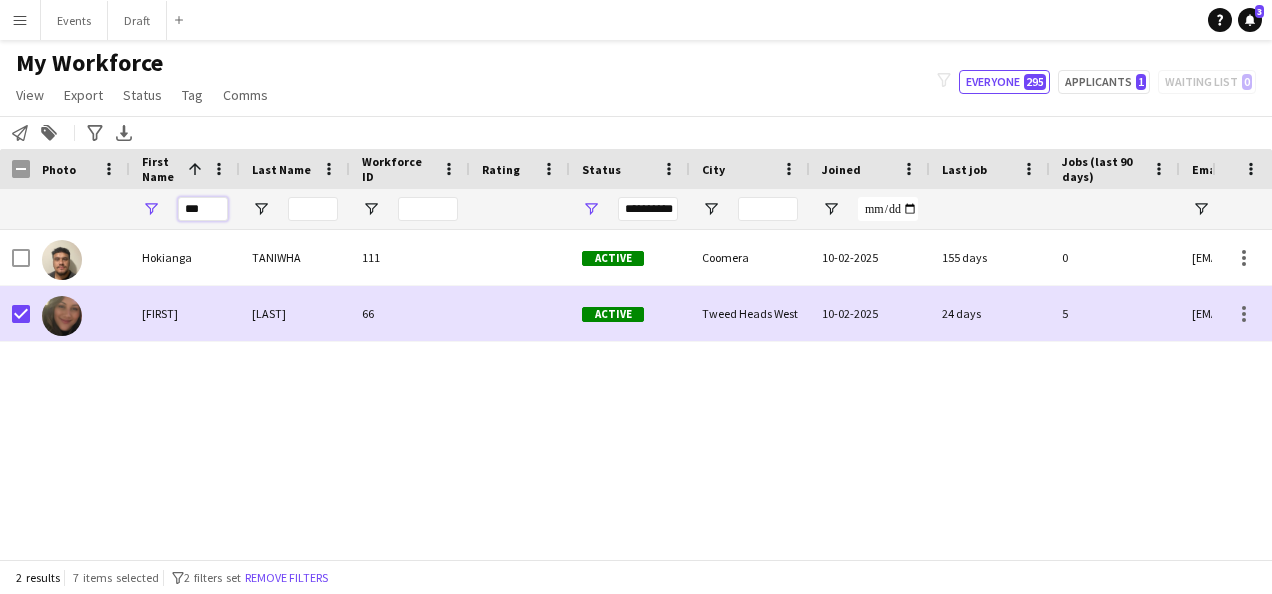 click on "***" at bounding box center [203, 209] 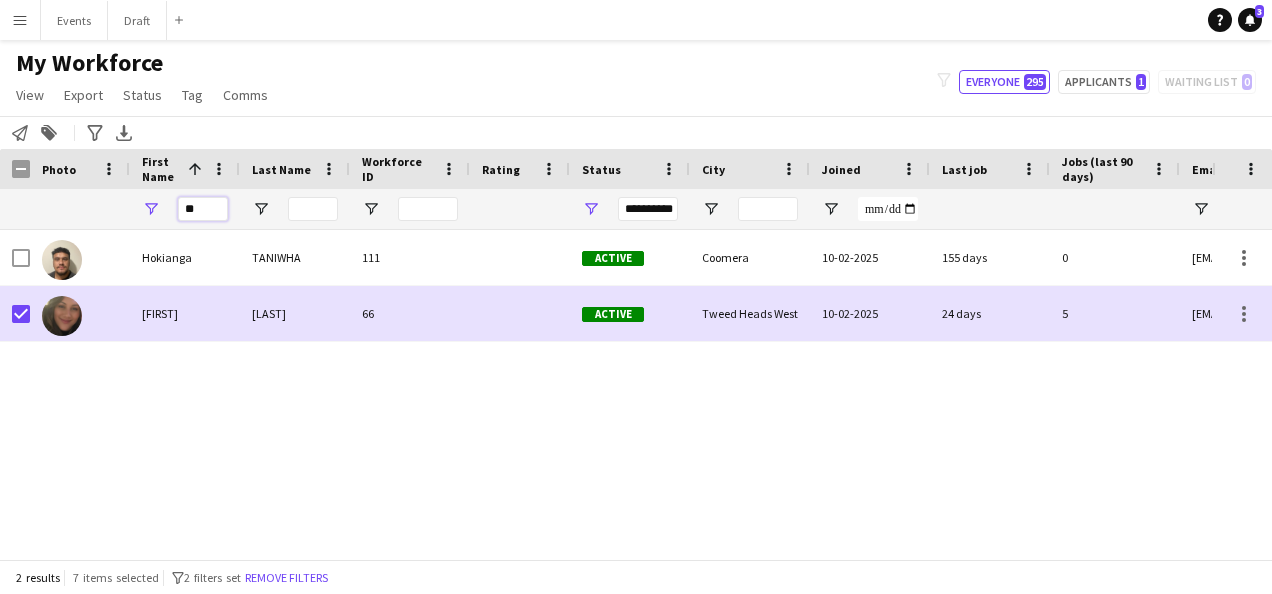 type on "*" 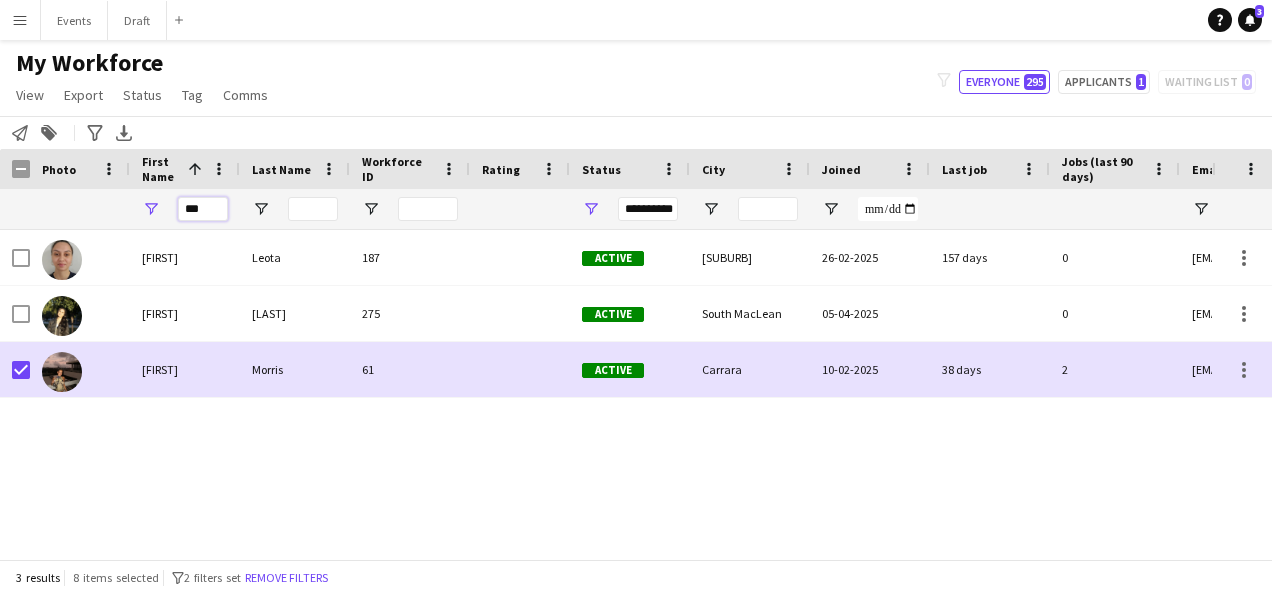 click on "***" at bounding box center (203, 209) 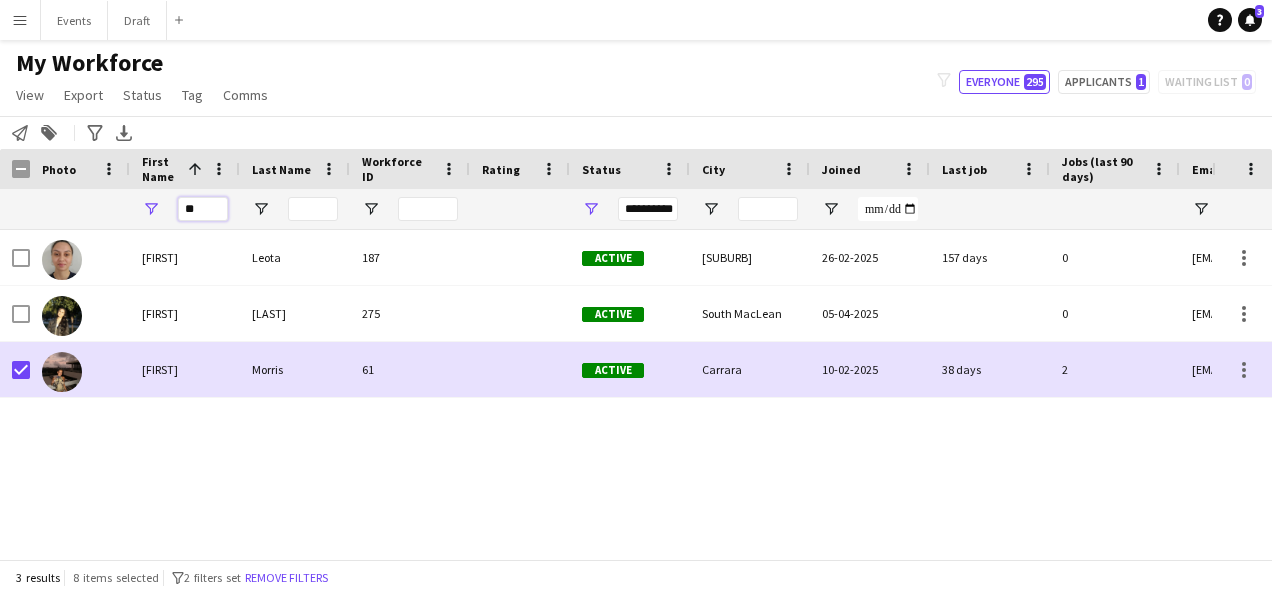 type on "*" 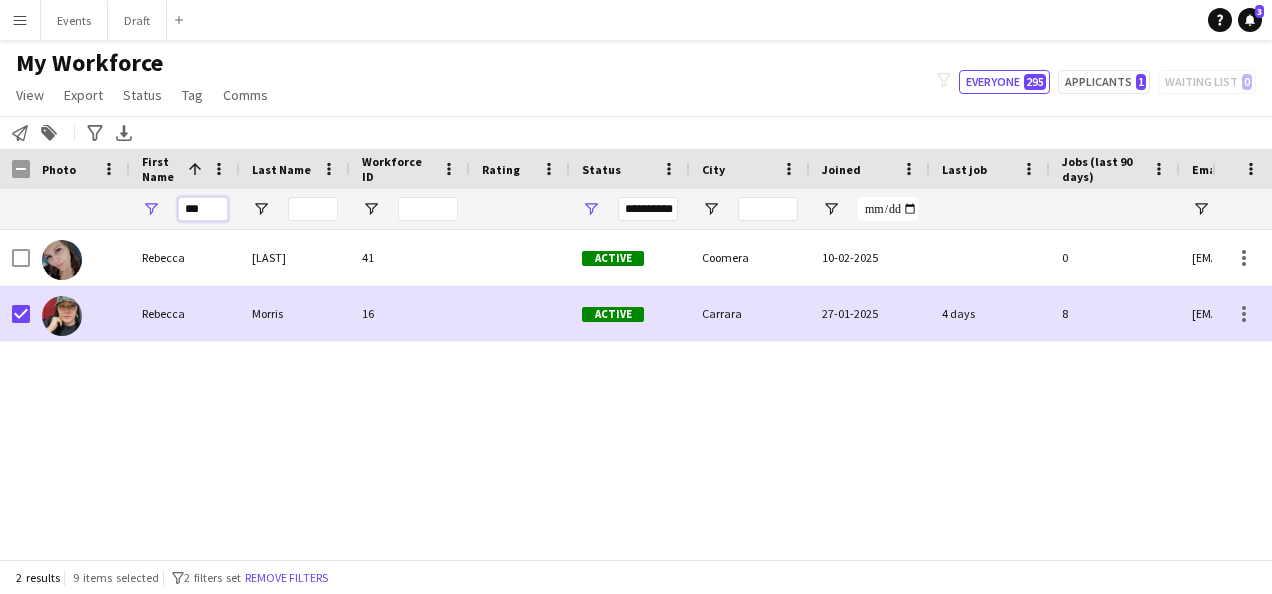 click on "***" at bounding box center (203, 209) 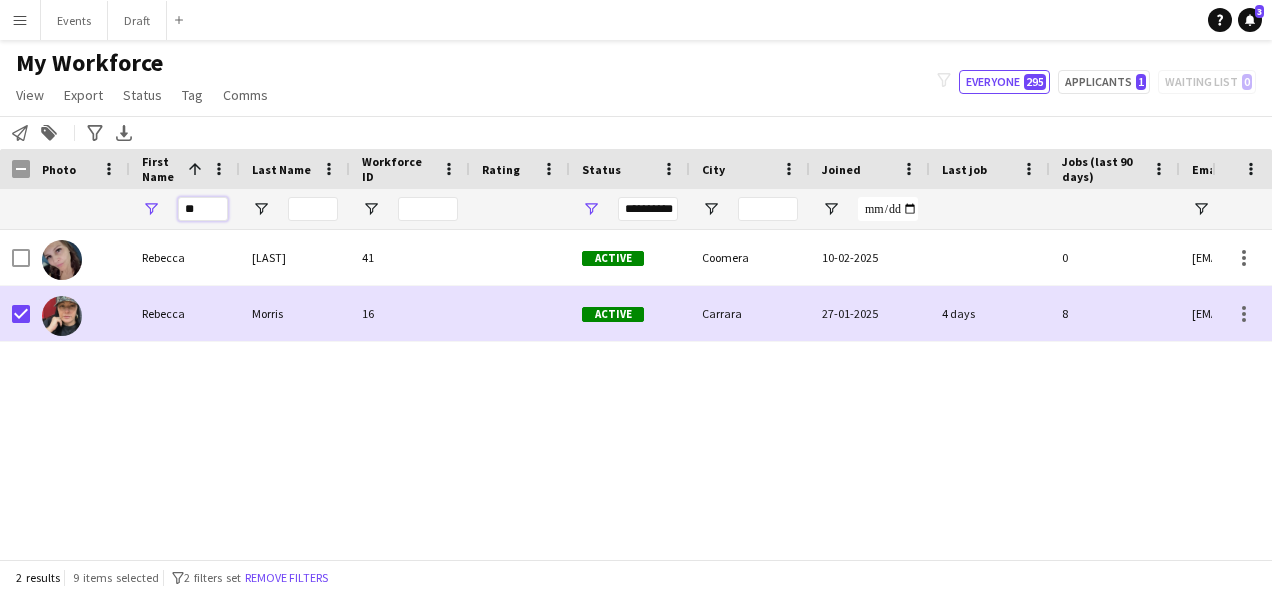 type on "*" 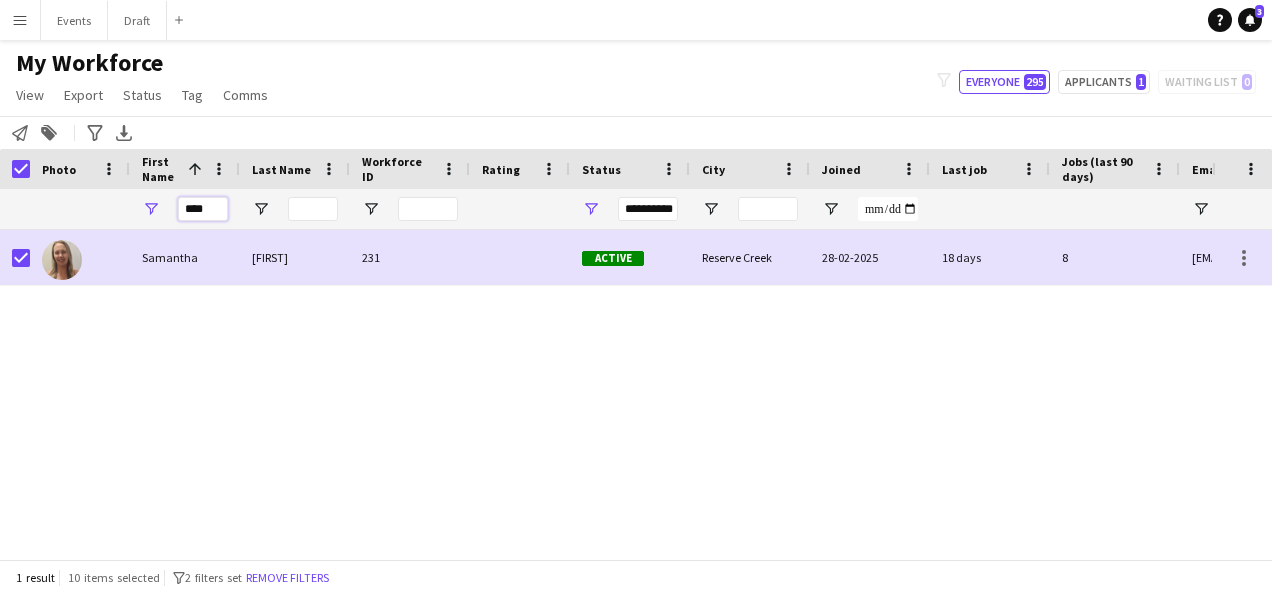 click on "****" at bounding box center (203, 209) 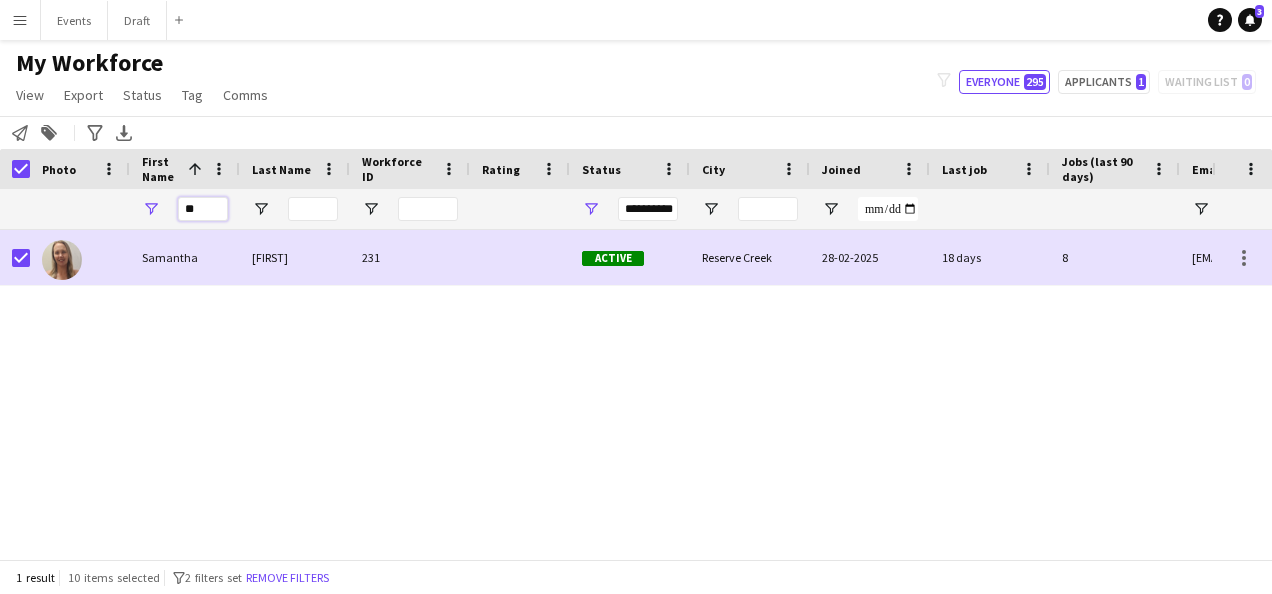type on "*" 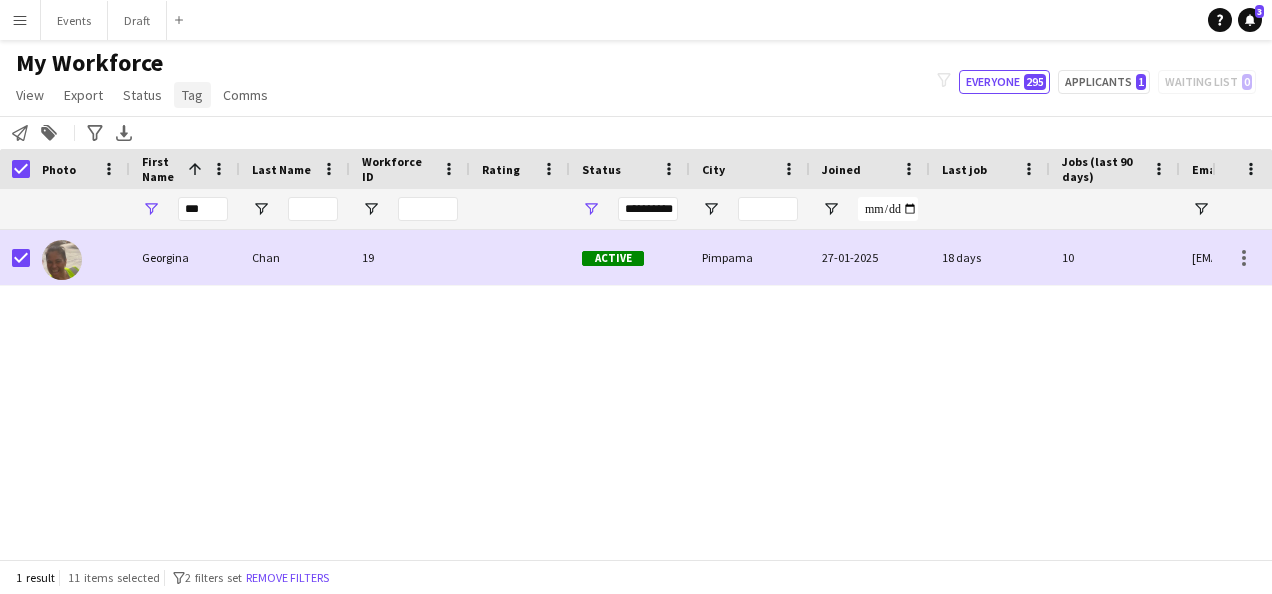 click on "Tag" 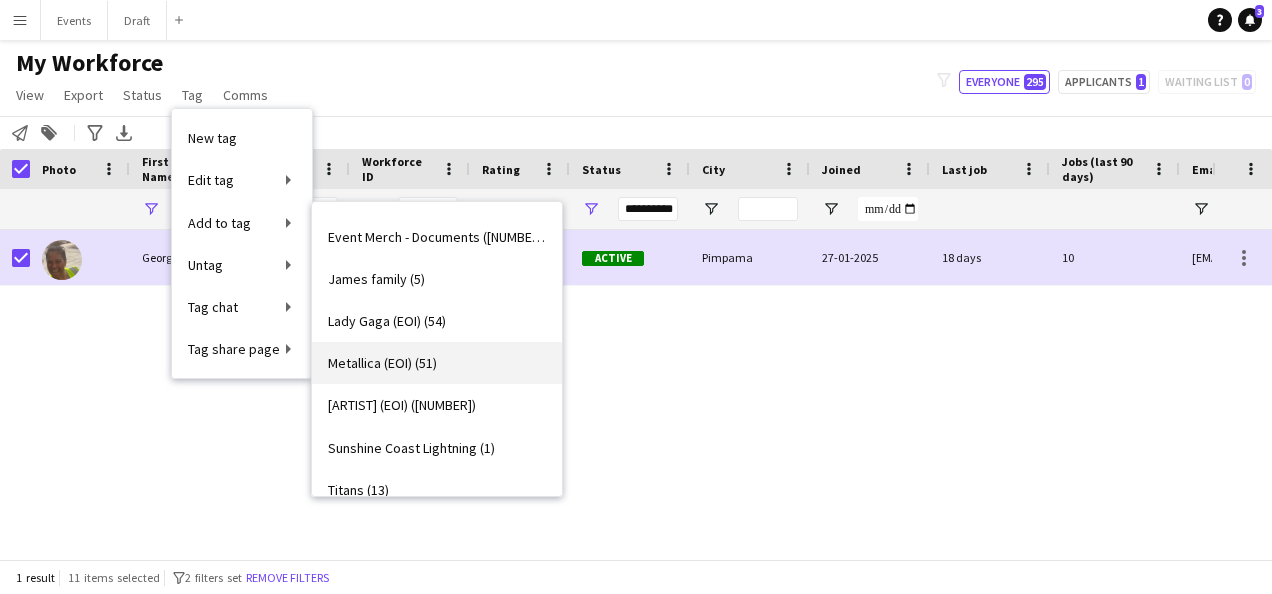 scroll, scrollTop: 102, scrollLeft: 0, axis: vertical 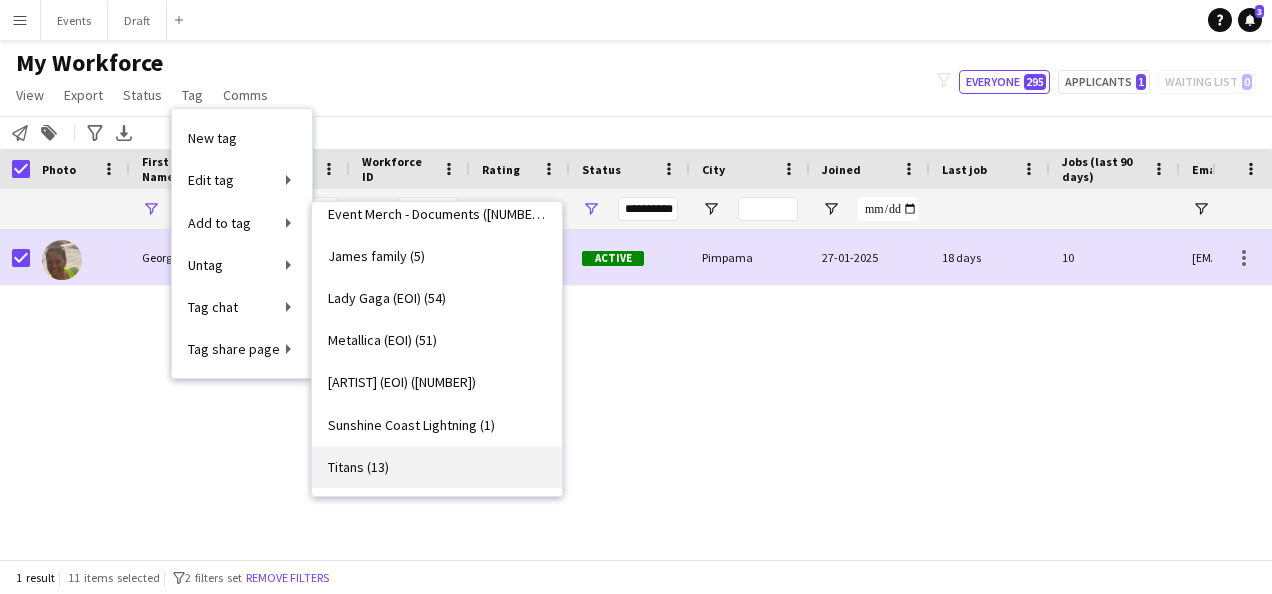 click on "Titans (13)" at bounding box center [437, 467] 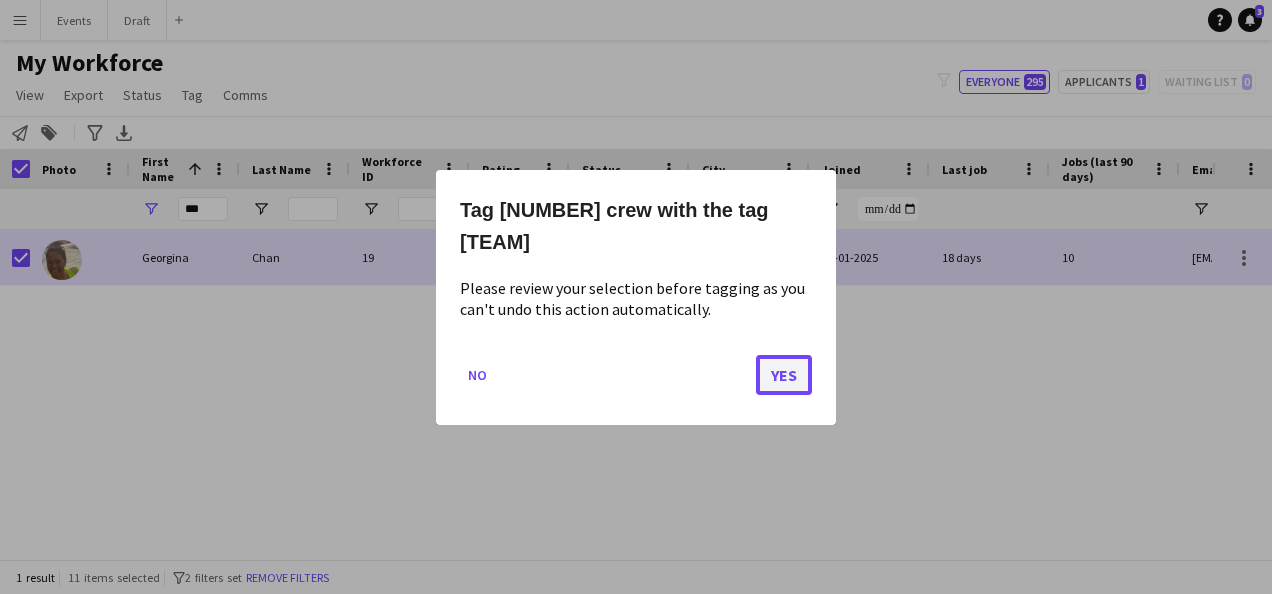 click on "Yes" 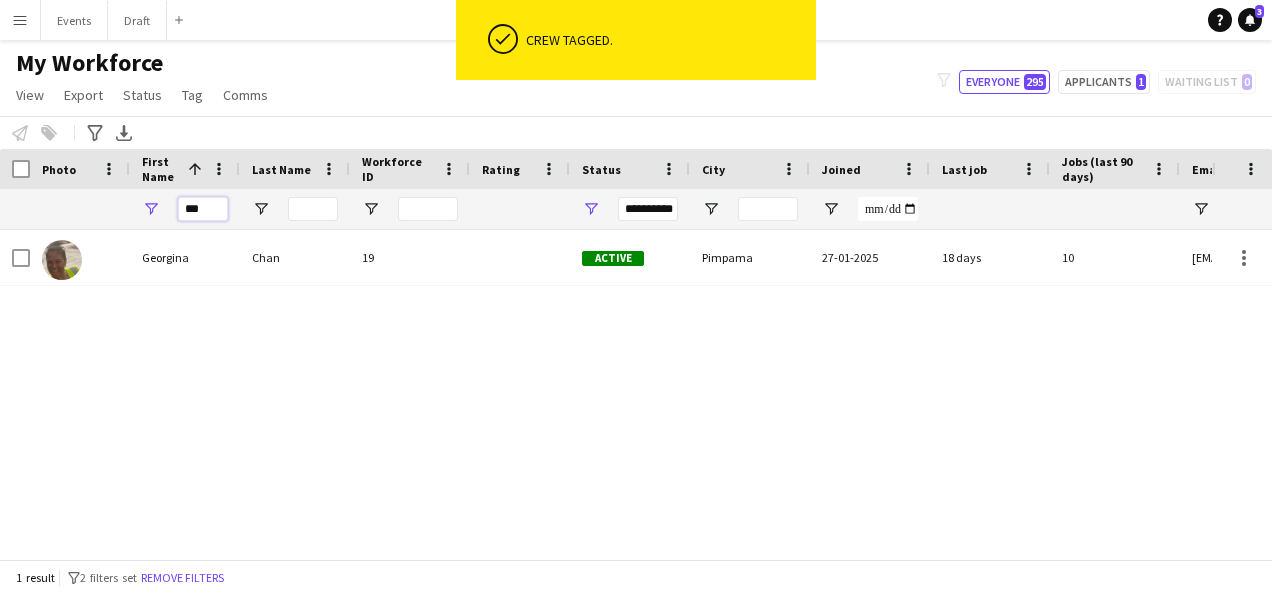 click on "***" at bounding box center [203, 209] 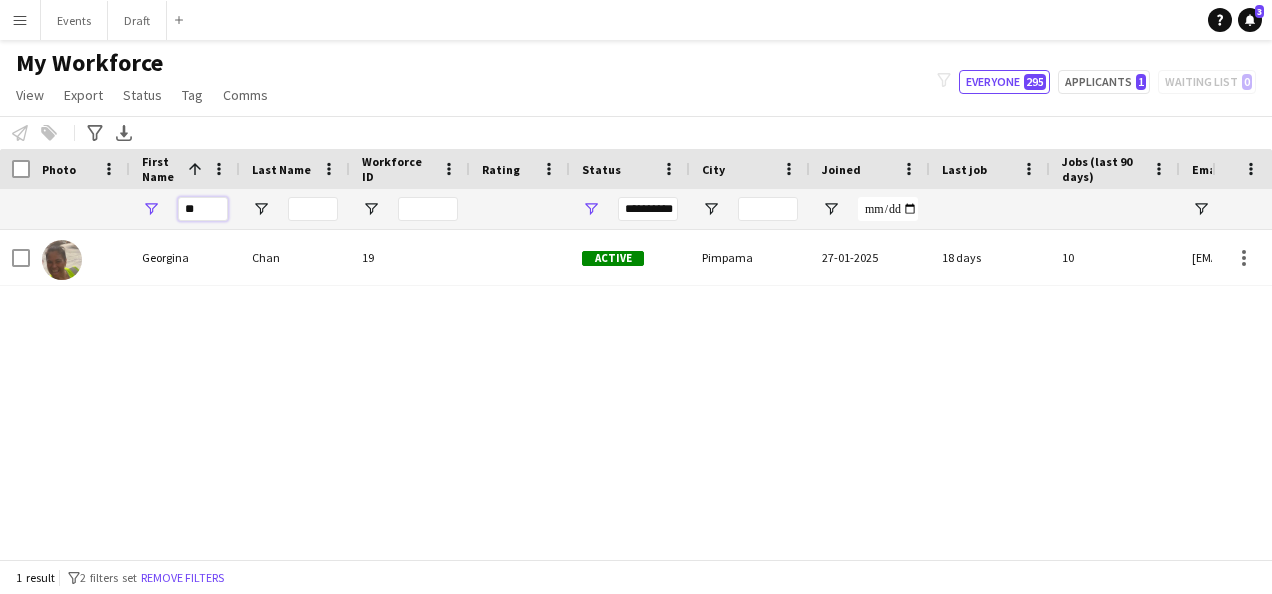 type on "*" 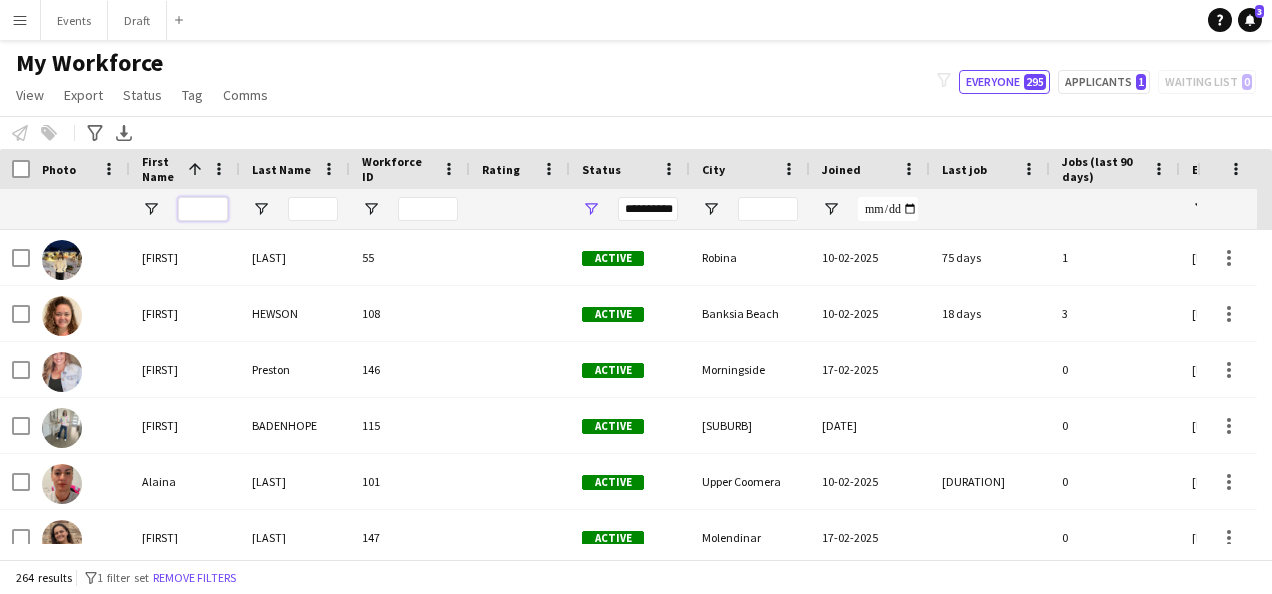 scroll, scrollTop: 0, scrollLeft: 67, axis: horizontal 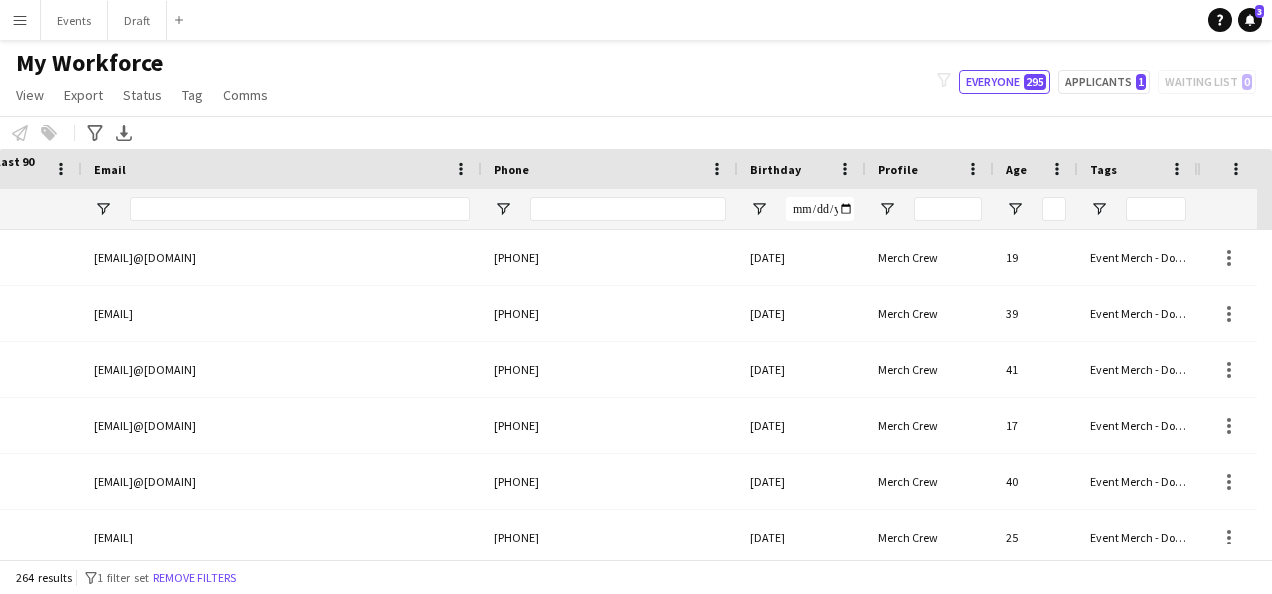 type 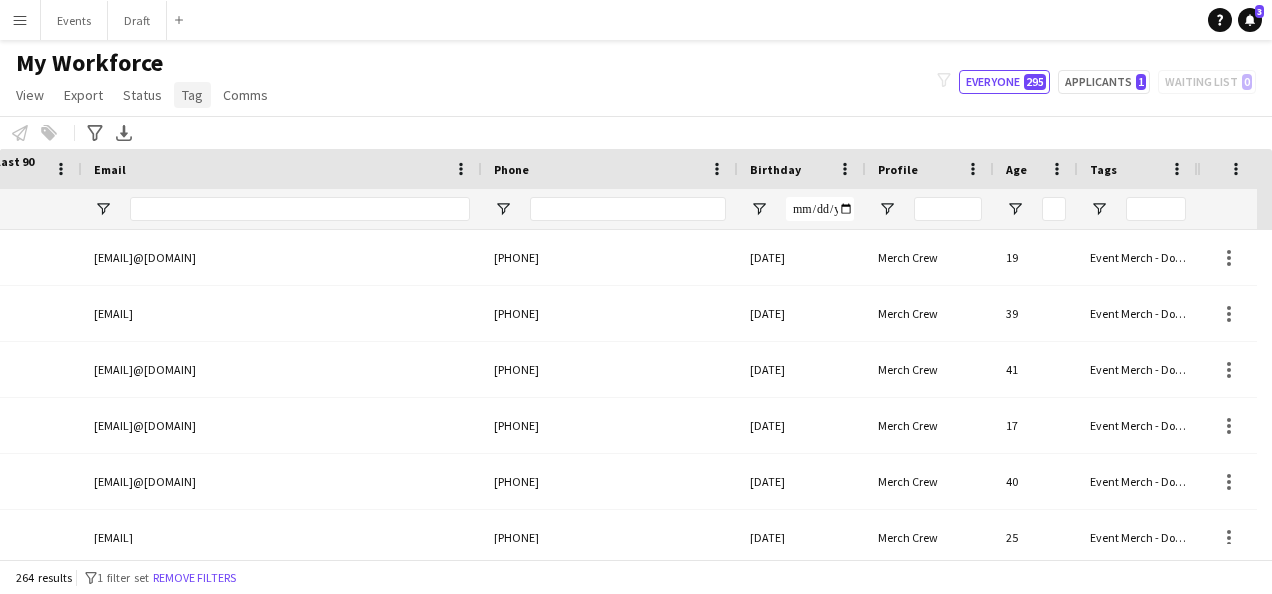 click on "Tag" 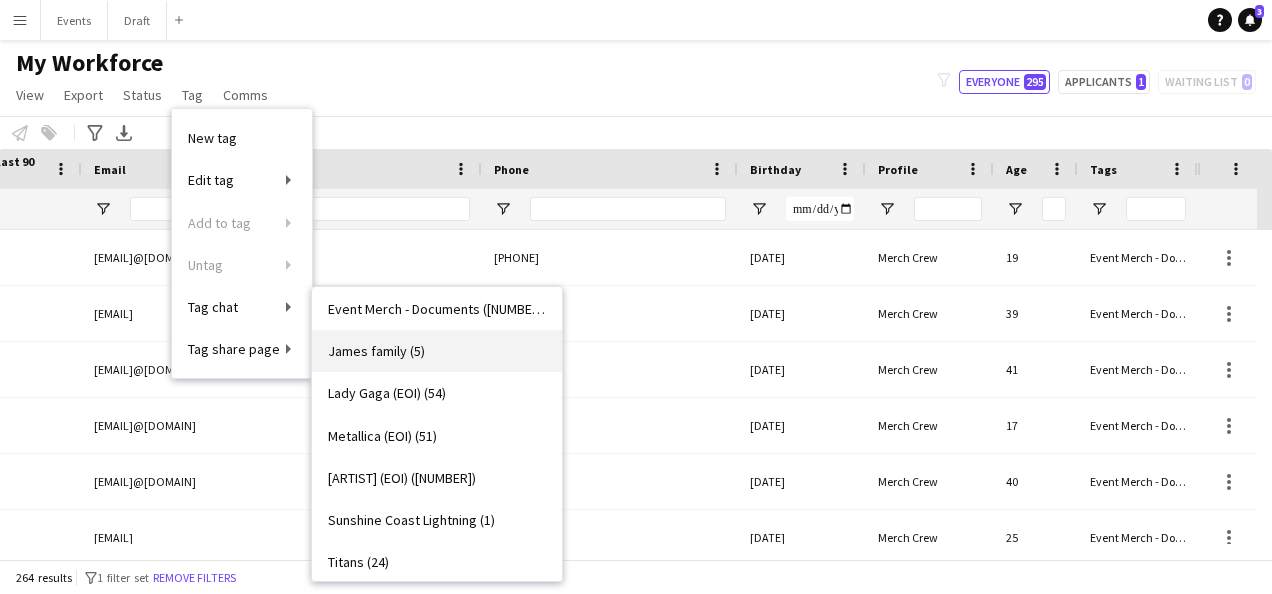scroll, scrollTop: 102, scrollLeft: 0, axis: vertical 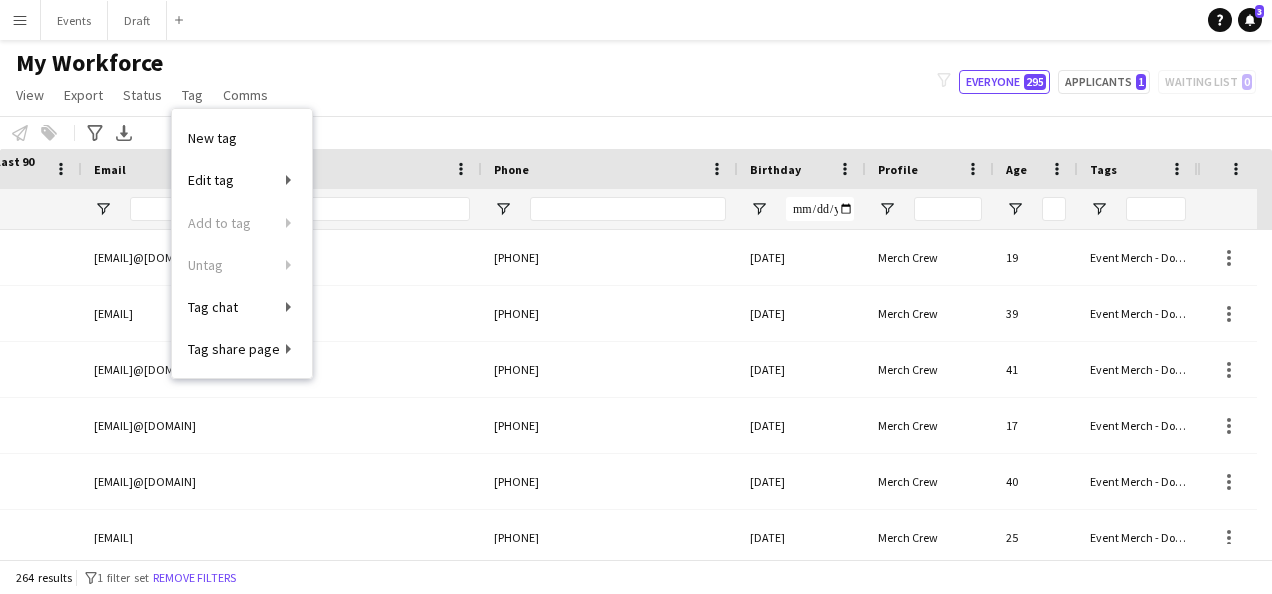 click on "Menu" at bounding box center [20, 20] 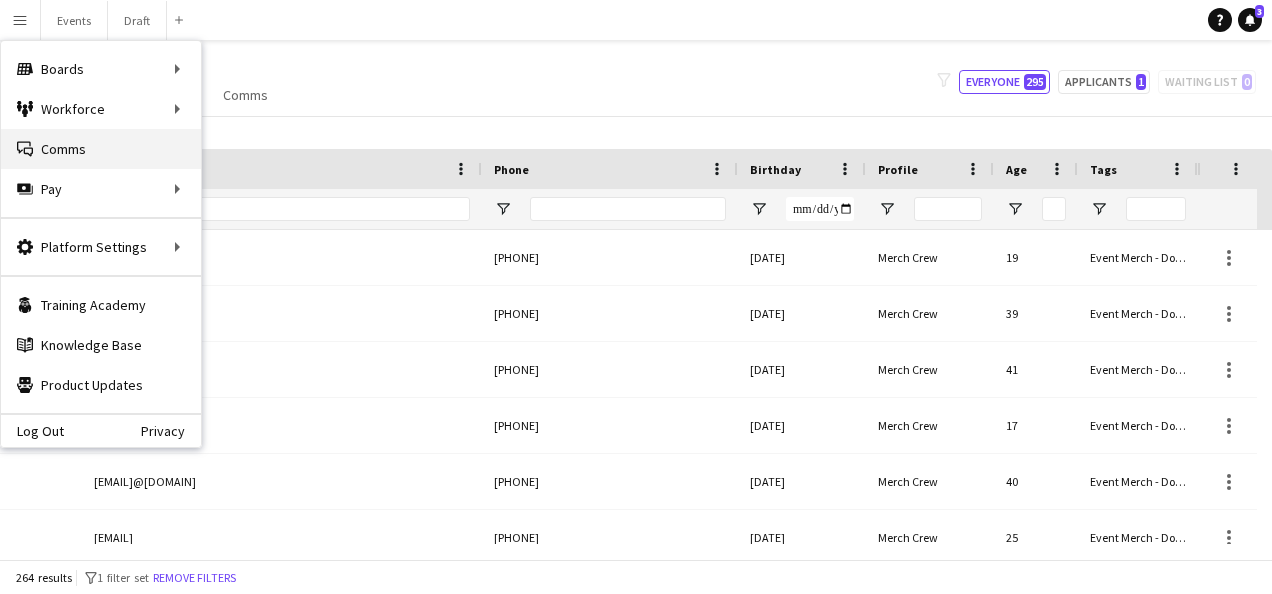 click on "Comms
Comms" at bounding box center (101, 149) 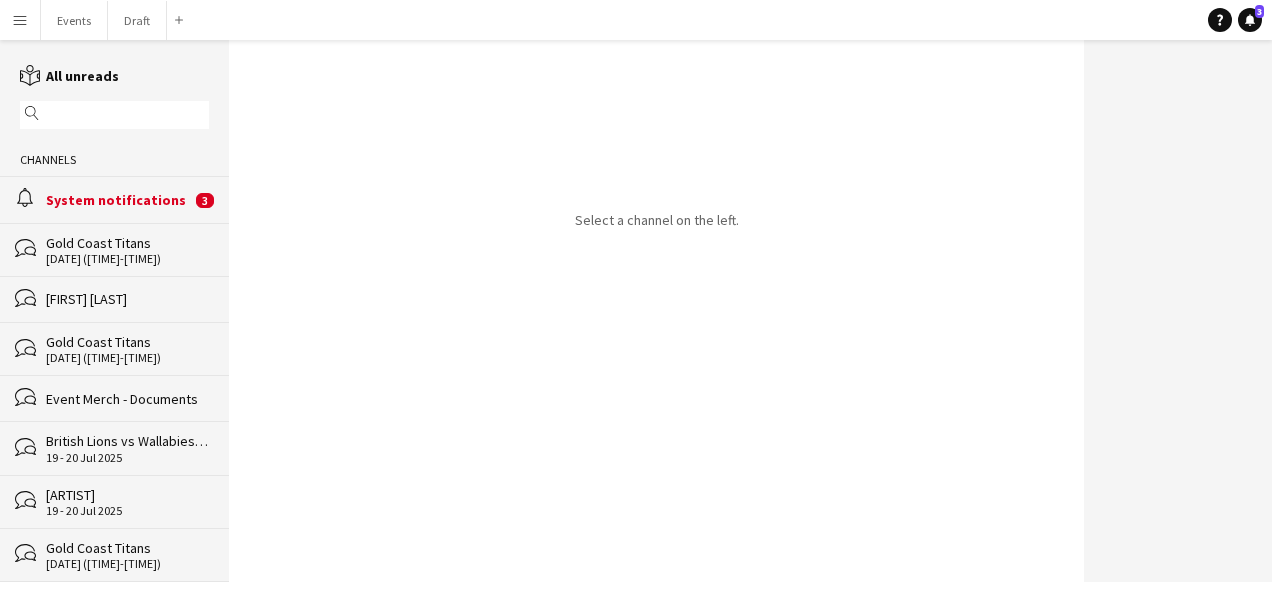 click on "Gold Coast Titans" 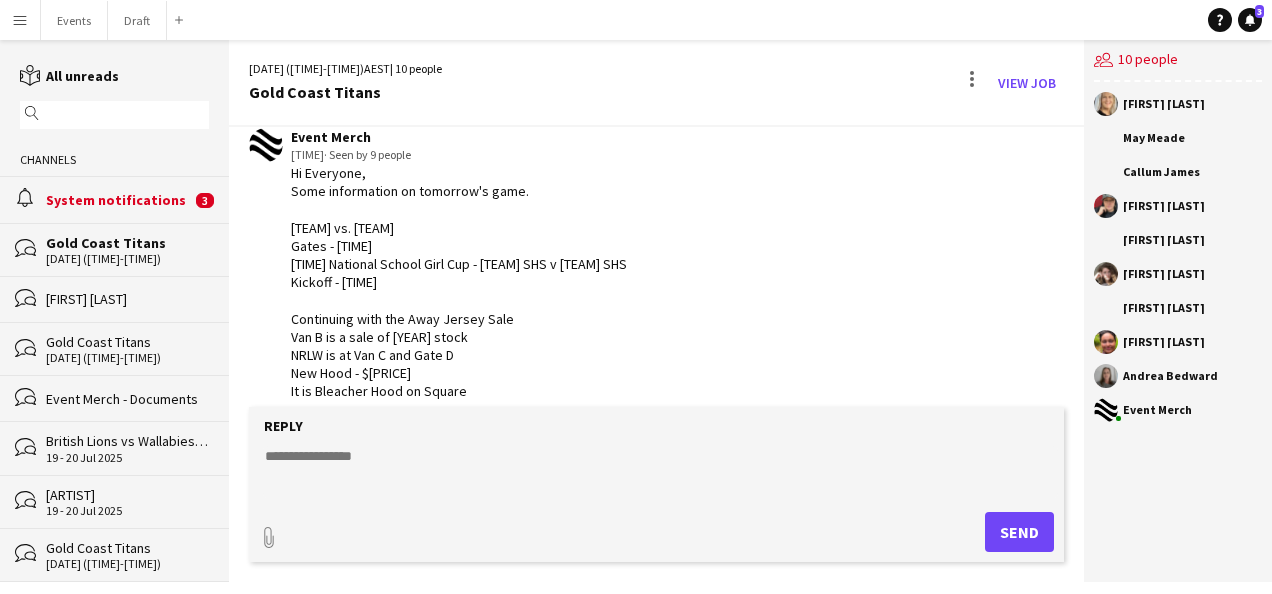 scroll, scrollTop: 248, scrollLeft: 0, axis: vertical 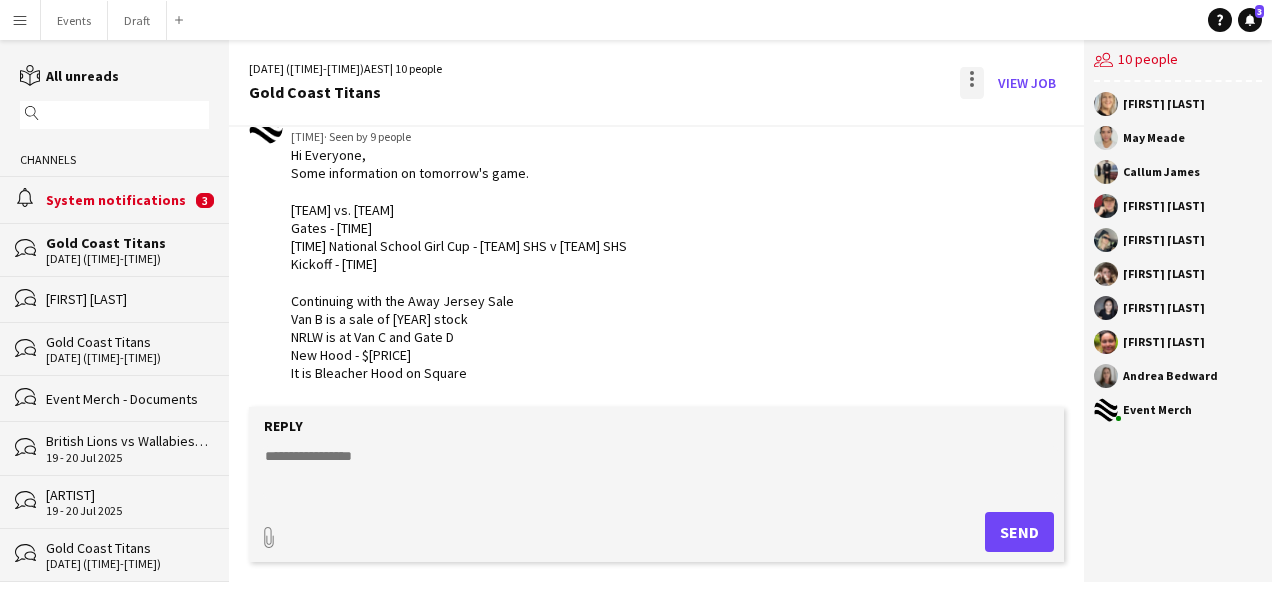 click 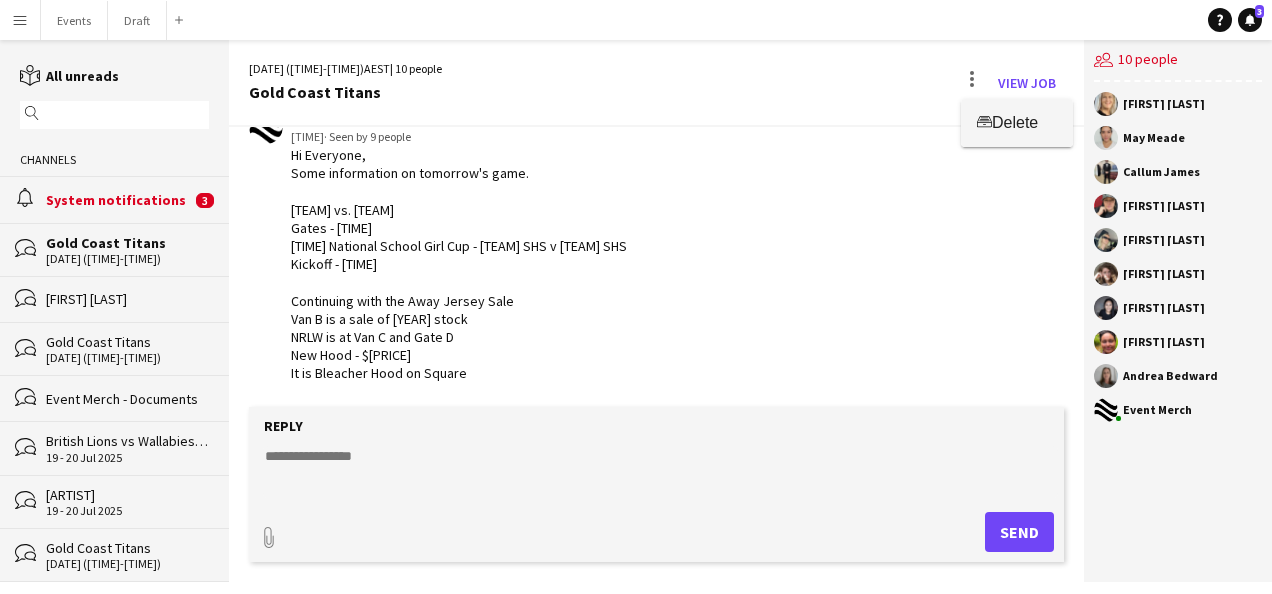 click on "Delete
Delete" at bounding box center [1017, 122] 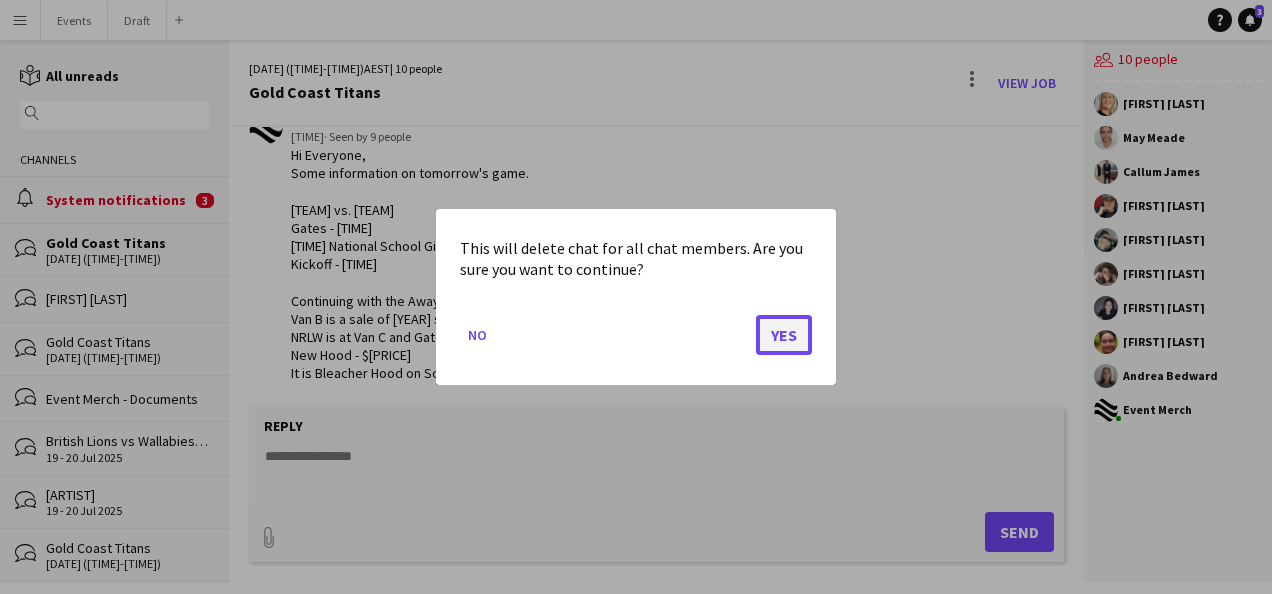 click on "Yes" 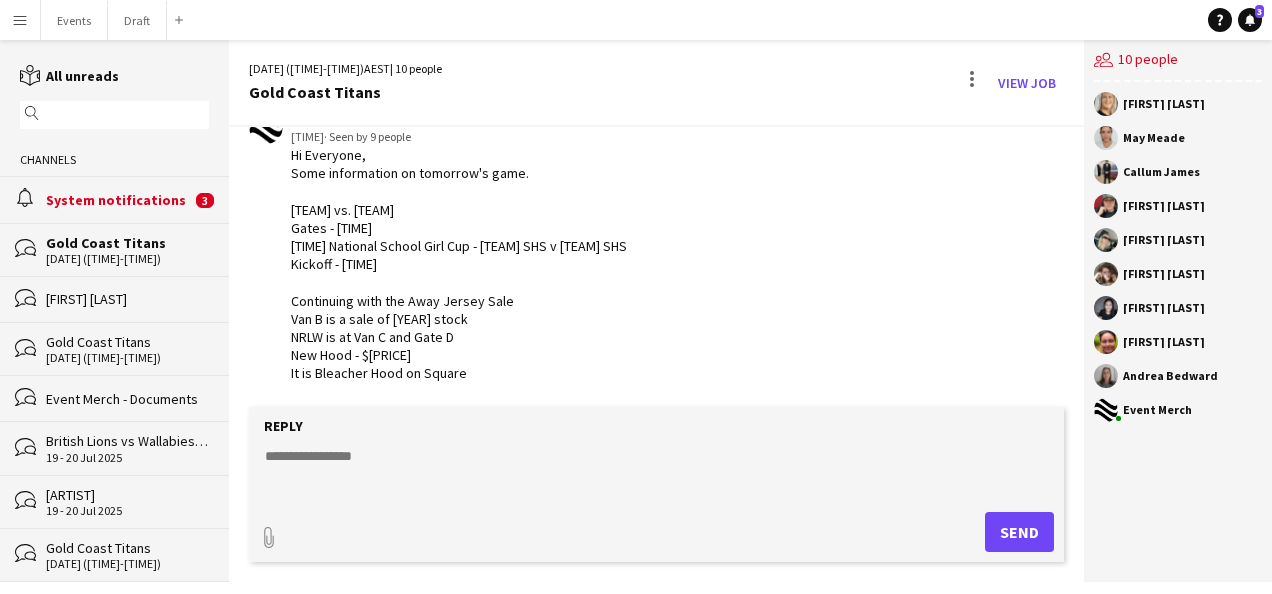 click on "Gold Coast Titans" 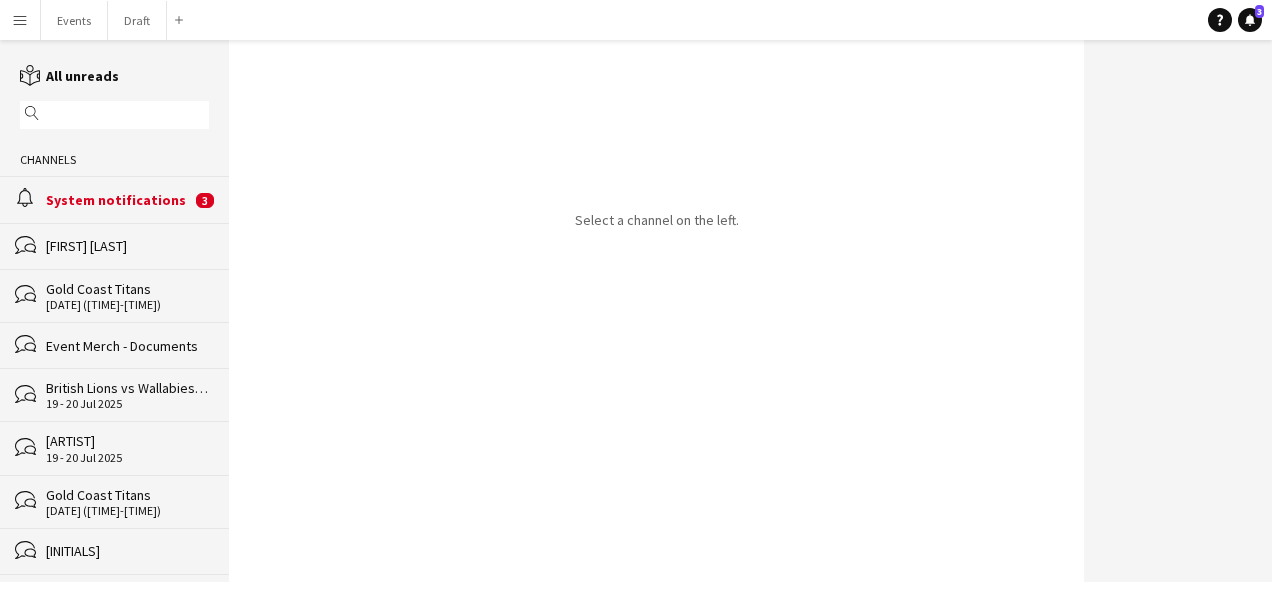 click on "Gold Coast Titans" 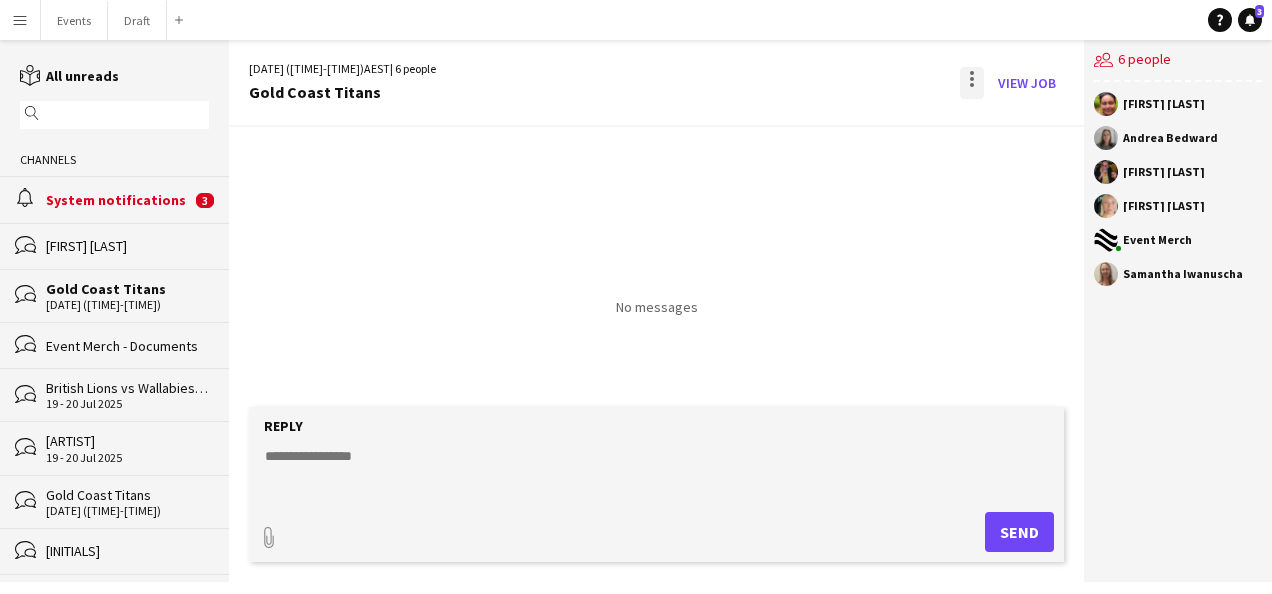 click 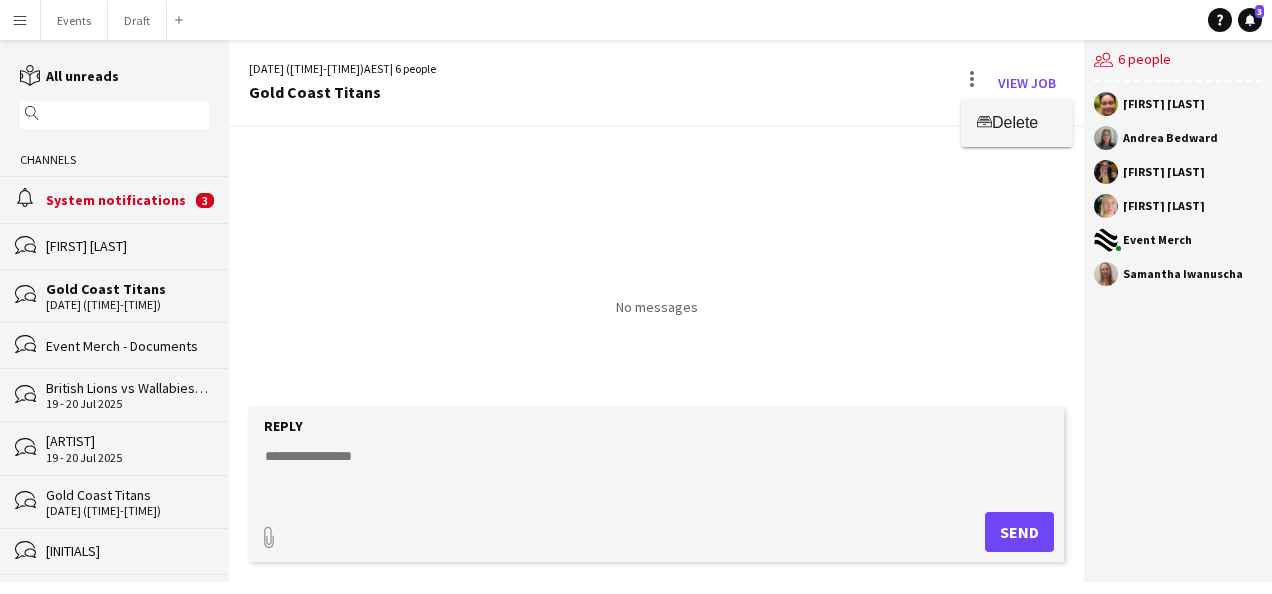 click on "Delete" at bounding box center (1015, 122) 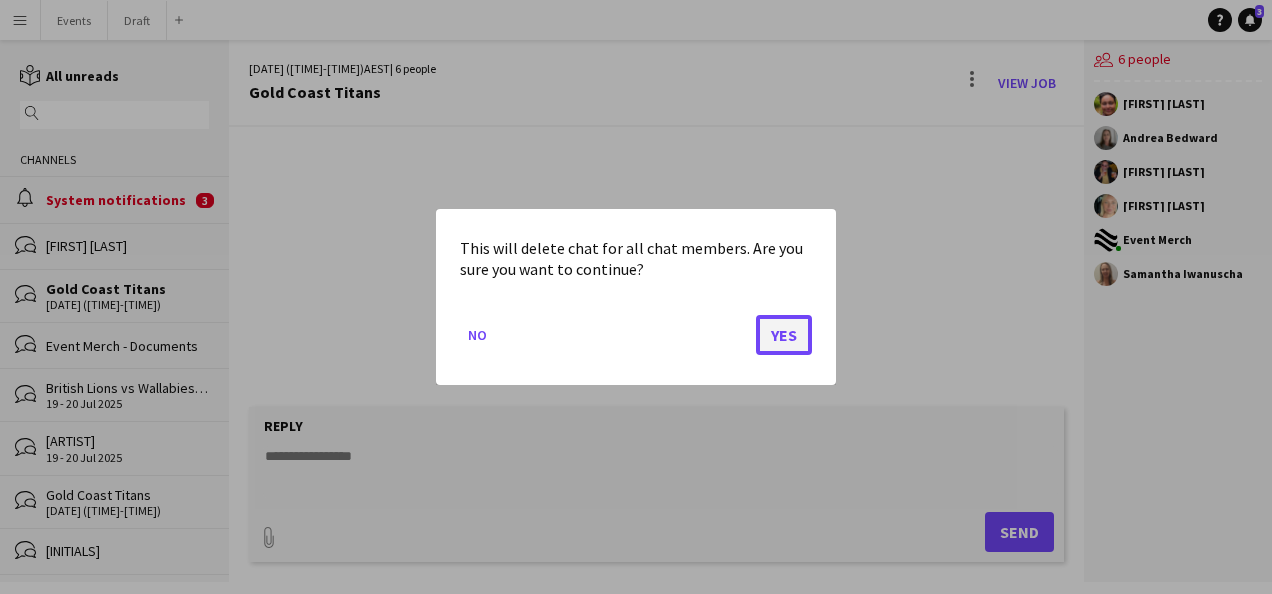 click on "Yes" 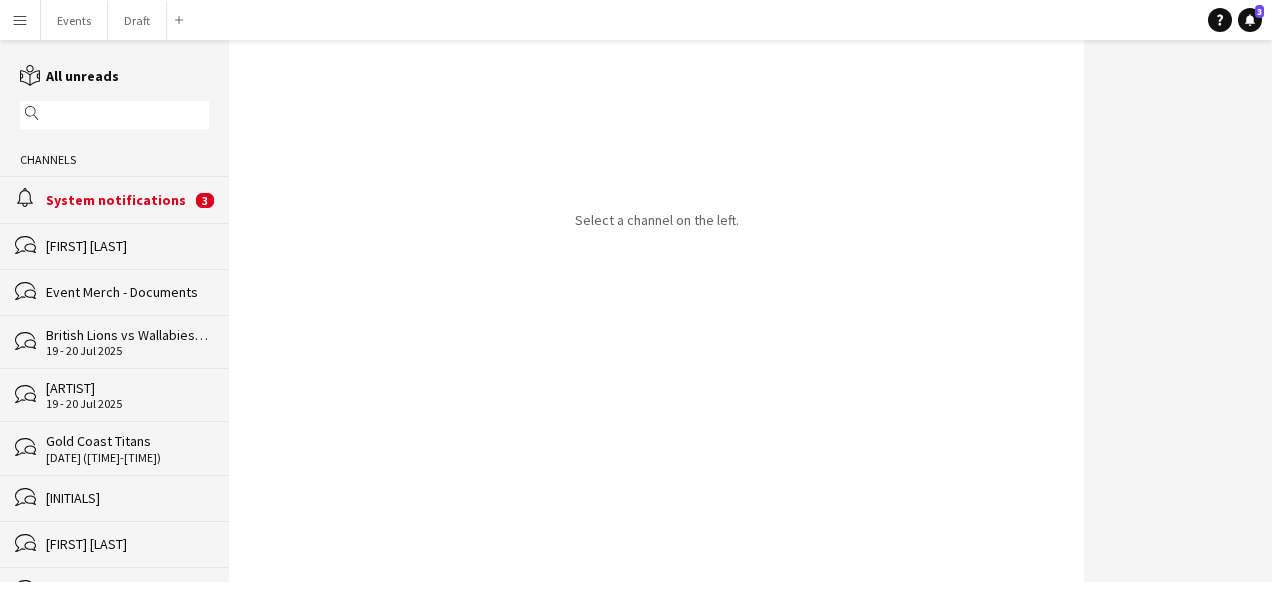 scroll, scrollTop: 50, scrollLeft: 0, axis: vertical 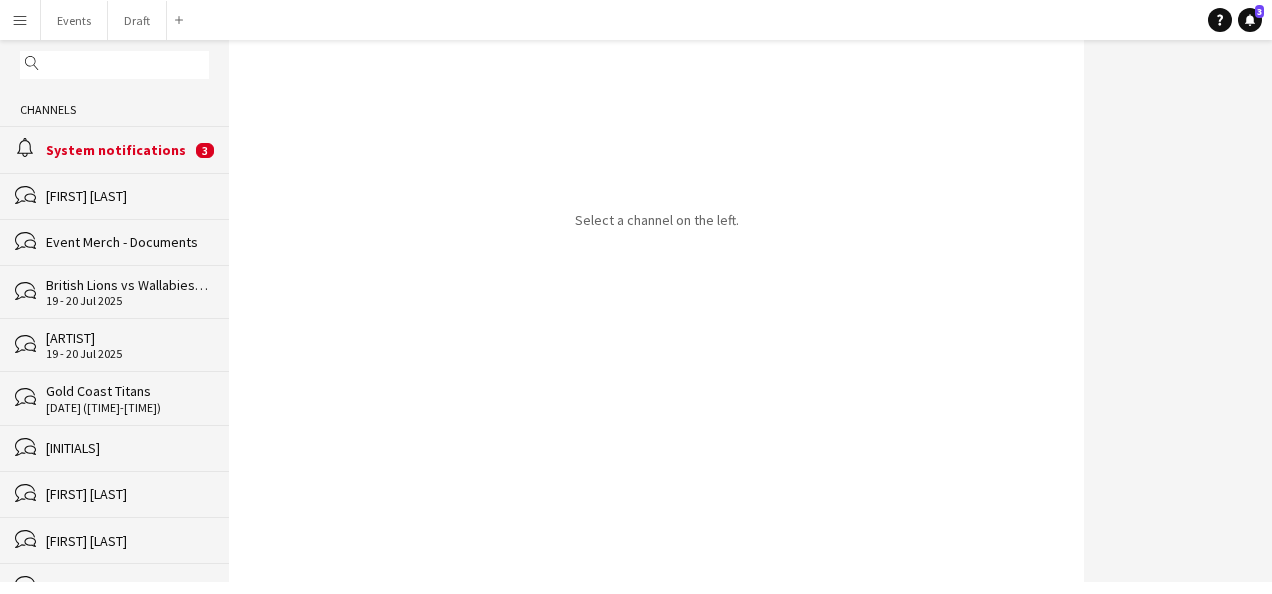 click on "[DATE] ([TIME]-[TIME])" 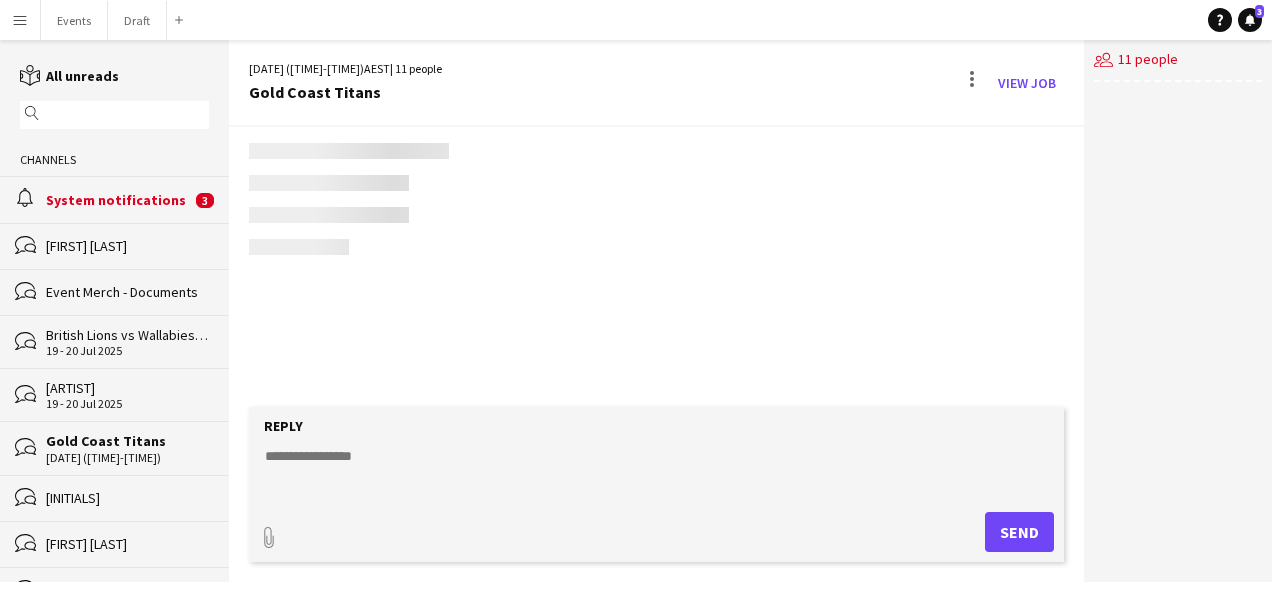 scroll, scrollTop: 162, scrollLeft: 0, axis: vertical 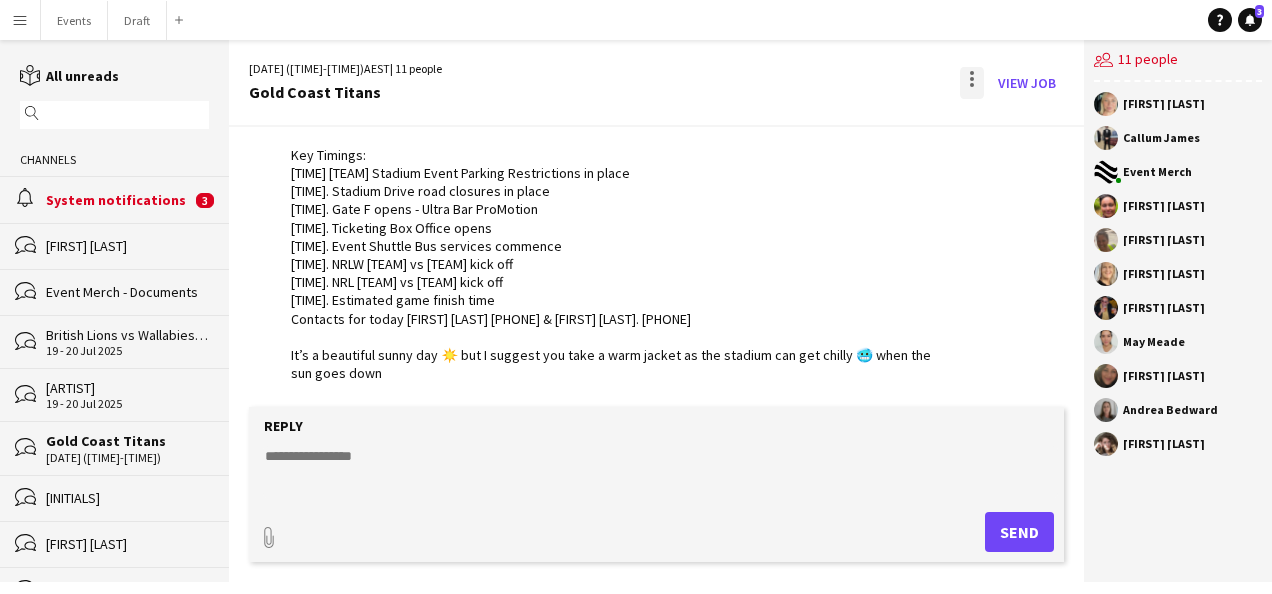 click 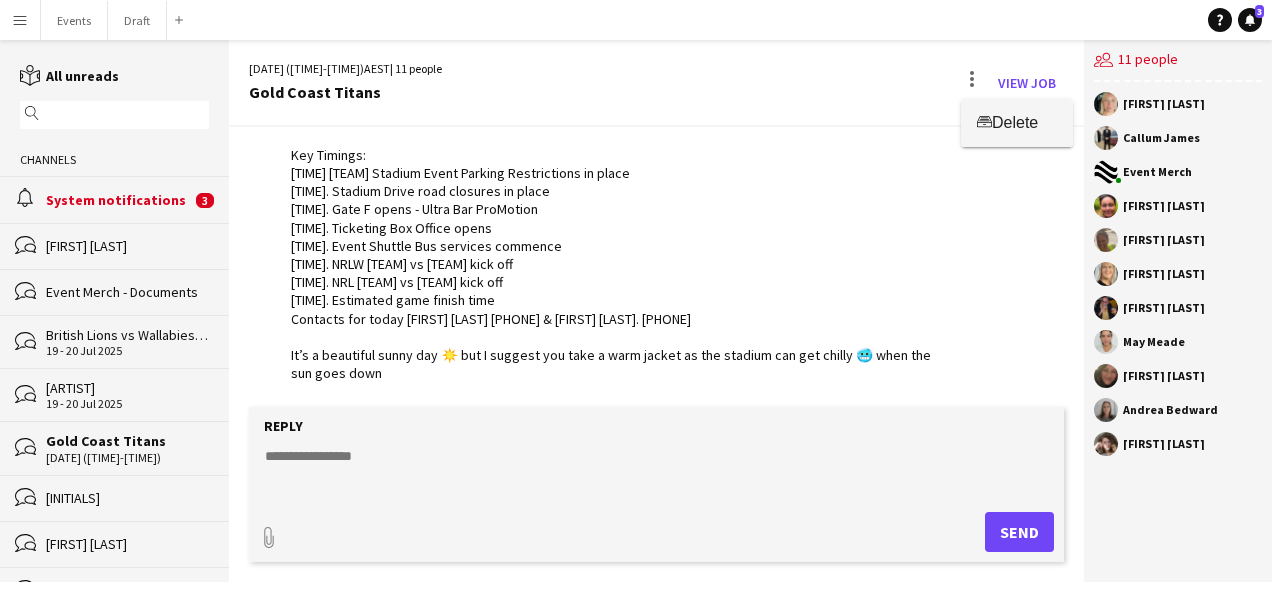 click on "Delete" at bounding box center (1015, 122) 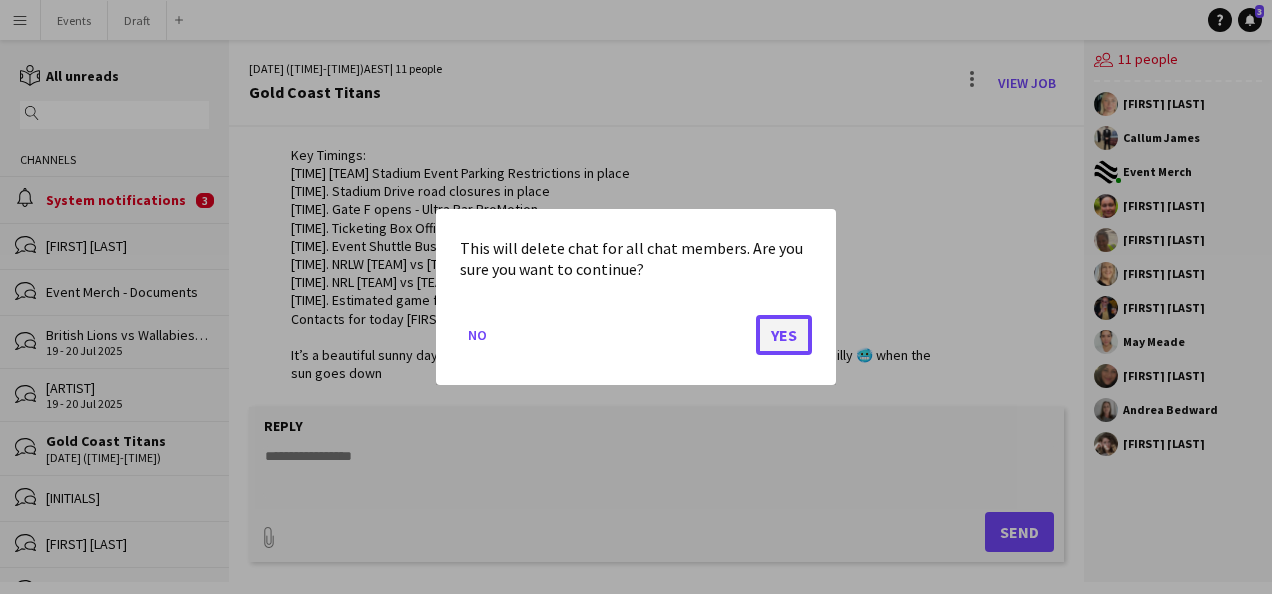 click on "Yes" 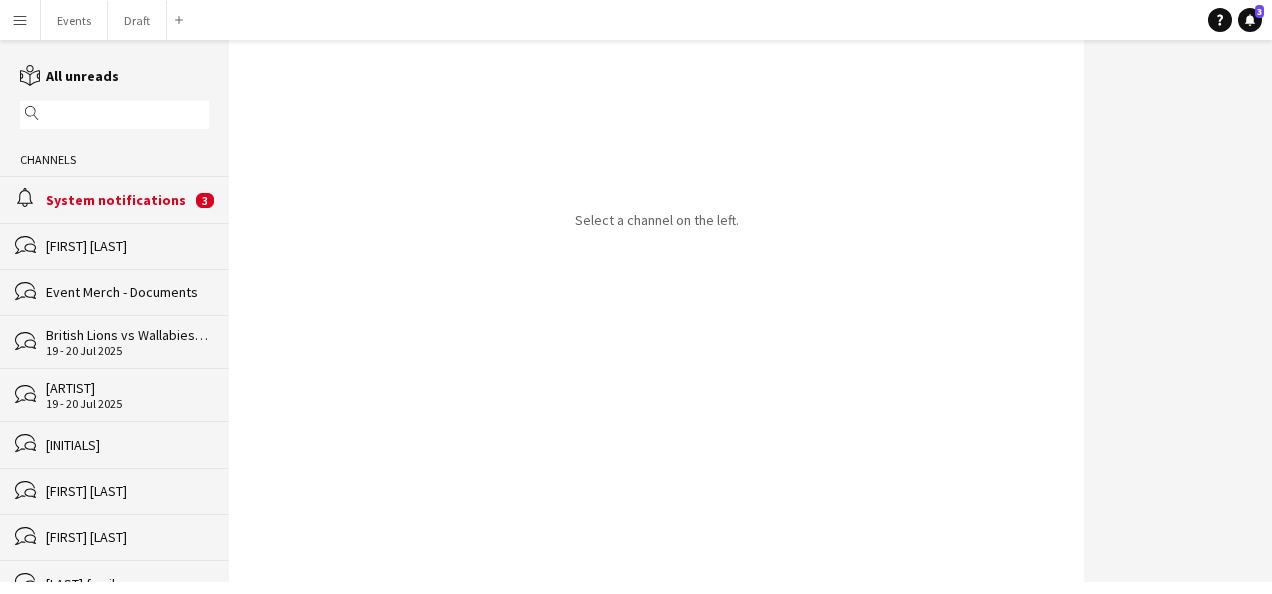 scroll, scrollTop: 22, scrollLeft: 0, axis: vertical 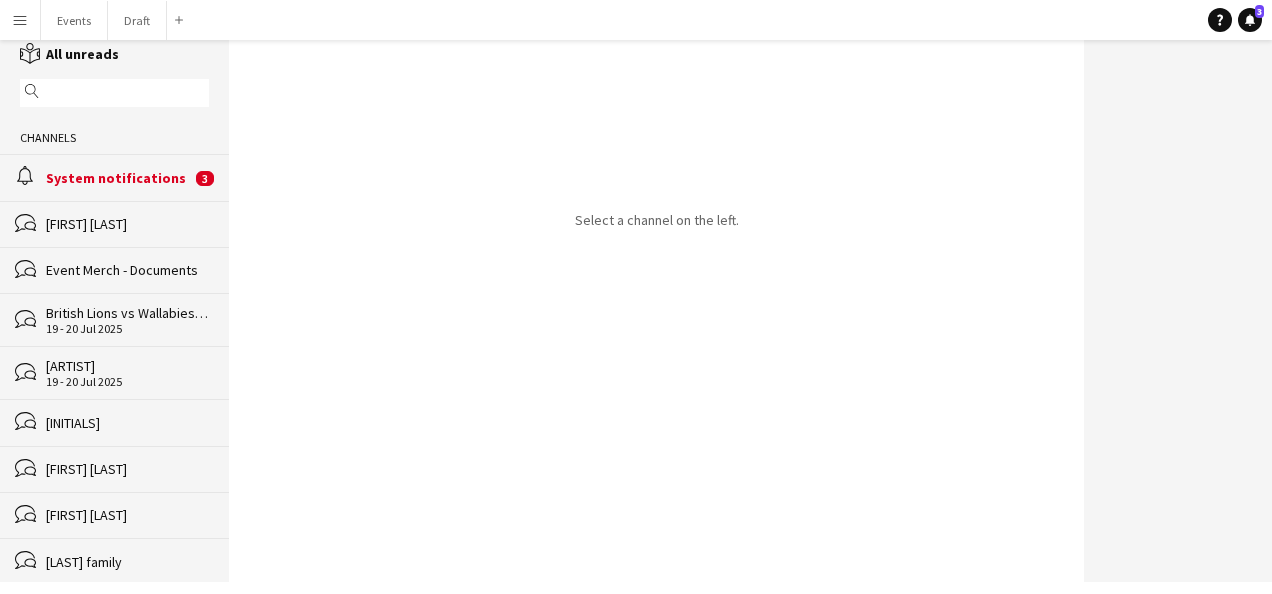 click on "19 - 20 Jul 2025" 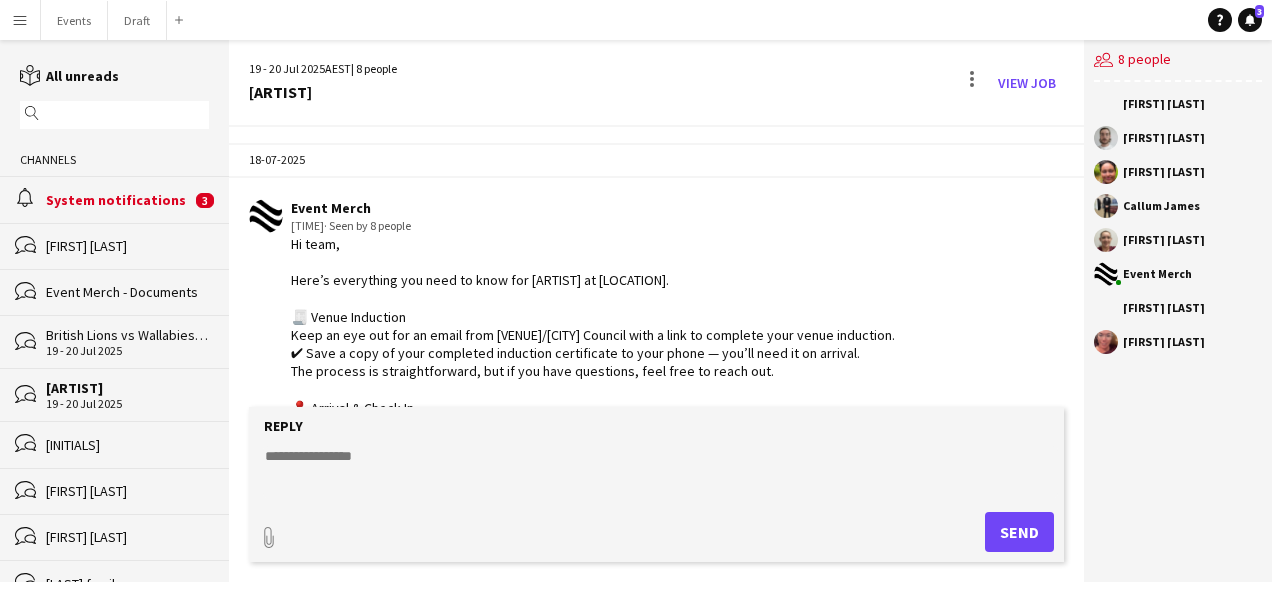 scroll, scrollTop: 592, scrollLeft: 0, axis: vertical 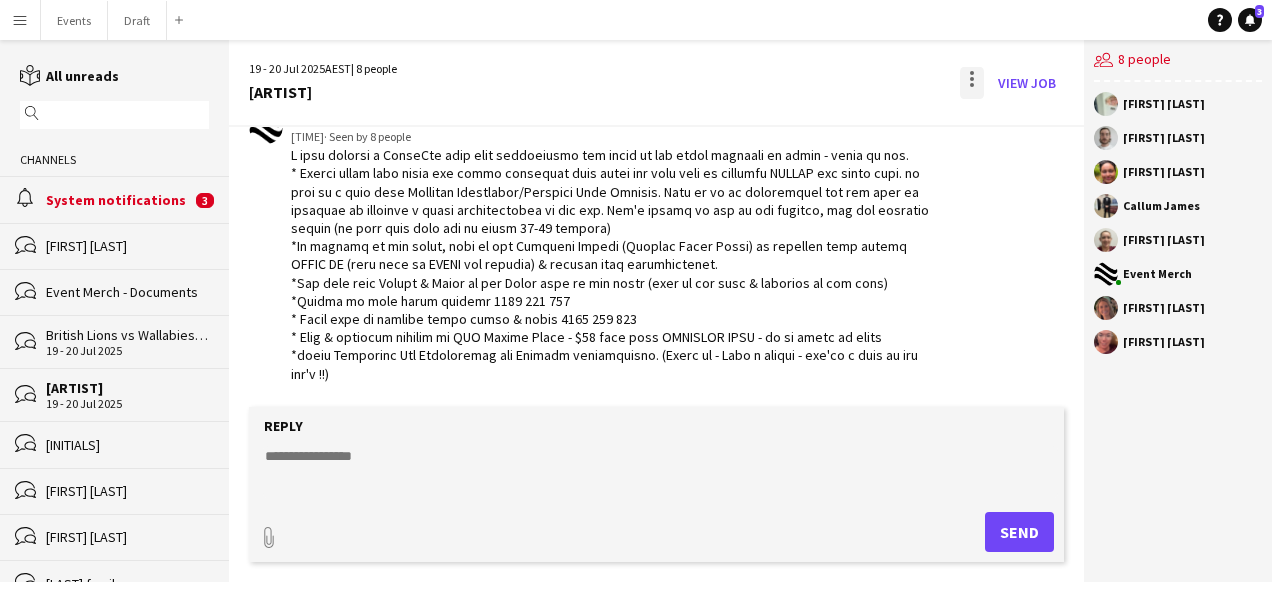 click 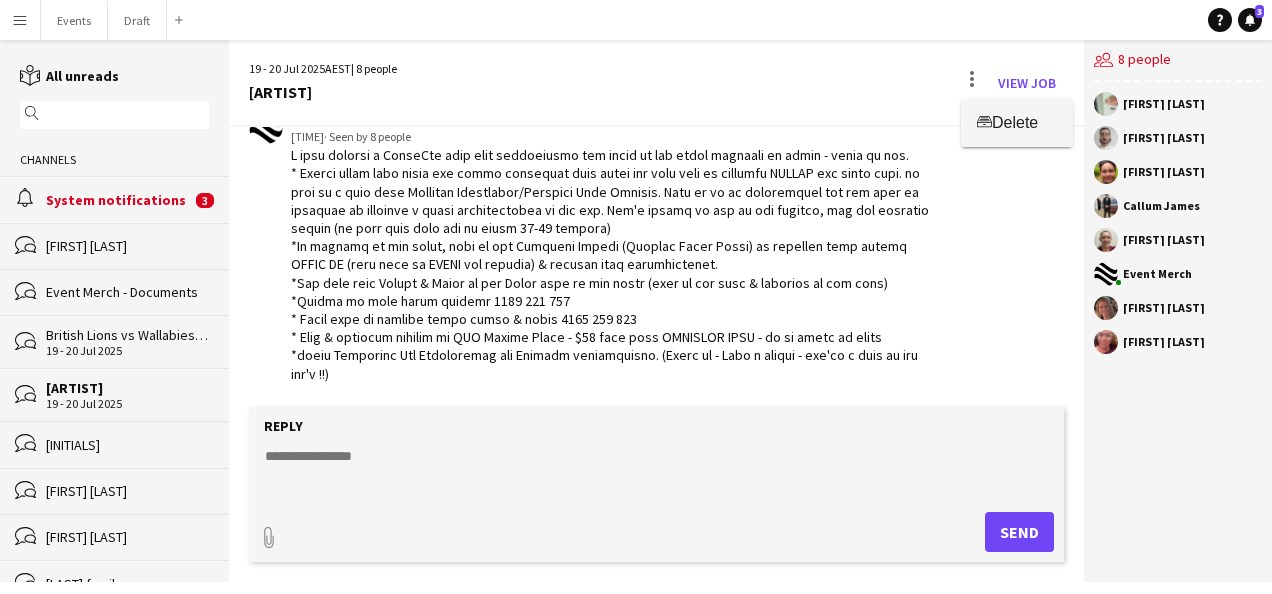 click on "Delete" at bounding box center (1015, 122) 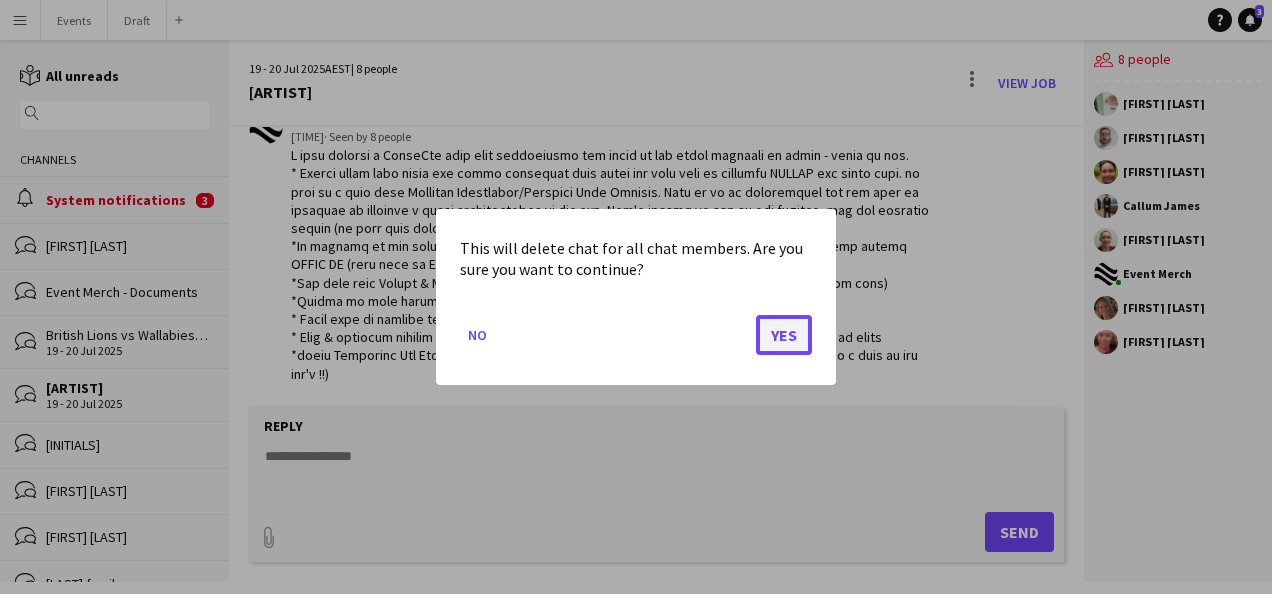 click on "Yes" 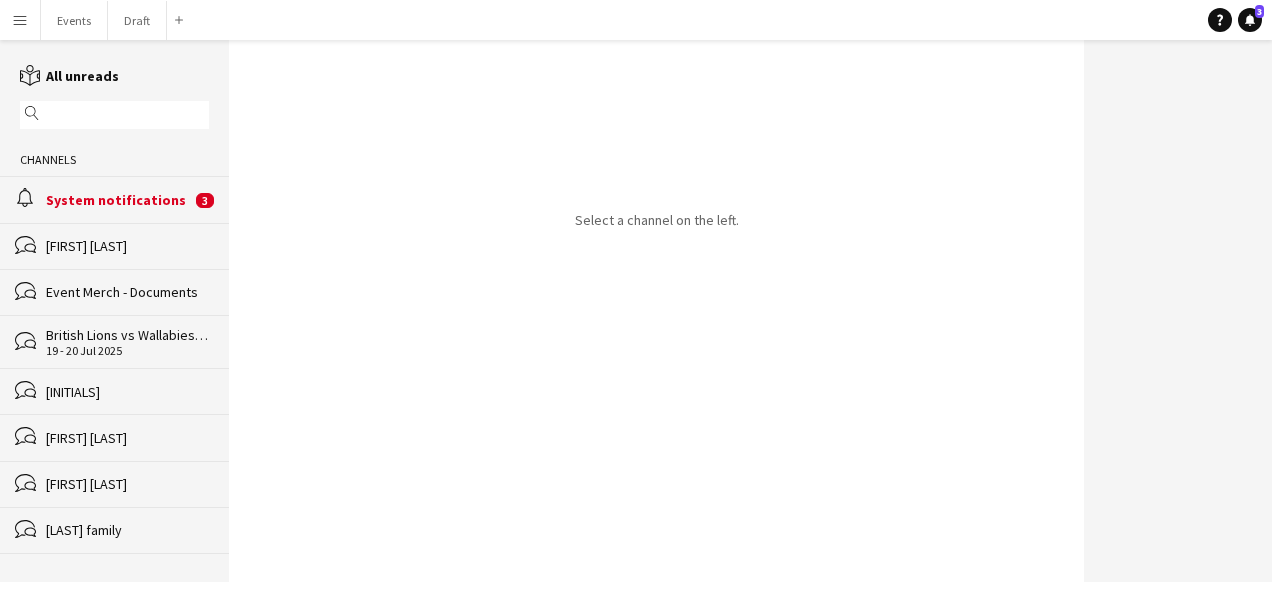 click on "British Lions vs Wallabies, Lions vs Wallabies PROGRAMS" 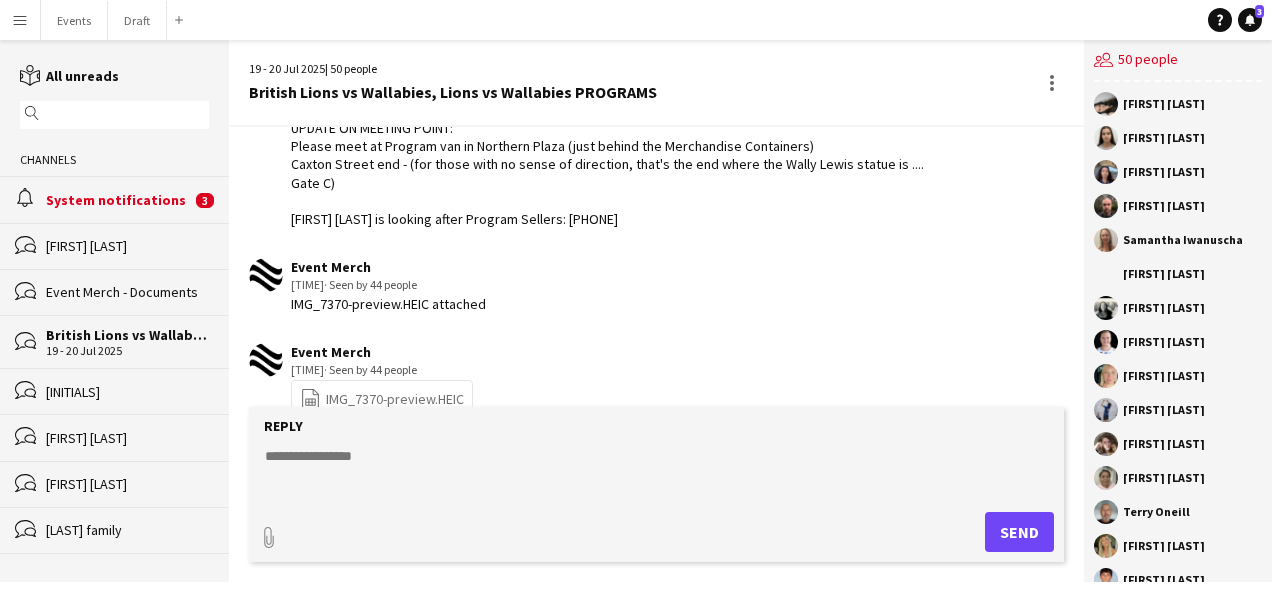 scroll, scrollTop: 1128, scrollLeft: 0, axis: vertical 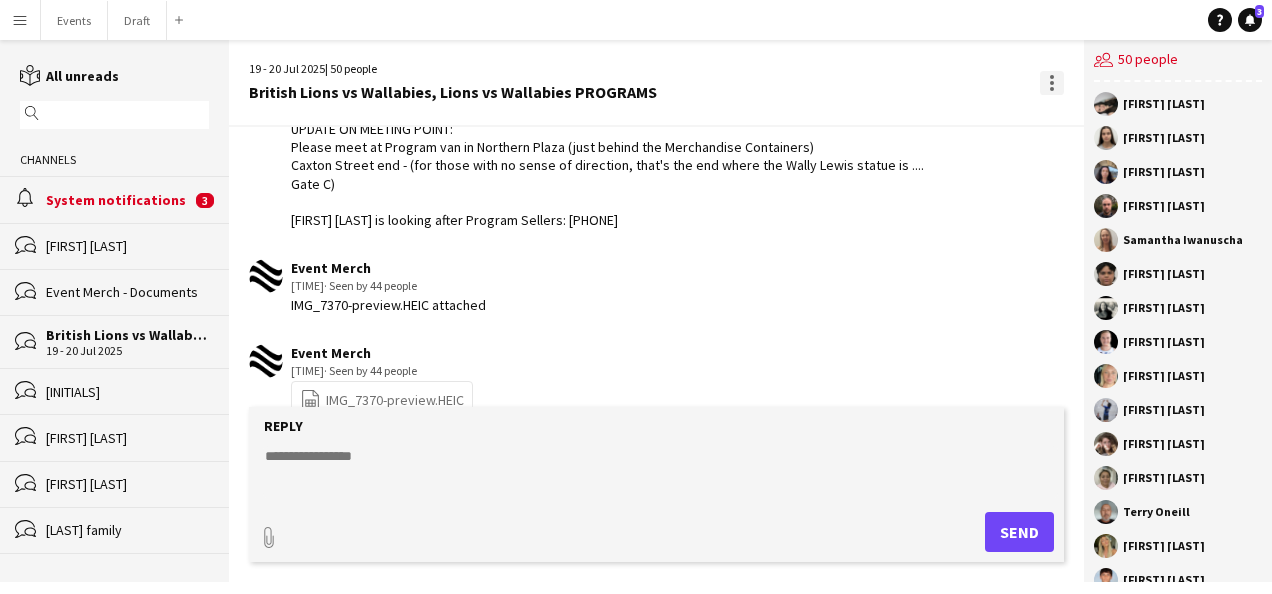 click 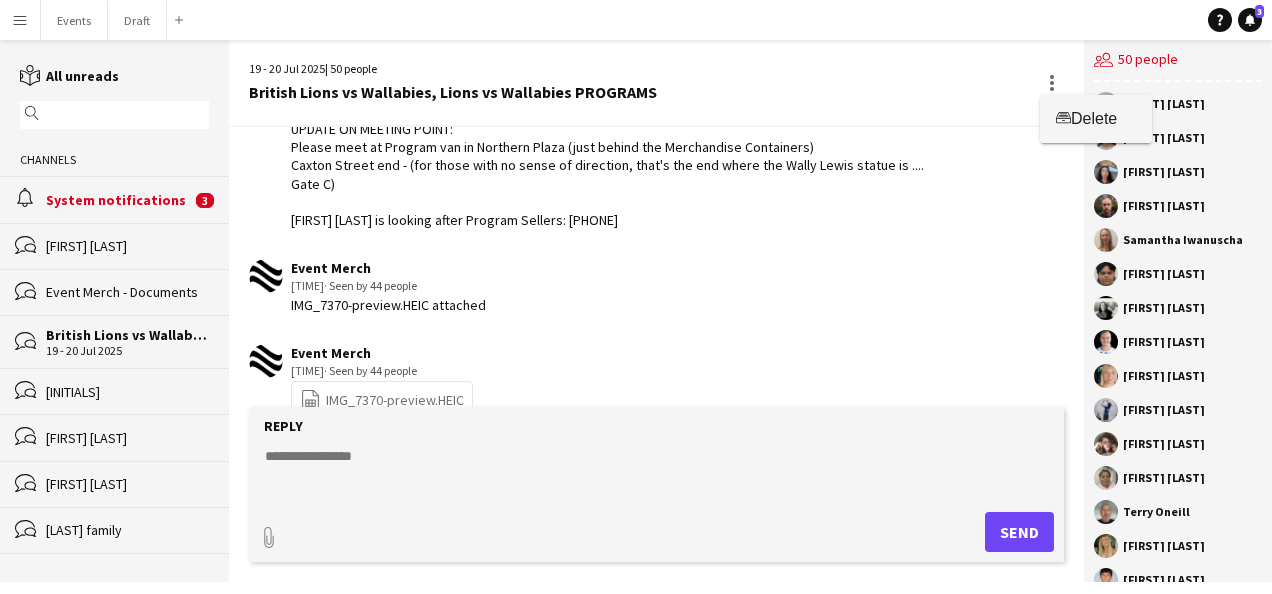 click on "Delete" at bounding box center [1063, 118] 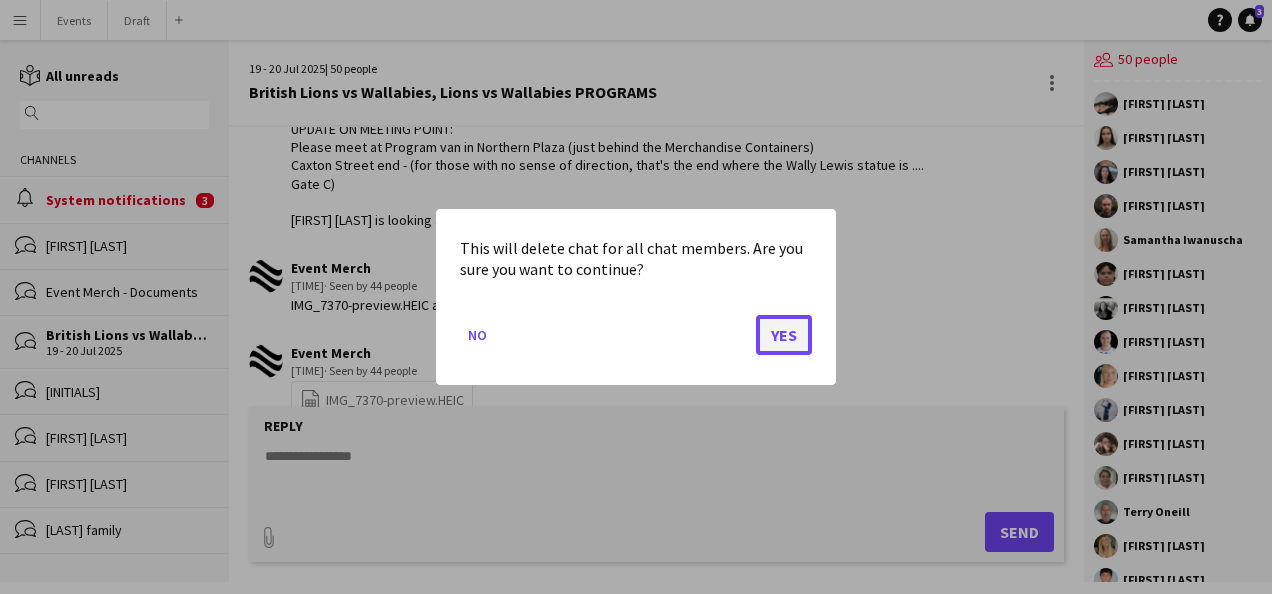click on "Yes" 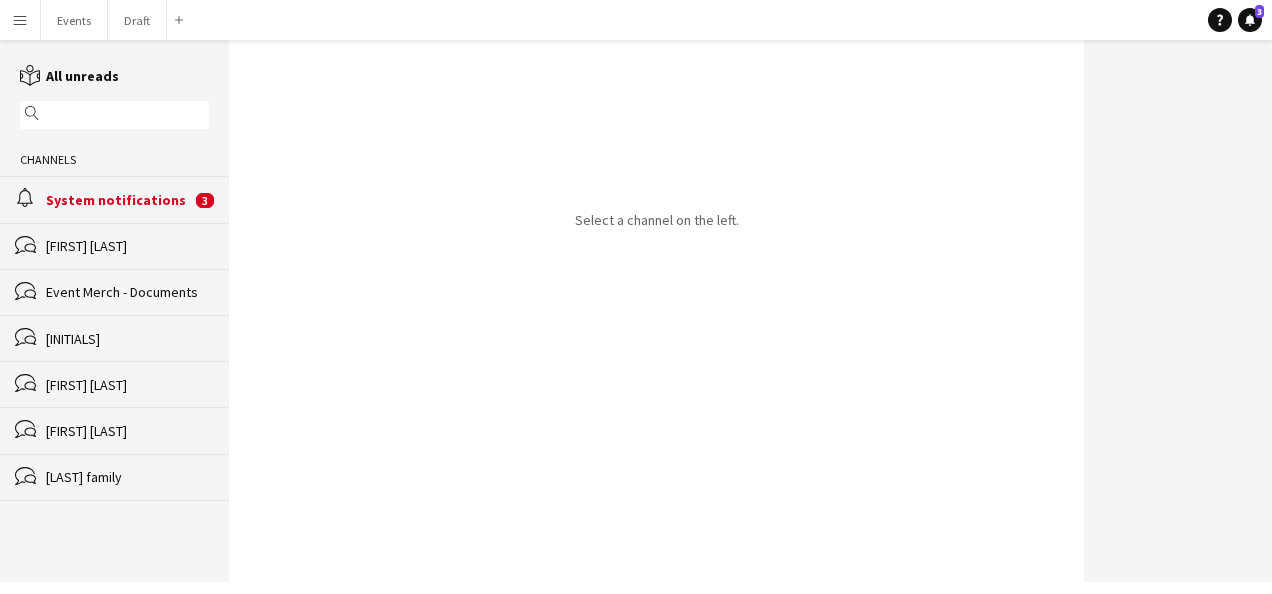 click on "System notifications" 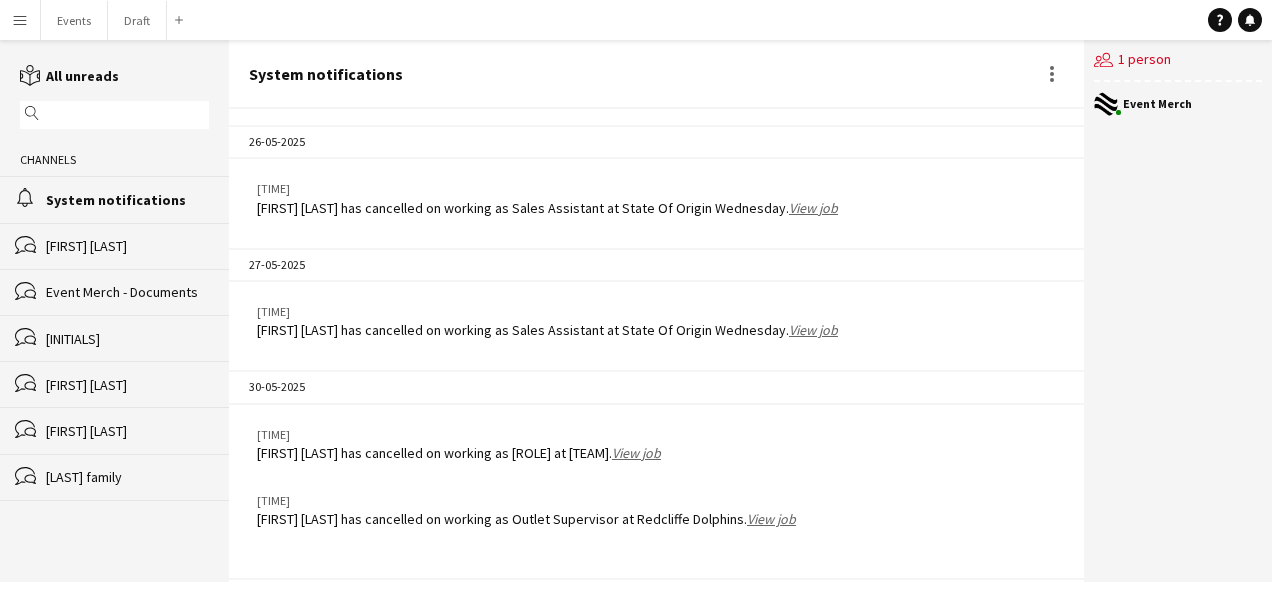 scroll, scrollTop: 2988, scrollLeft: 0, axis: vertical 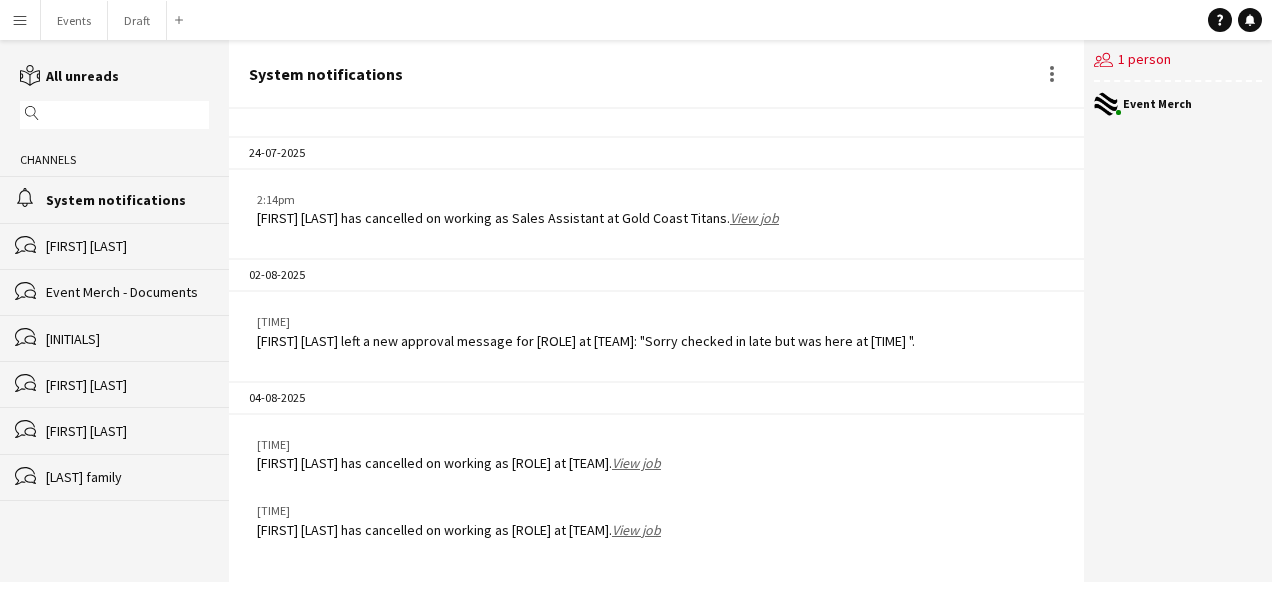 click on "Menu" at bounding box center [20, 20] 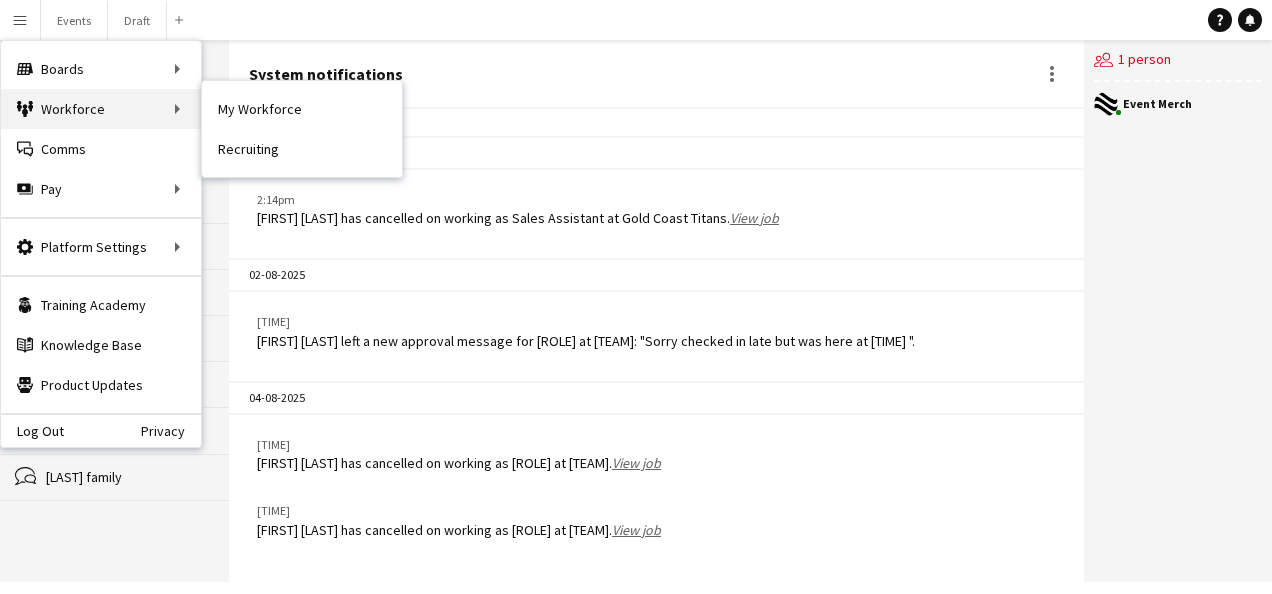 click on "Workforce
Workforce" at bounding box center [101, 109] 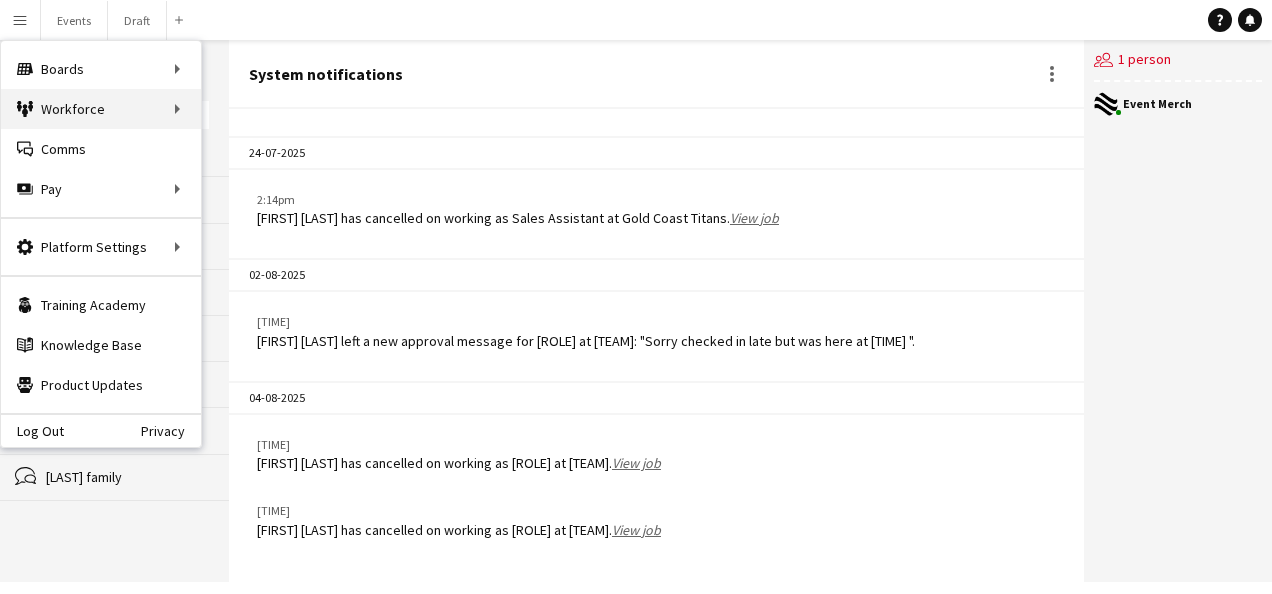 click on "Workforce
Workforce" at bounding box center [101, 109] 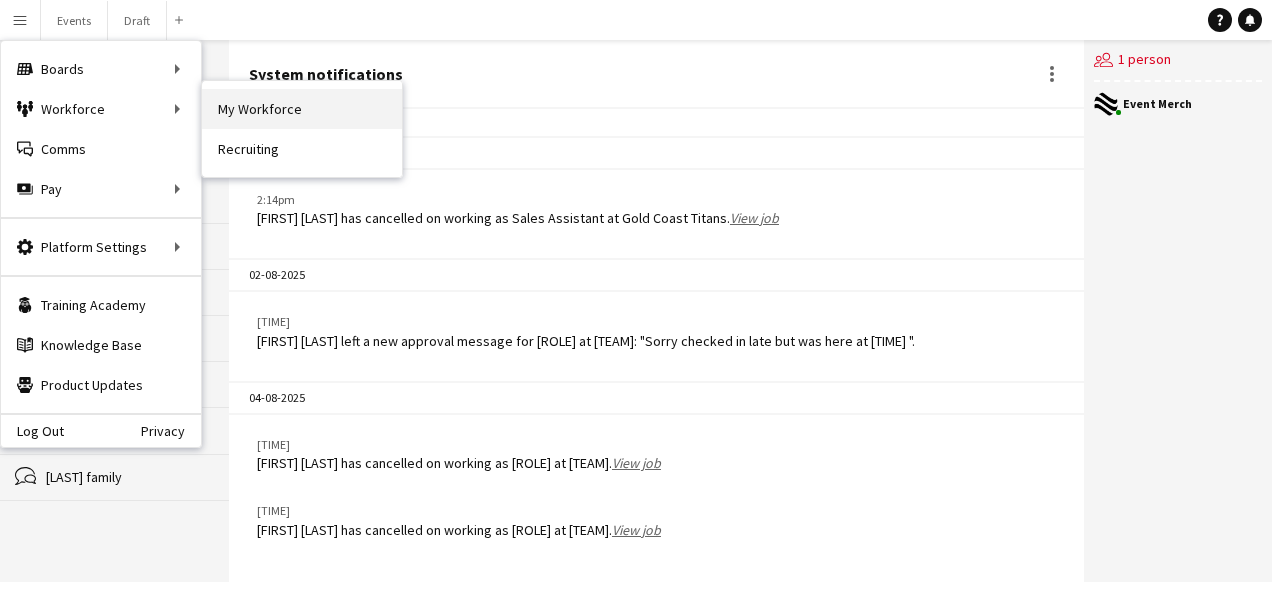 click on "My Workforce" at bounding box center [302, 109] 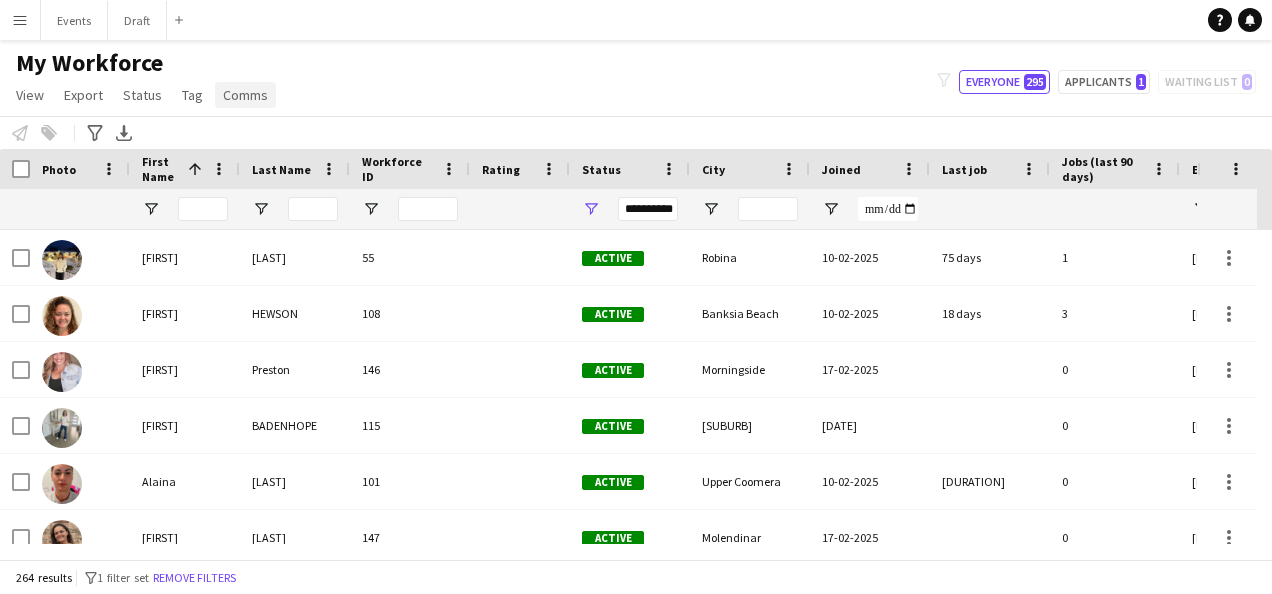click on "Comms" 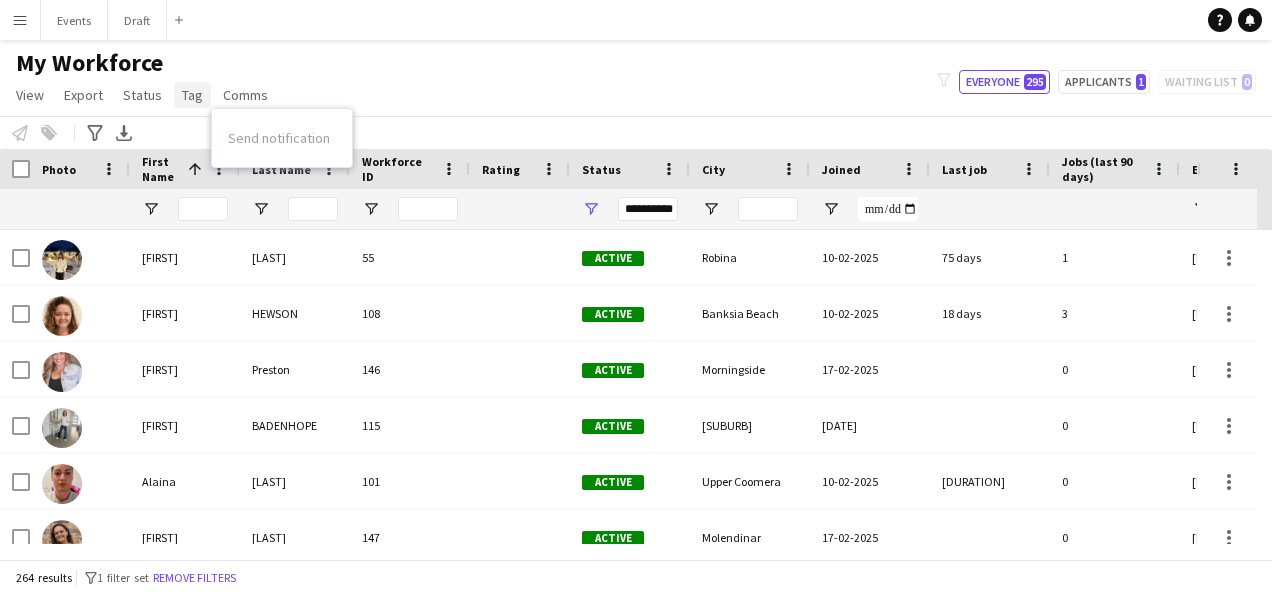 click on "Tag" 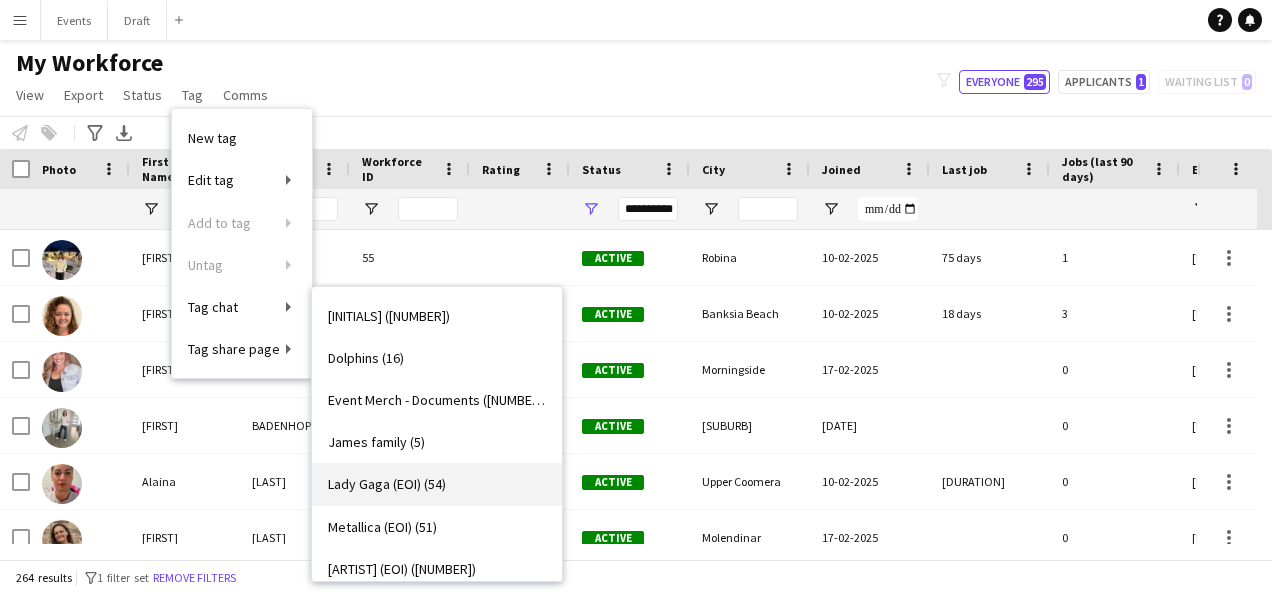 scroll, scrollTop: 102, scrollLeft: 0, axis: vertical 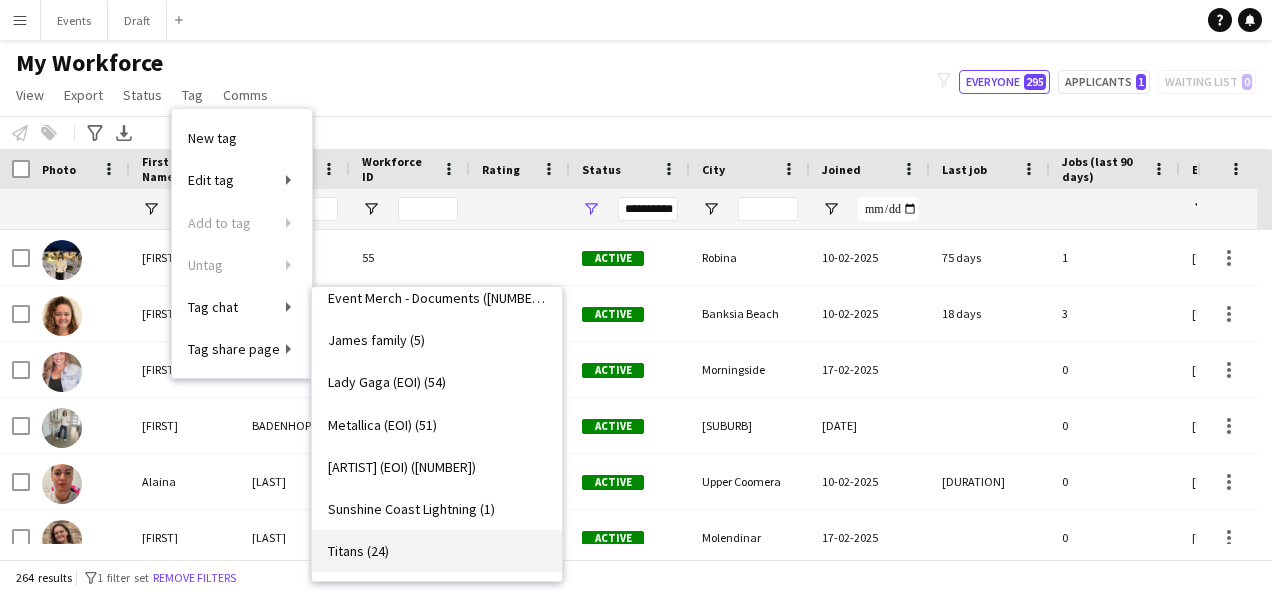 click on "Titans (24)" at bounding box center (437, 551) 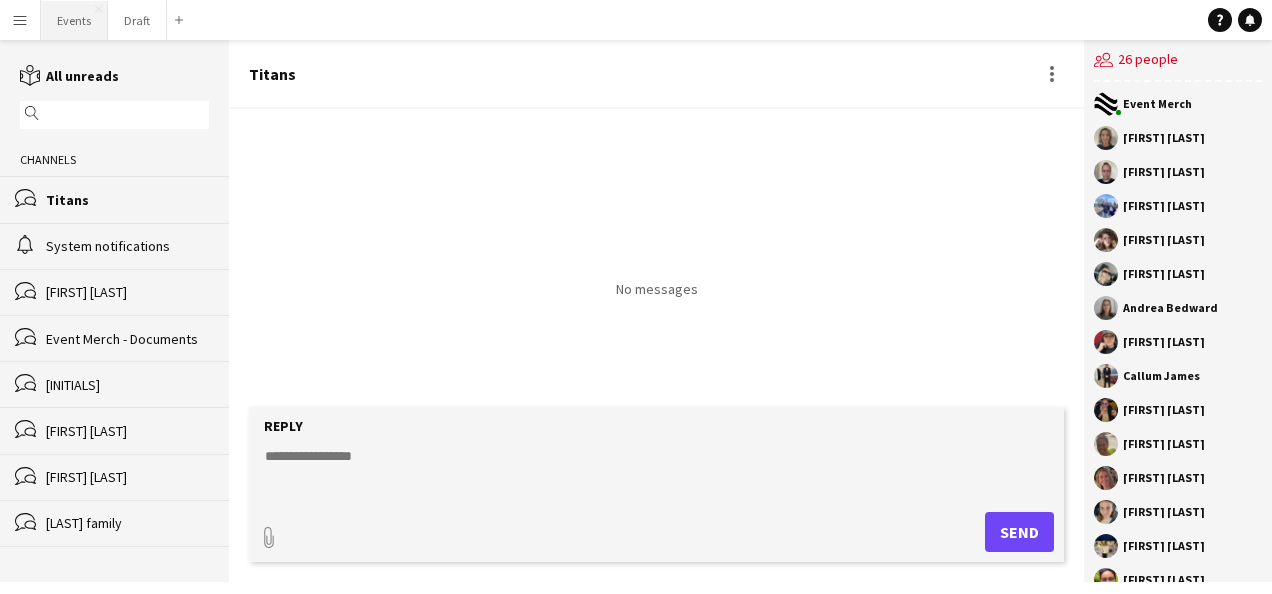 click on "Events
Close" at bounding box center (74, 20) 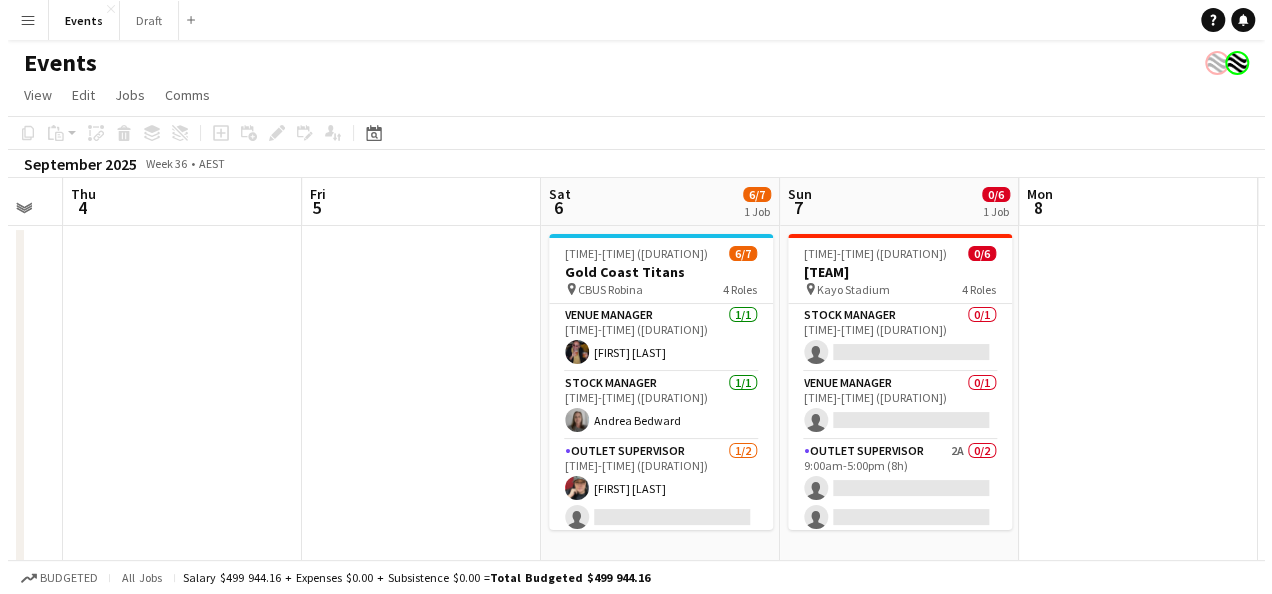 scroll, scrollTop: 0, scrollLeft: 630, axis: horizontal 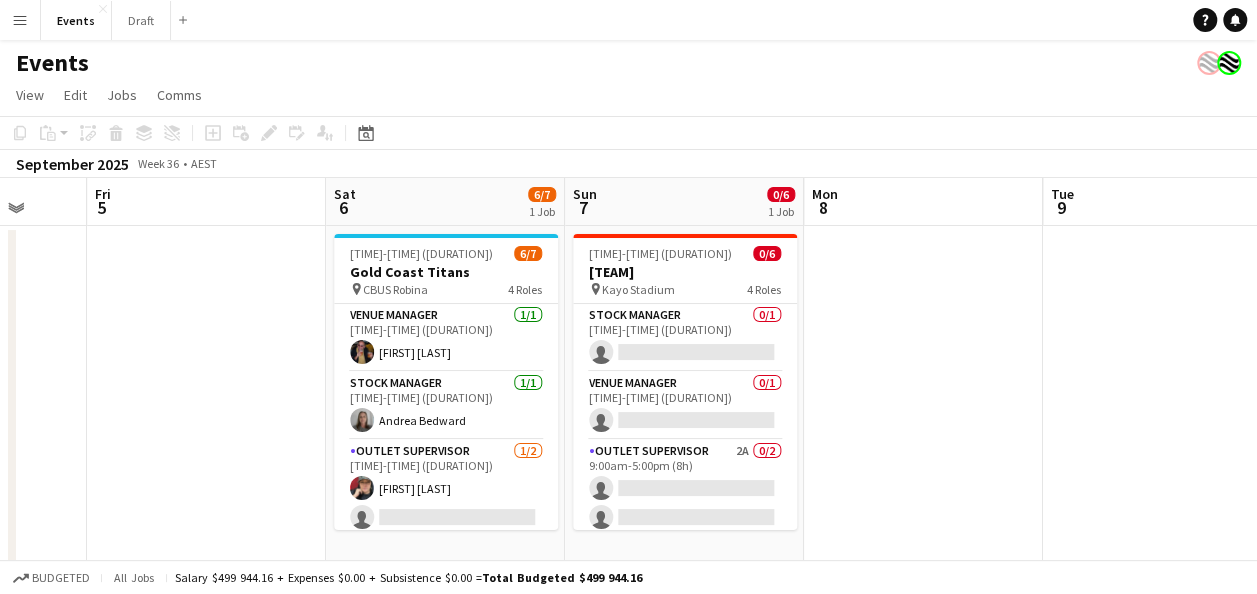click on "Menu" at bounding box center [20, 20] 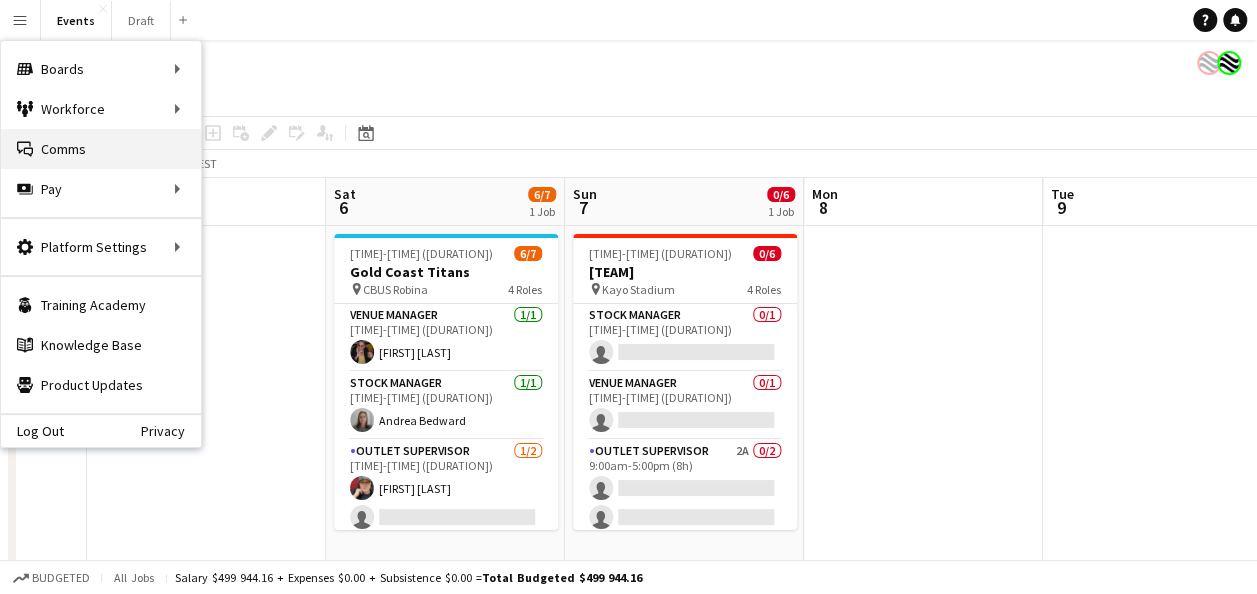 click on "Comms
Comms" at bounding box center [101, 149] 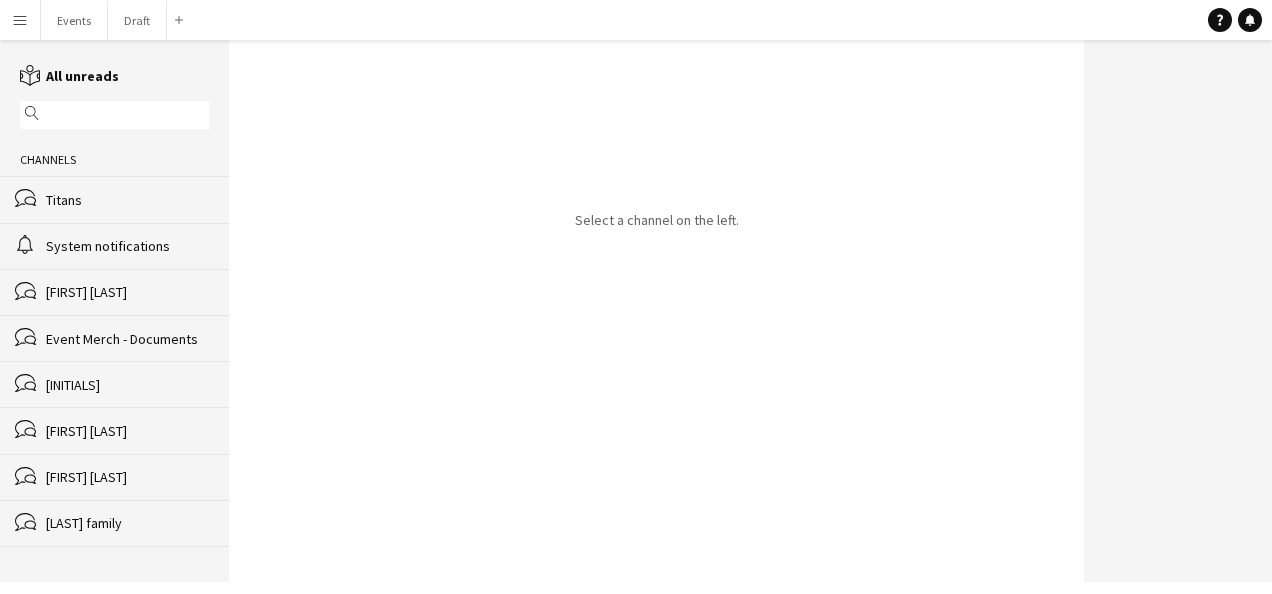 click on "Titans" 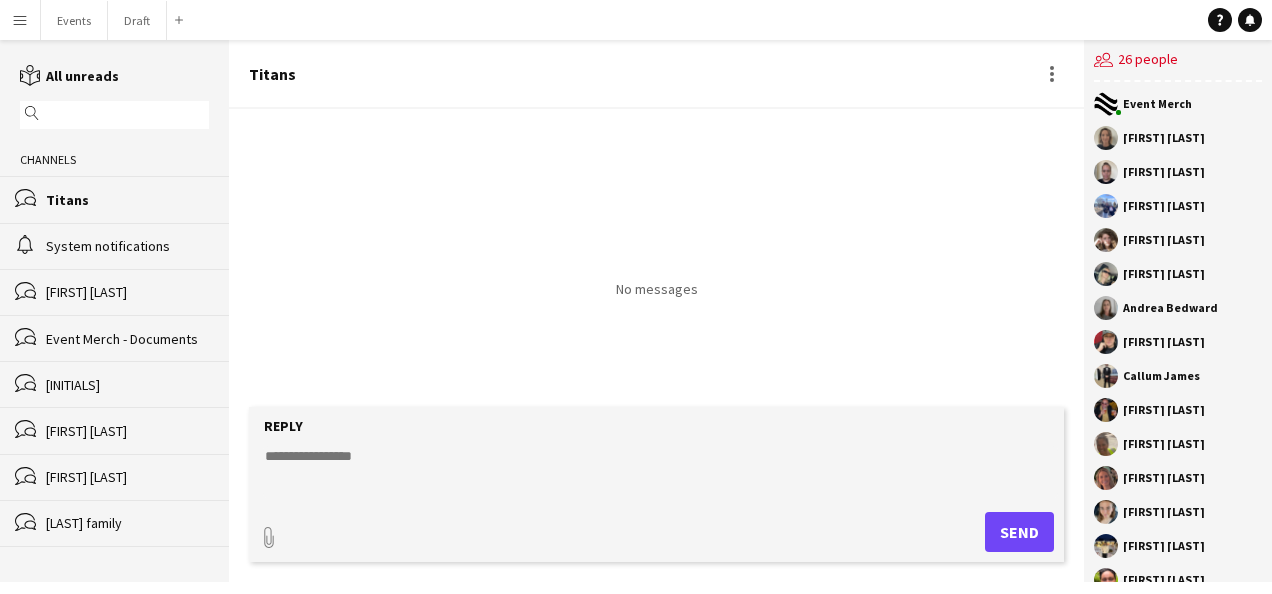 click 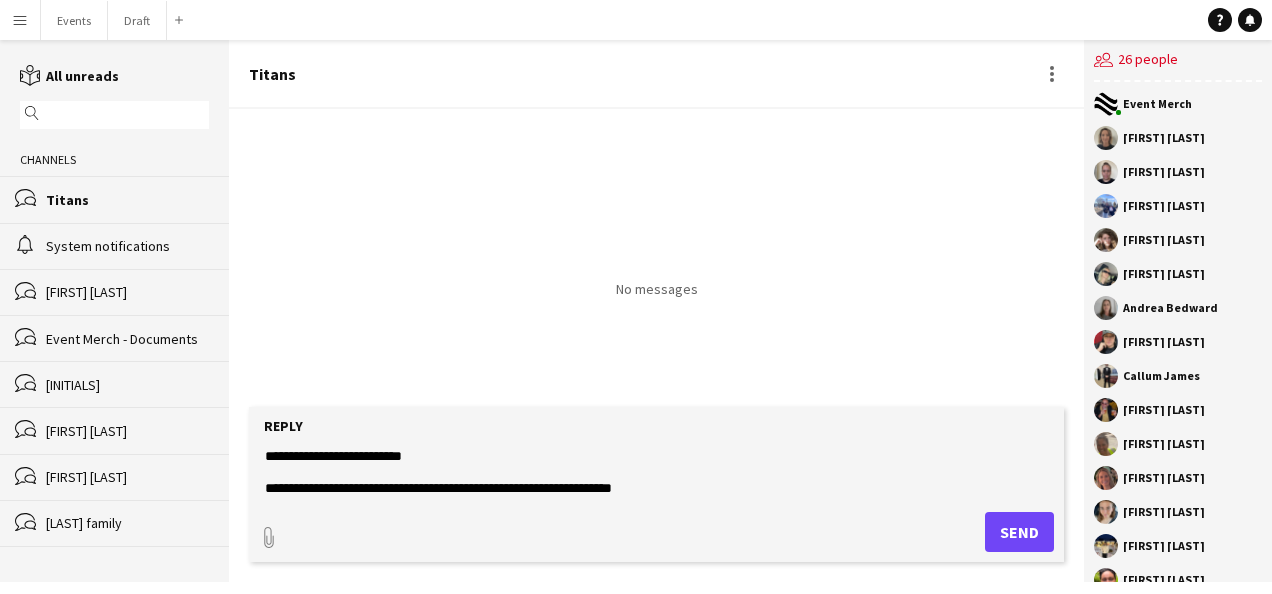 scroll, scrollTop: 127, scrollLeft: 0, axis: vertical 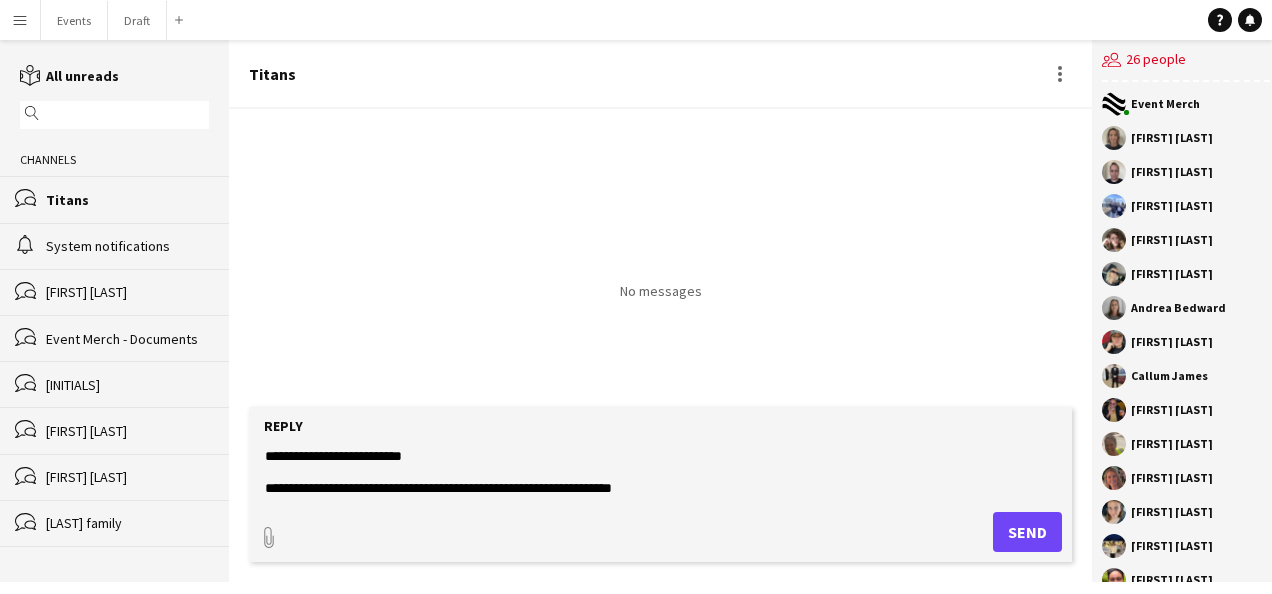 click on "**********" 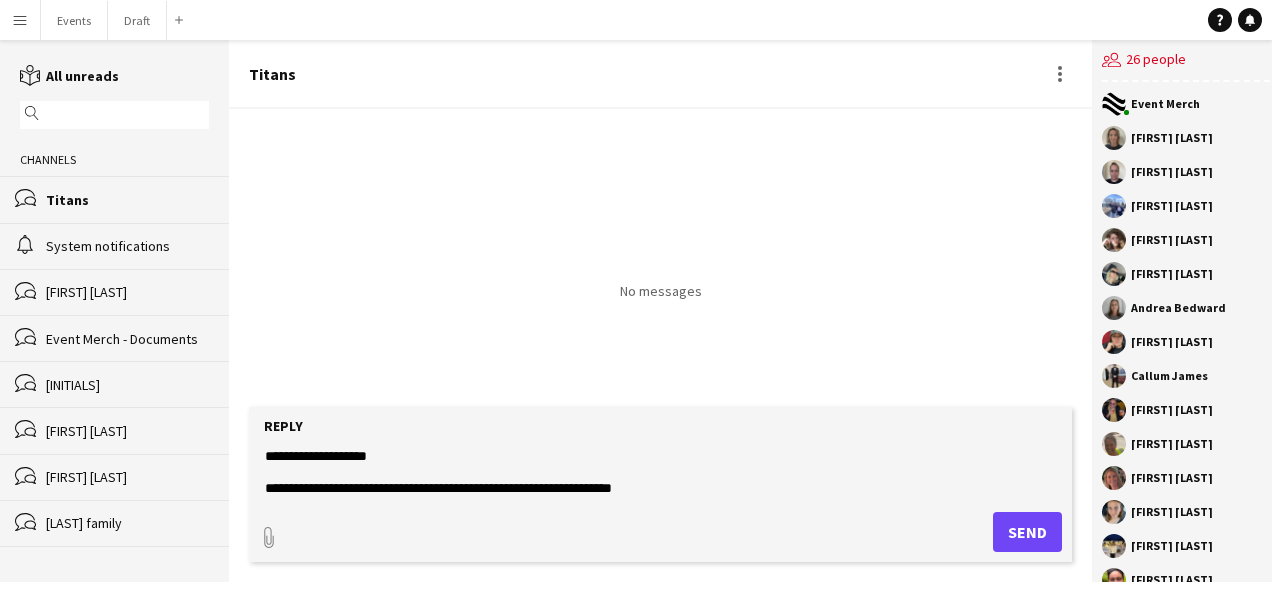 type on "**********" 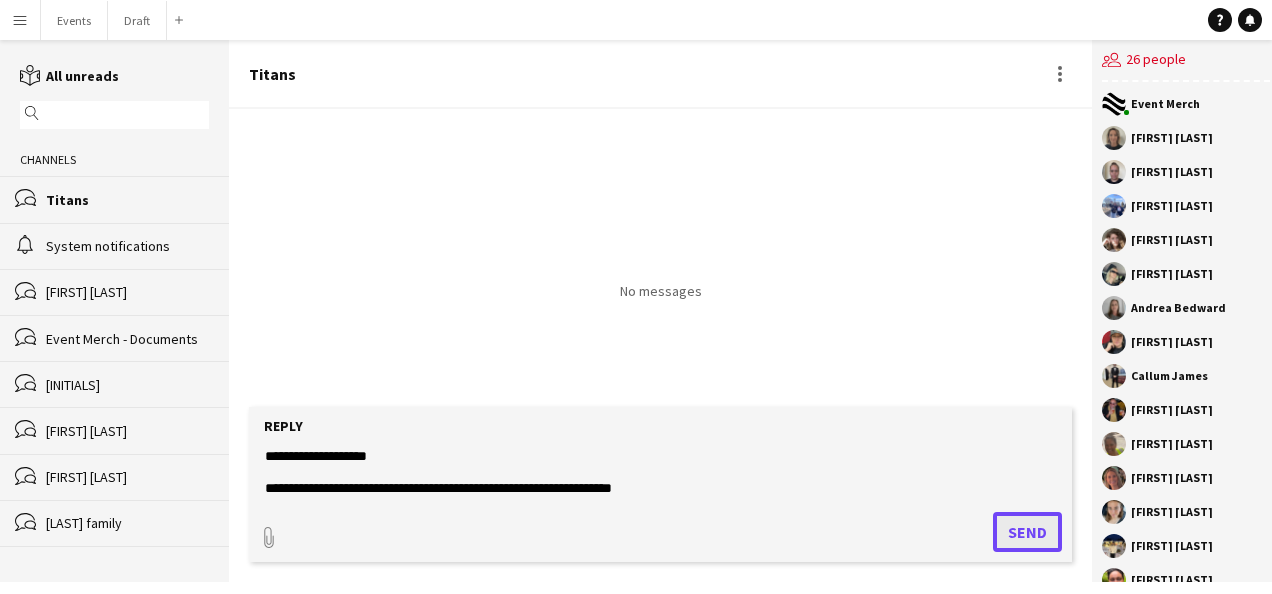 click on "Send" 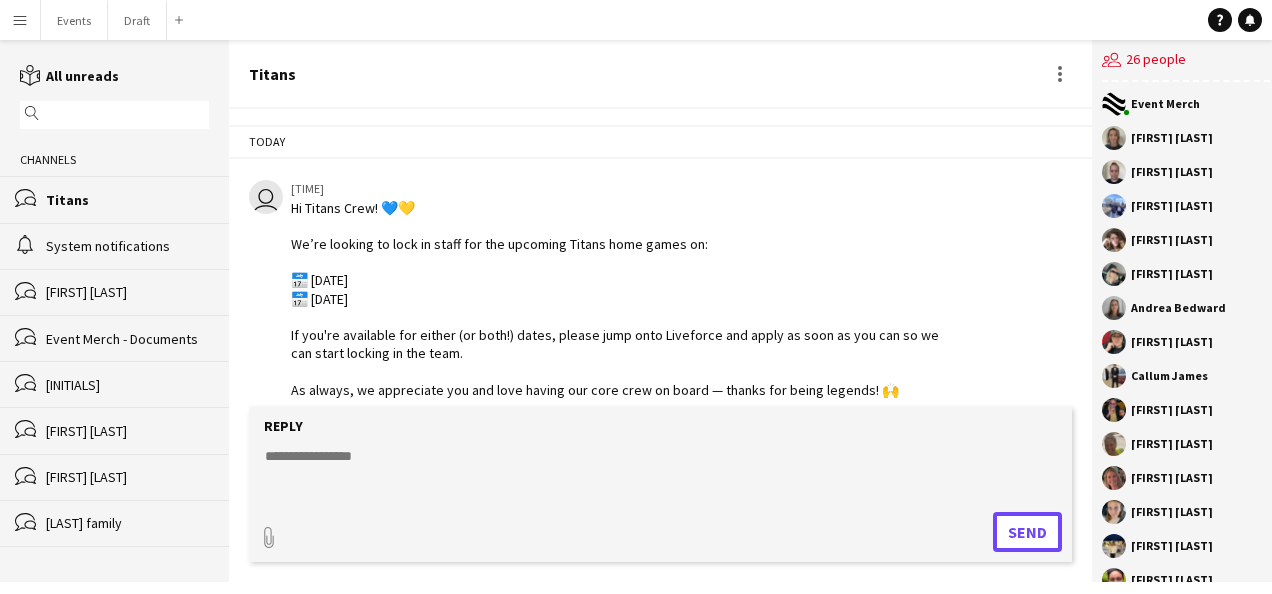 scroll, scrollTop: 16, scrollLeft: 0, axis: vertical 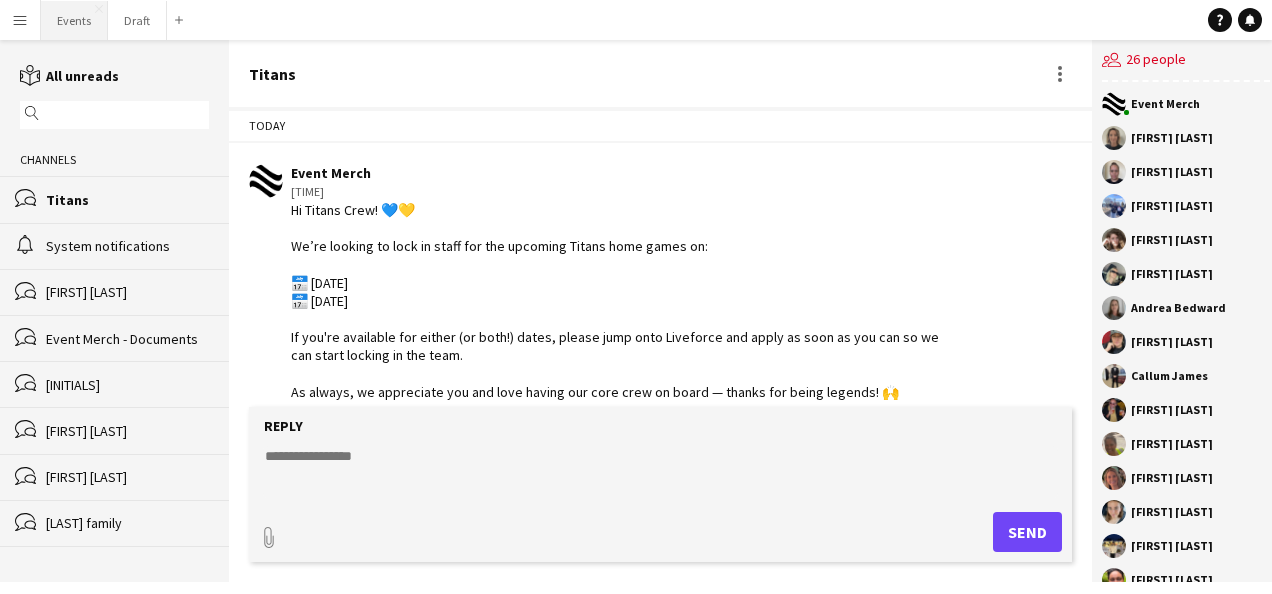click on "Events
Close" at bounding box center (74, 20) 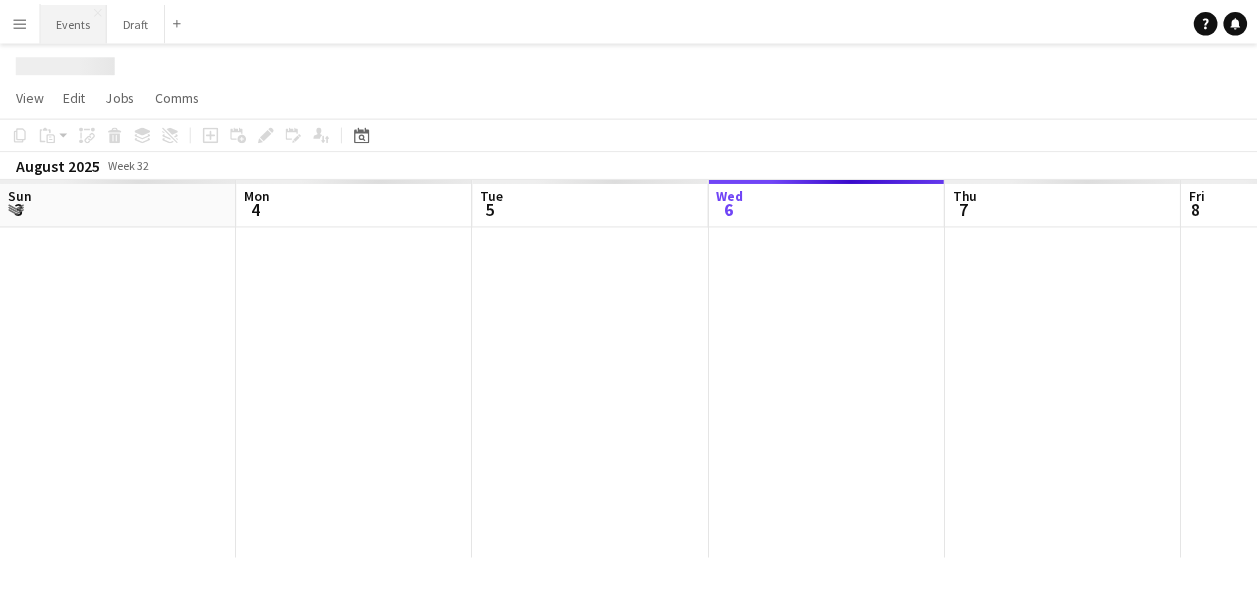 scroll, scrollTop: 0, scrollLeft: 478, axis: horizontal 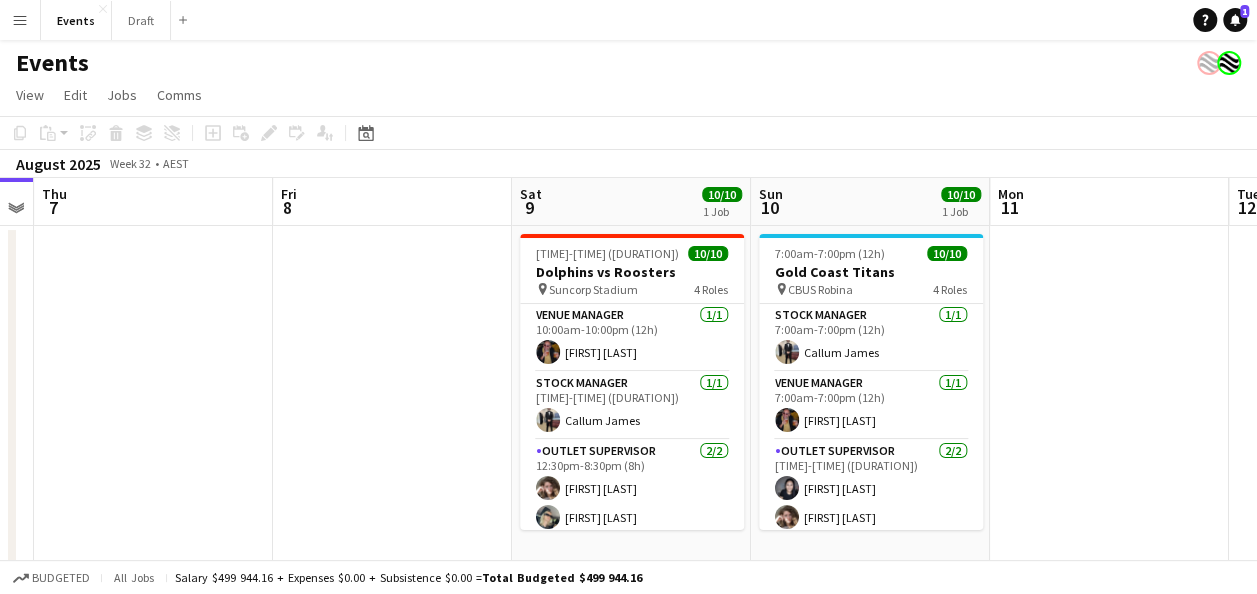 click on "Menu" at bounding box center [20, 20] 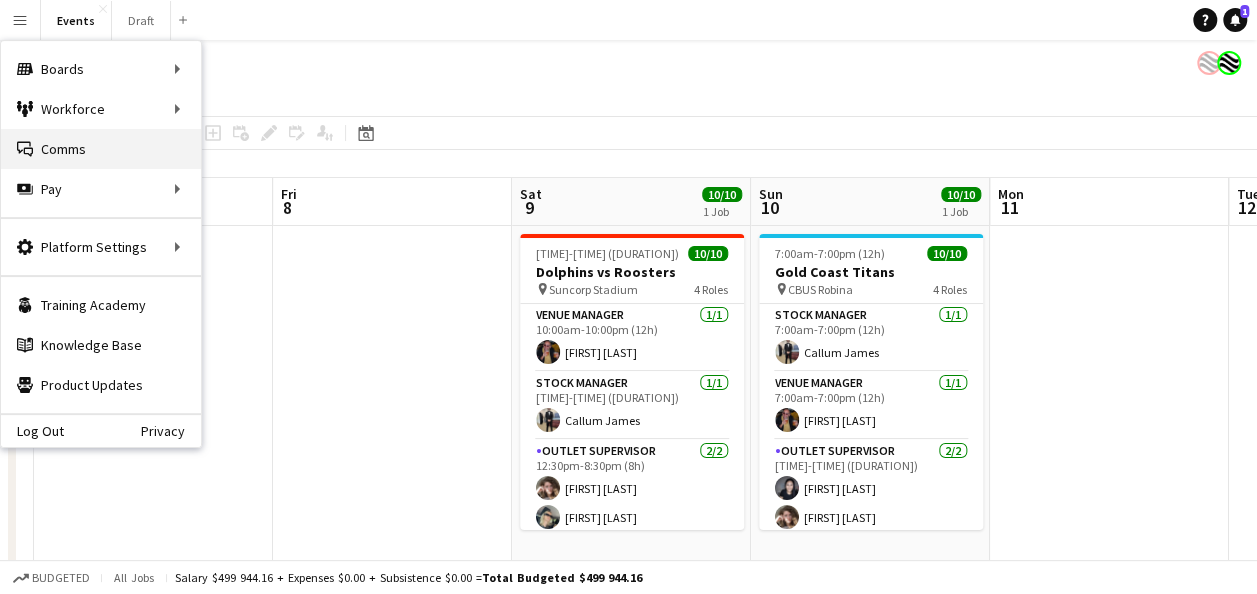 click on "Comms
Comms" at bounding box center [101, 149] 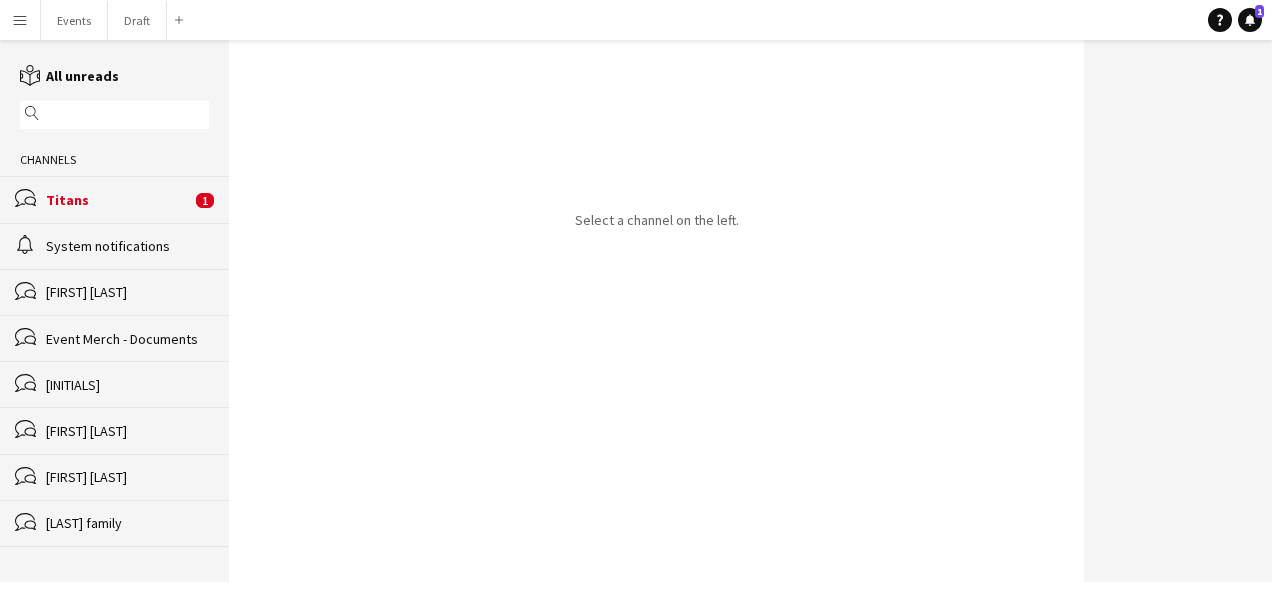 click on "Titans" 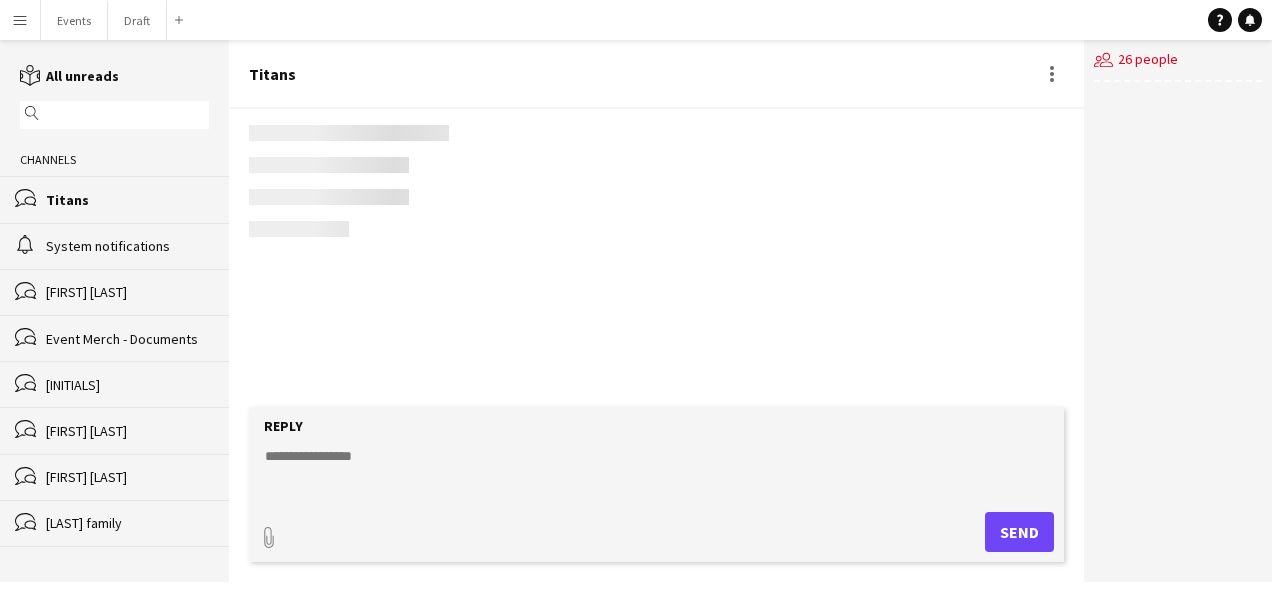 scroll, scrollTop: 120, scrollLeft: 0, axis: vertical 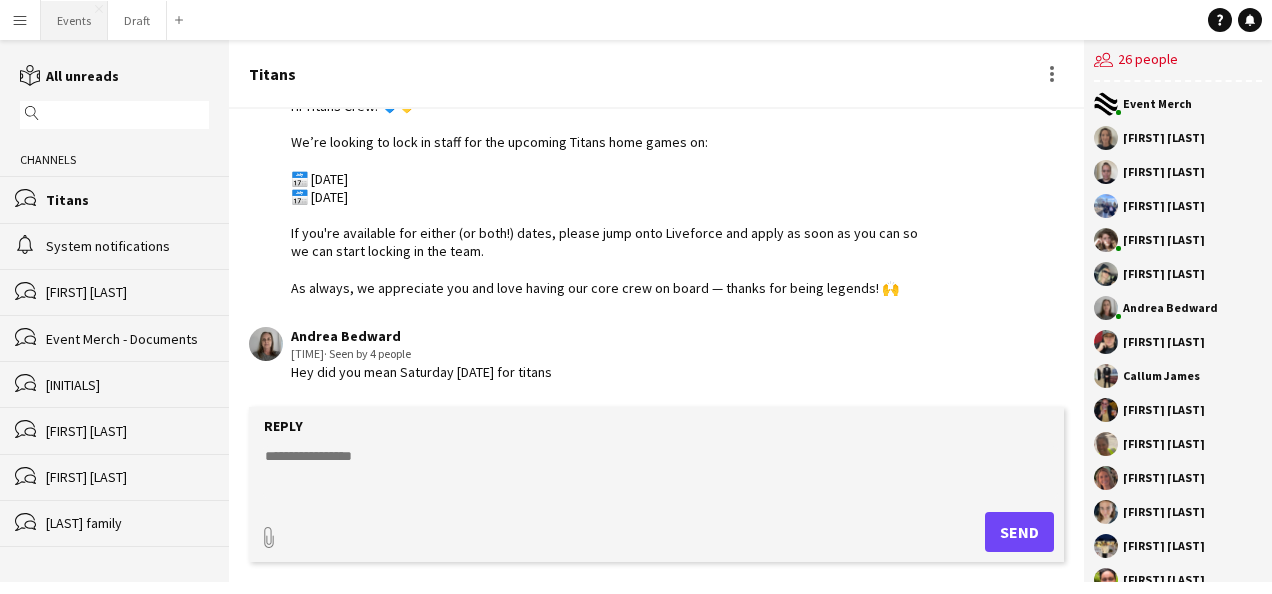 click on "Events
Close" at bounding box center [74, 20] 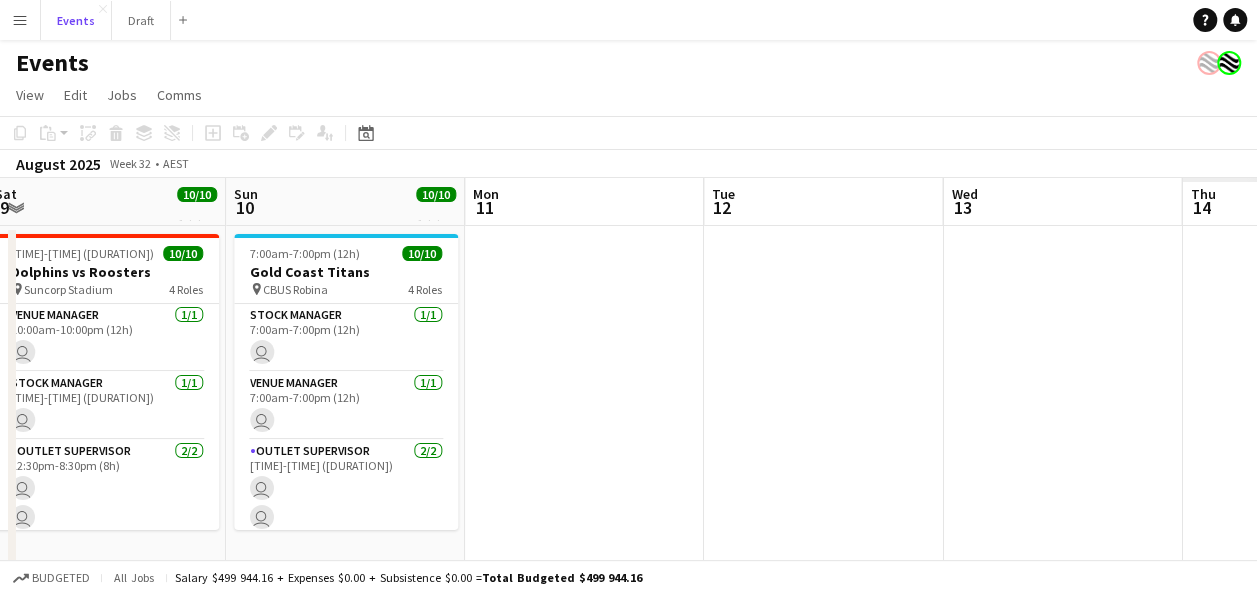 scroll, scrollTop: 0, scrollLeft: 513, axis: horizontal 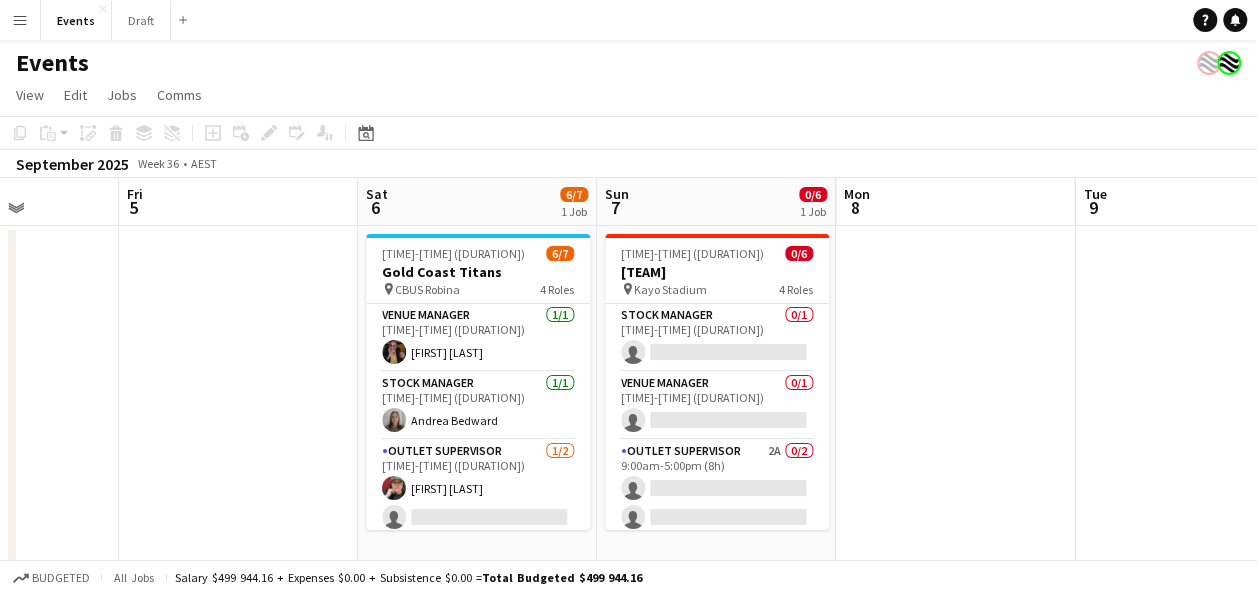 click on "Menu" at bounding box center [20, 20] 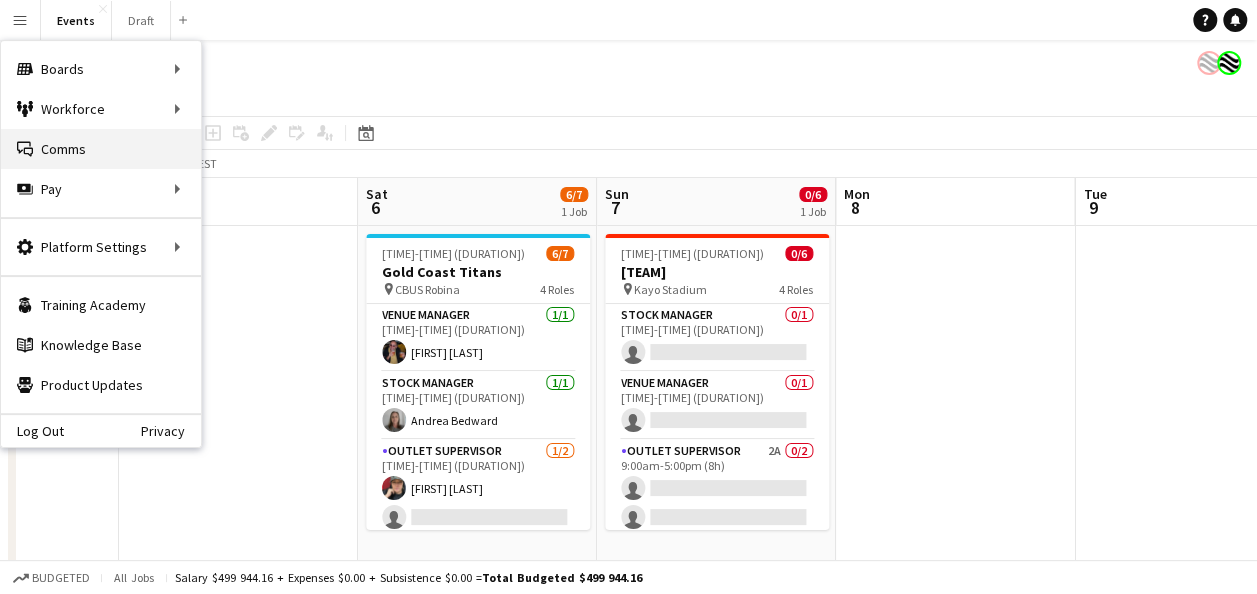 click on "Comms
Comms" at bounding box center [101, 149] 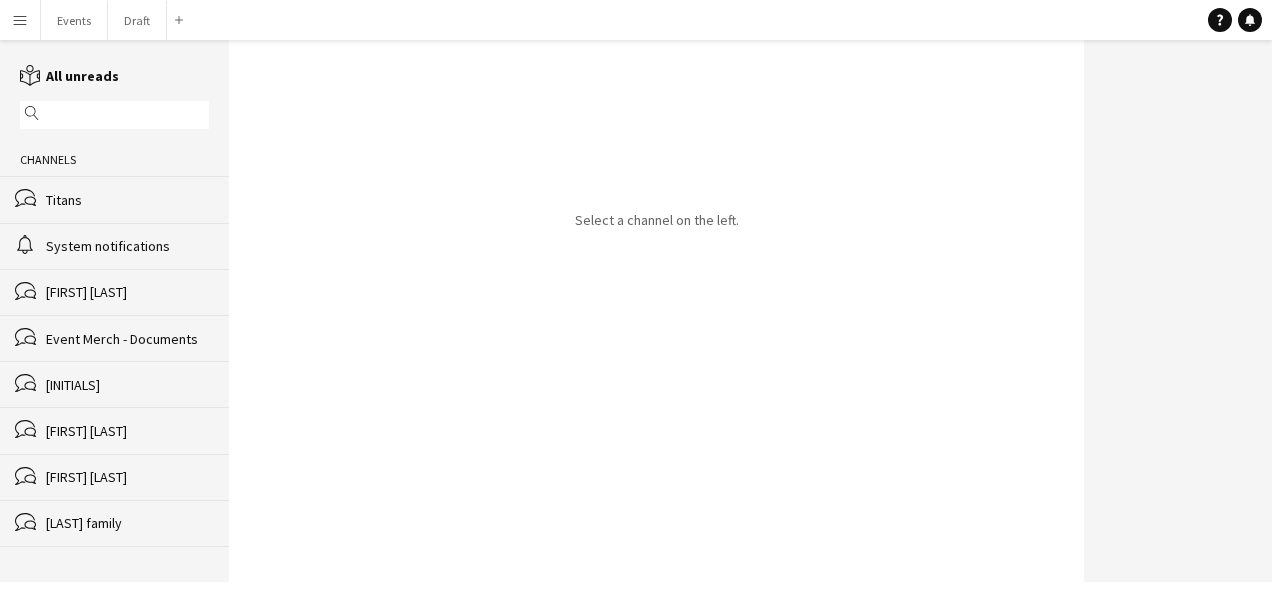 click on "Titans" 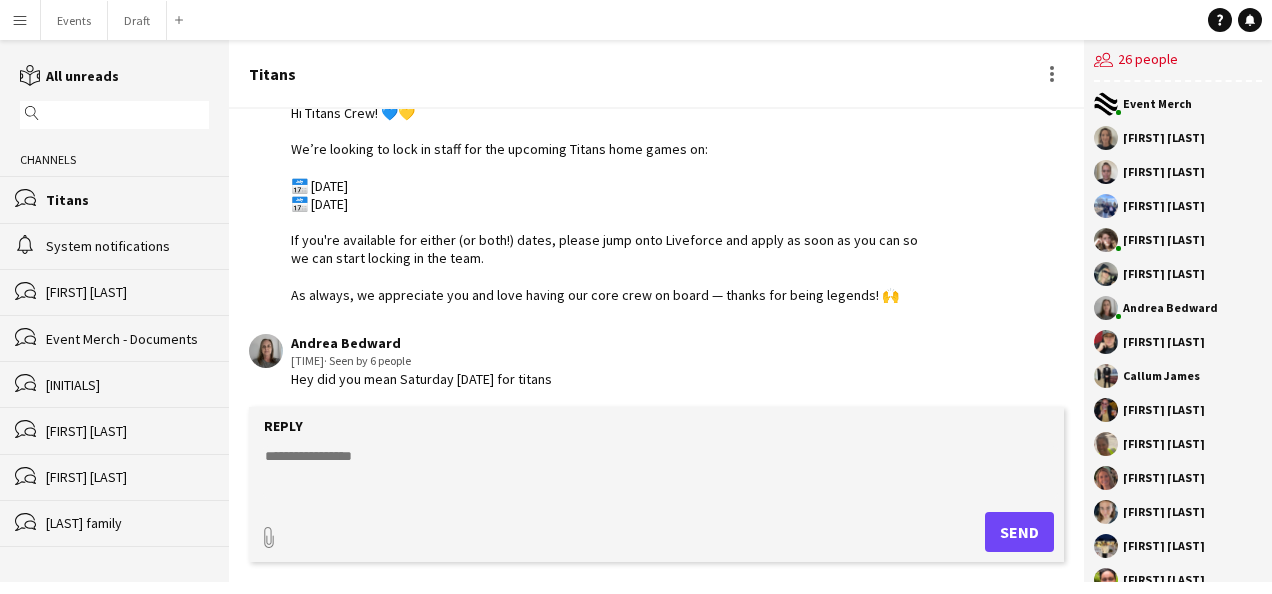 scroll, scrollTop: 119, scrollLeft: 0, axis: vertical 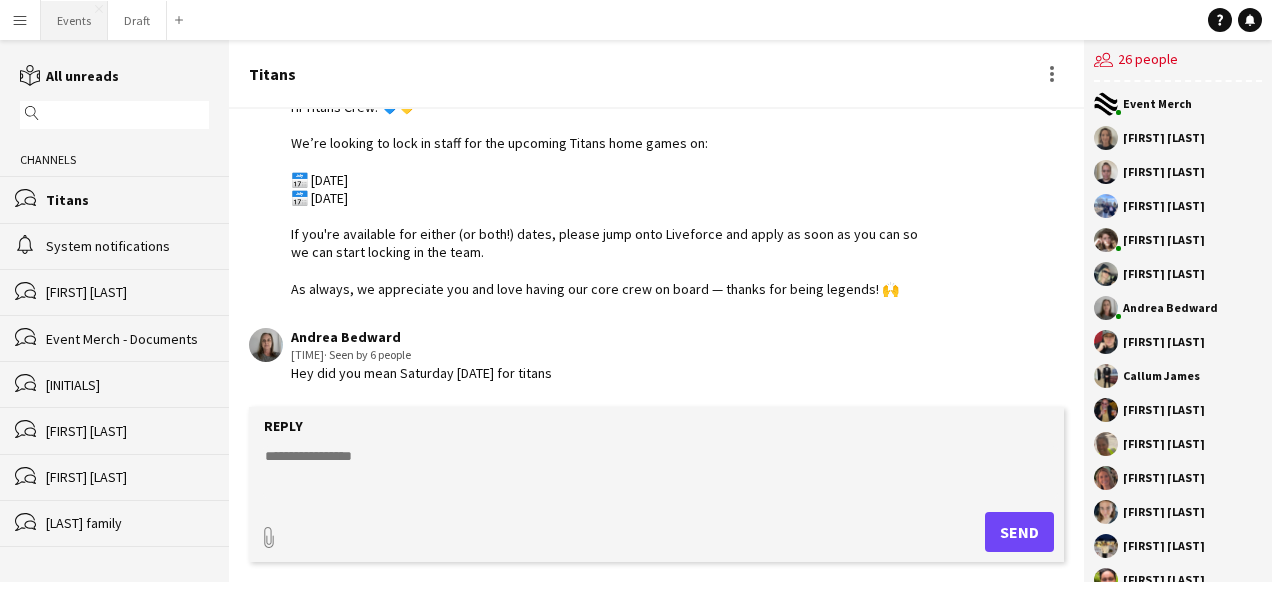 click on "Events
Close" at bounding box center [74, 20] 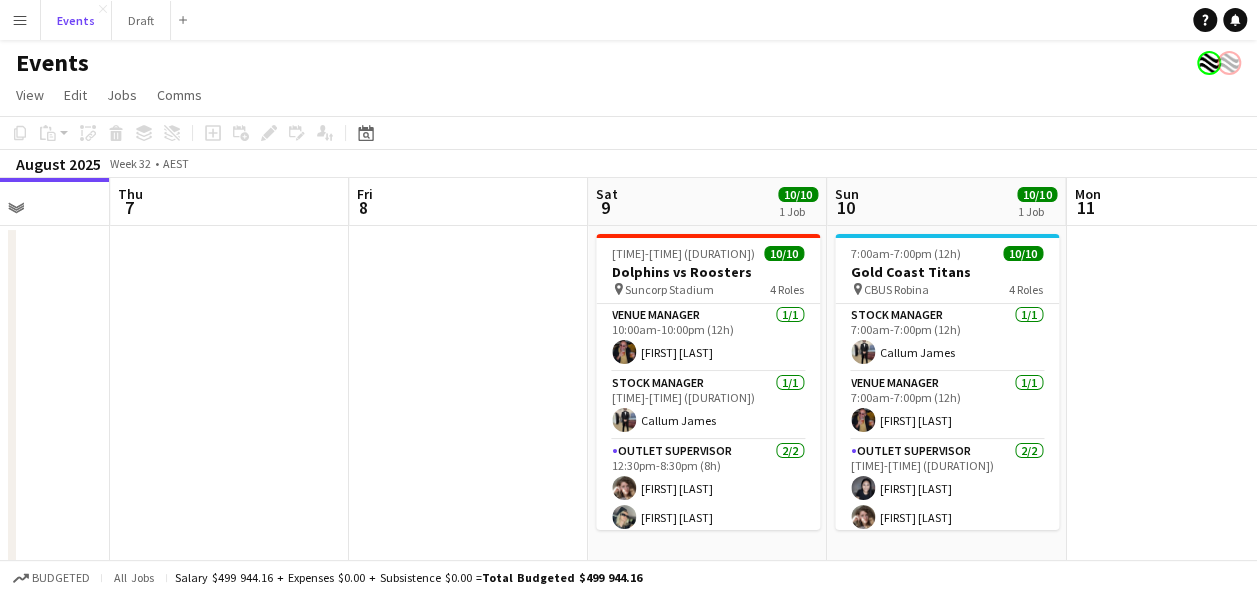 scroll, scrollTop: 0, scrollLeft: 882, axis: horizontal 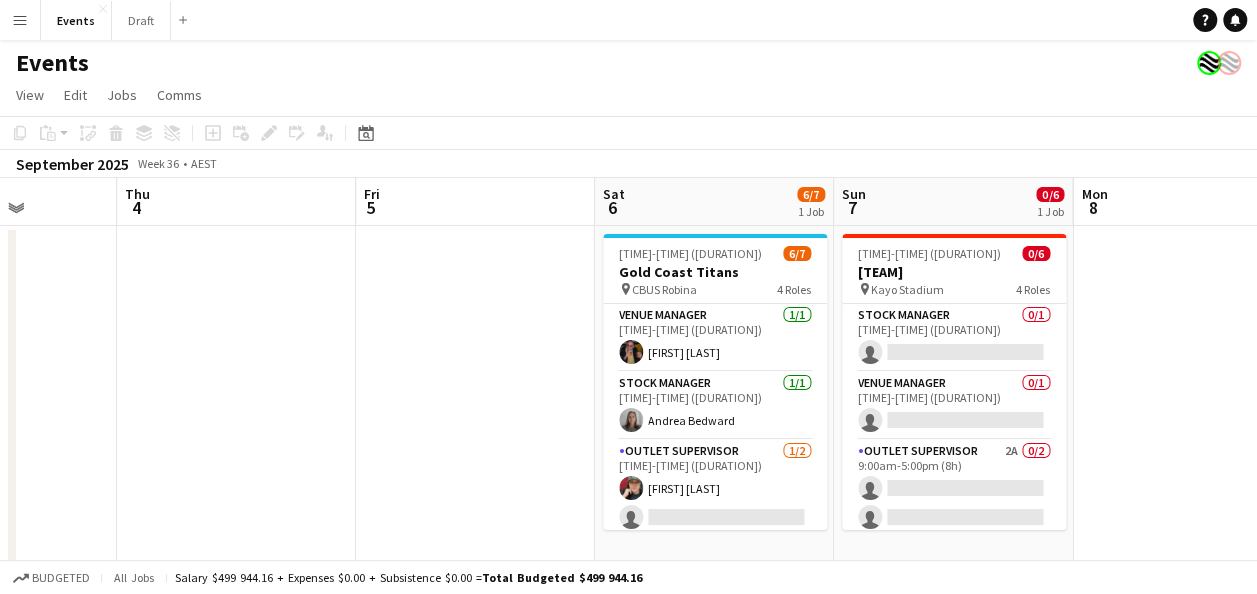 click on "Menu" at bounding box center [20, 20] 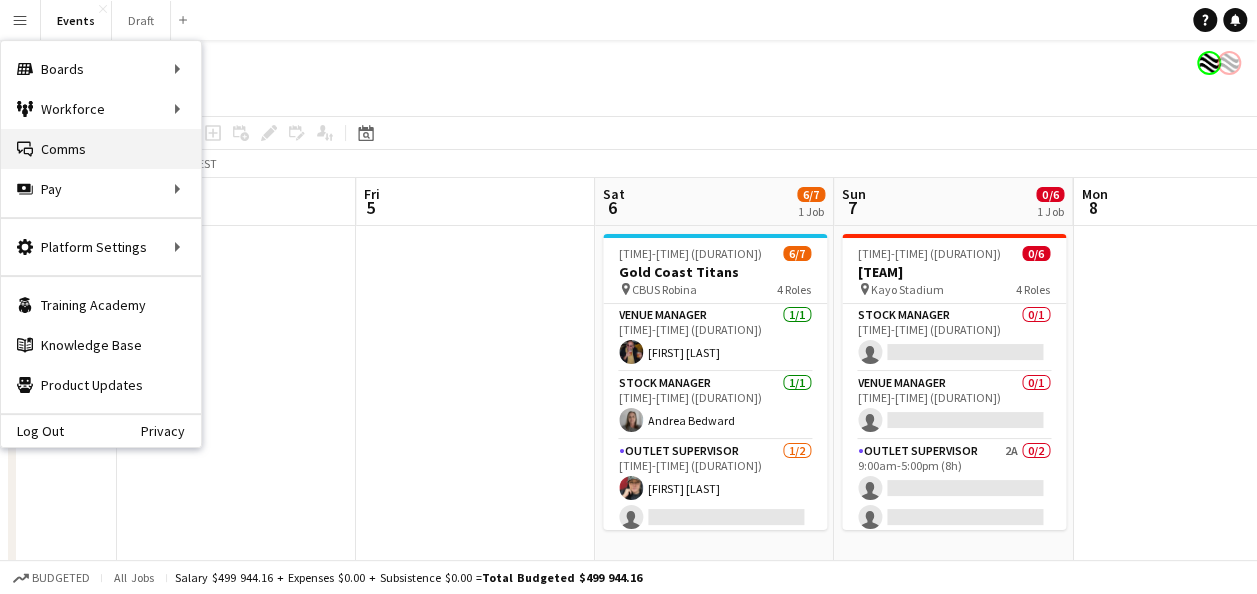 click on "Comms
Comms" at bounding box center (101, 149) 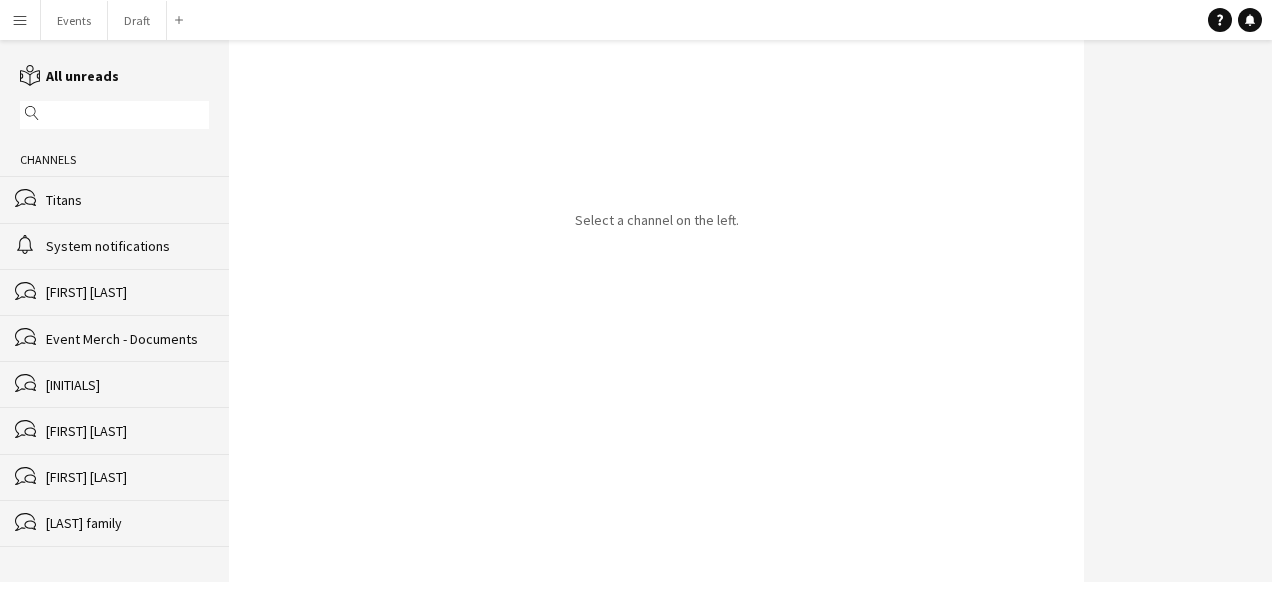 click on "Titans" 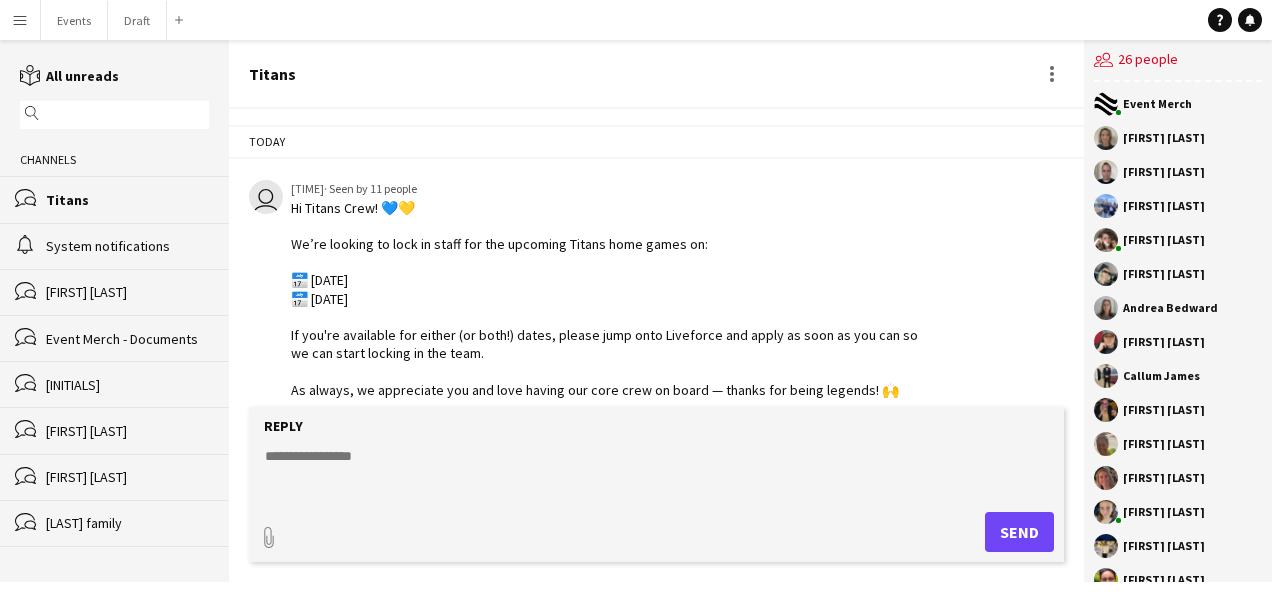 scroll, scrollTop: 101, scrollLeft: 0, axis: vertical 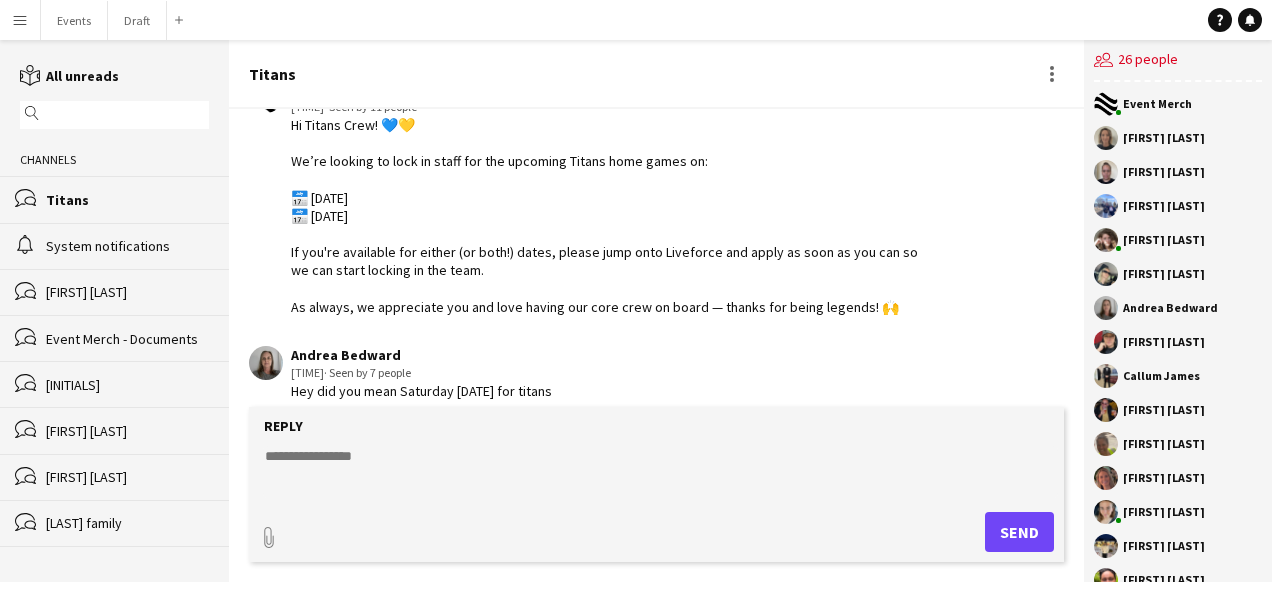 click 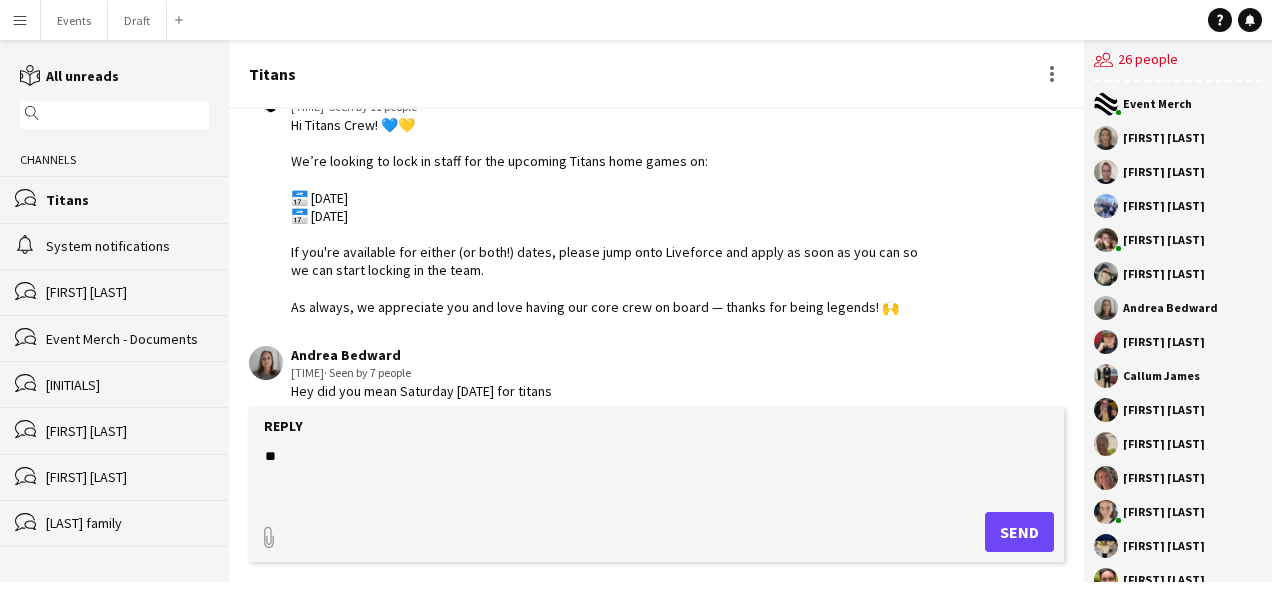 type on "*" 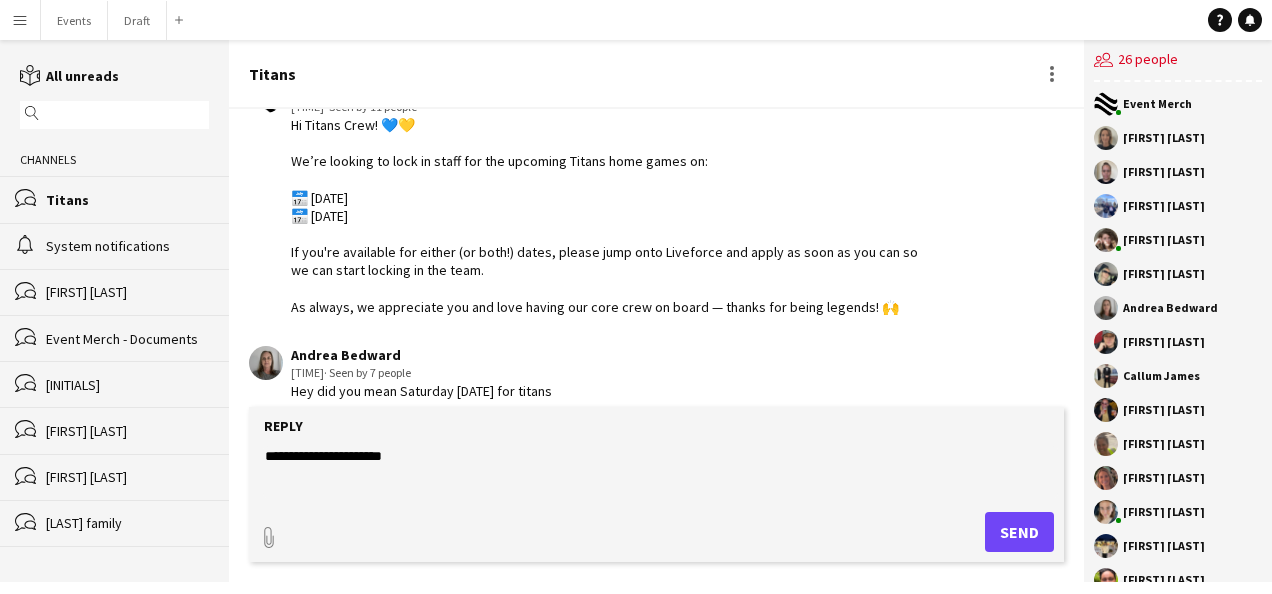 type on "**********" 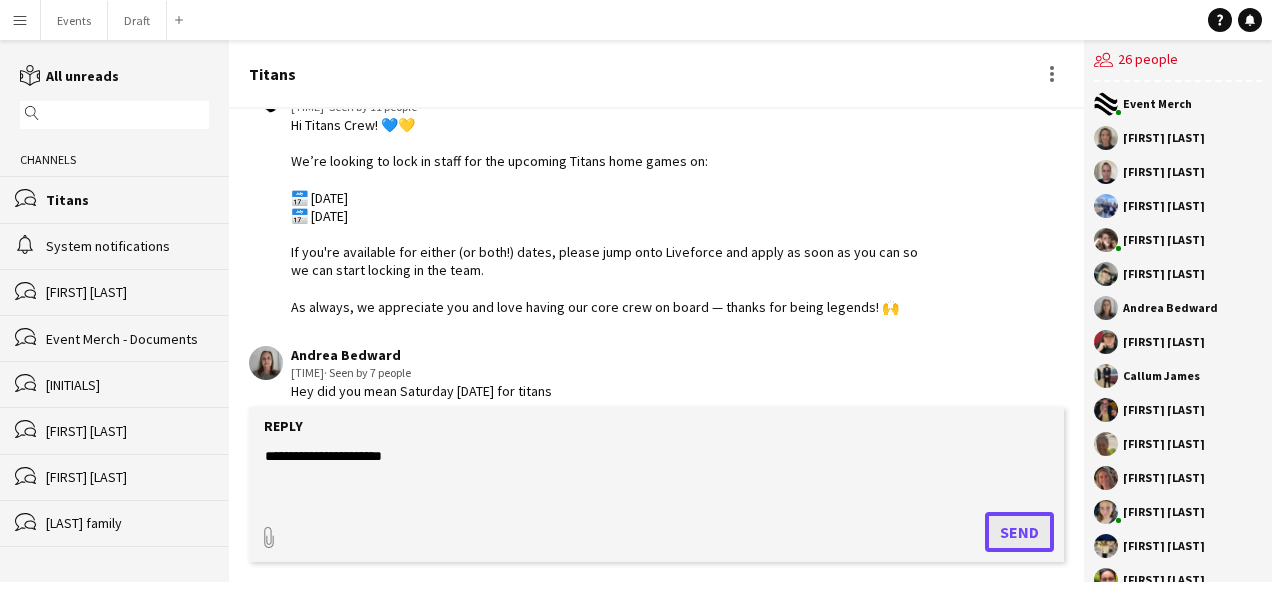 click on "Send" 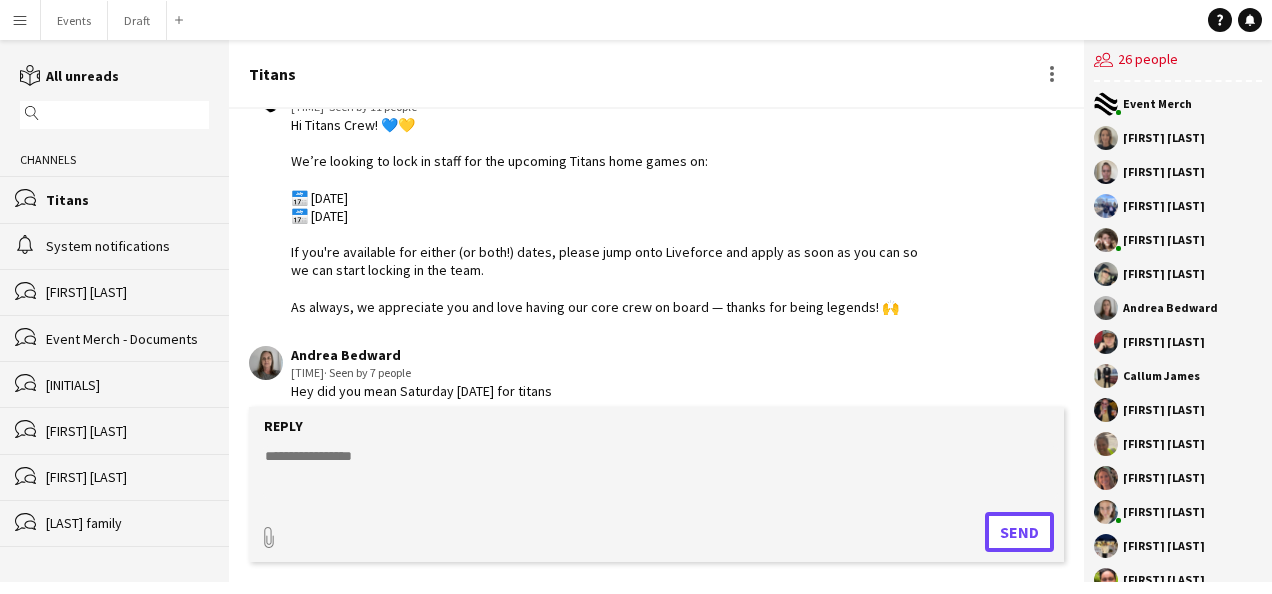 scroll, scrollTop: 204, scrollLeft: 0, axis: vertical 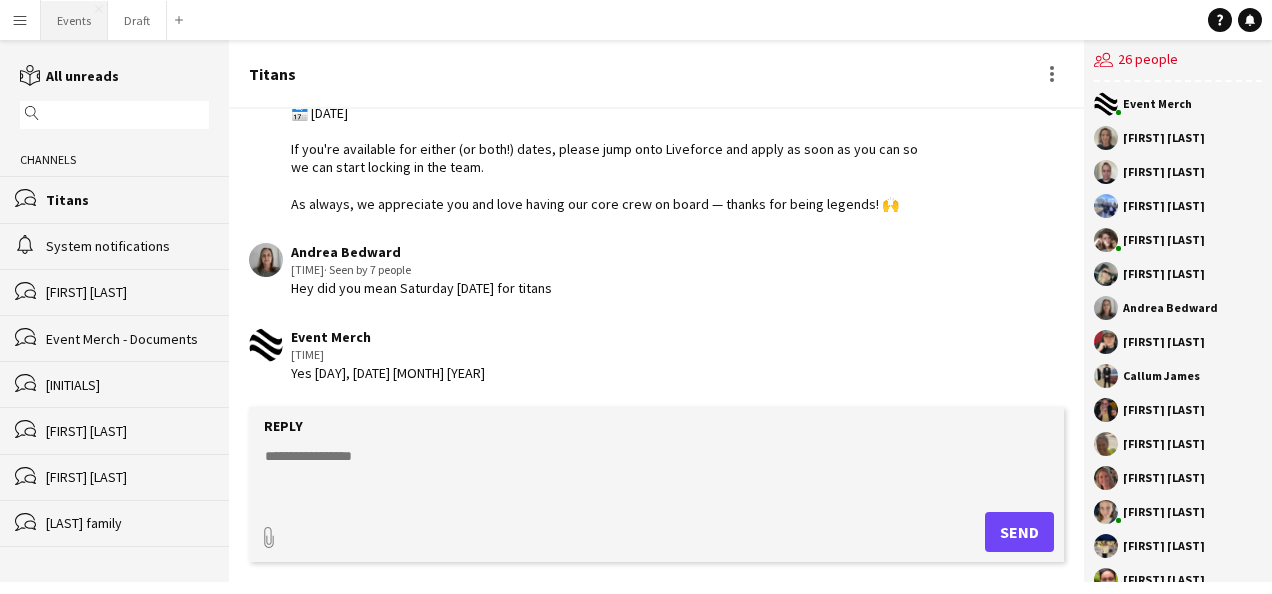 click on "Events
Close" at bounding box center (74, 20) 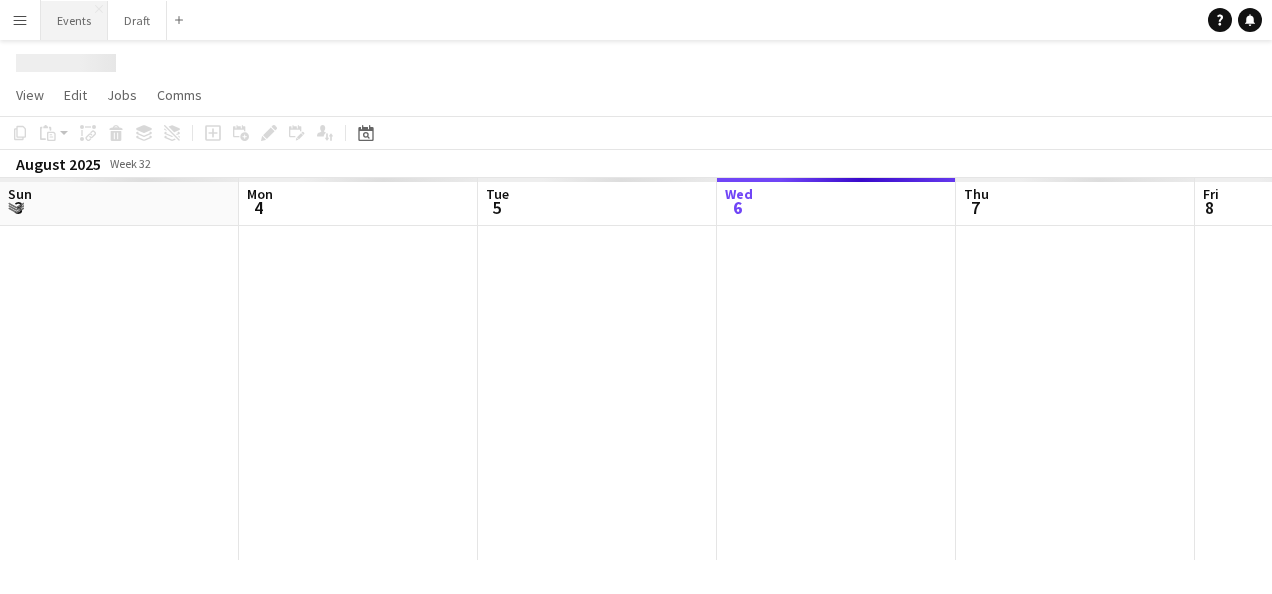 scroll, scrollTop: 0, scrollLeft: 478, axis: horizontal 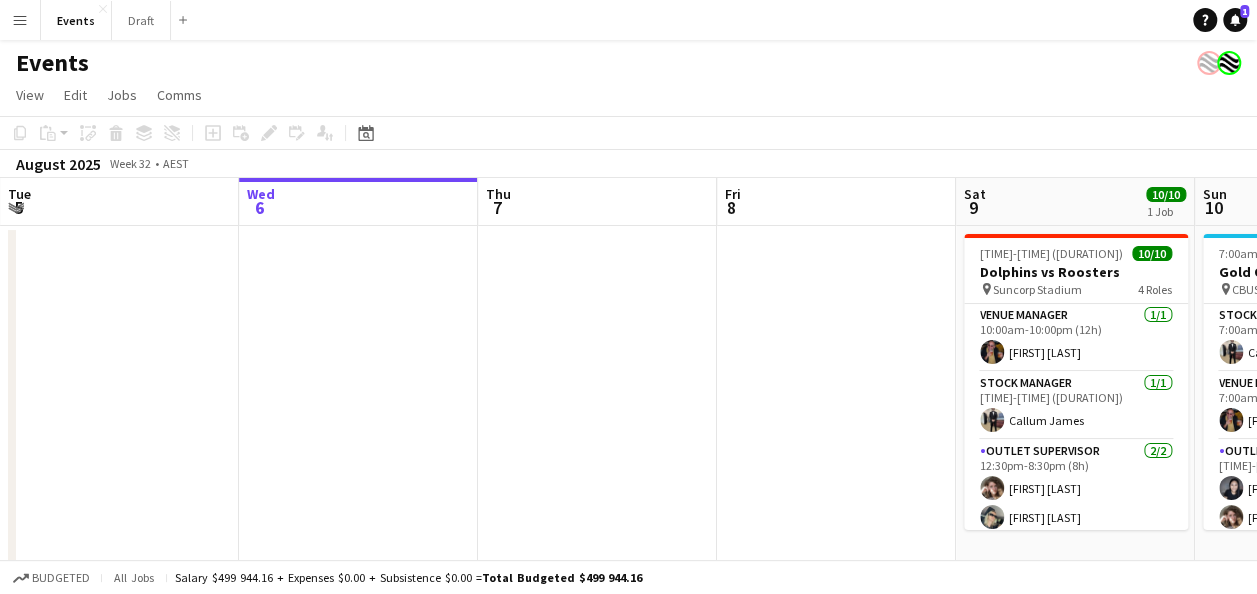 click on "Menu" at bounding box center (20, 20) 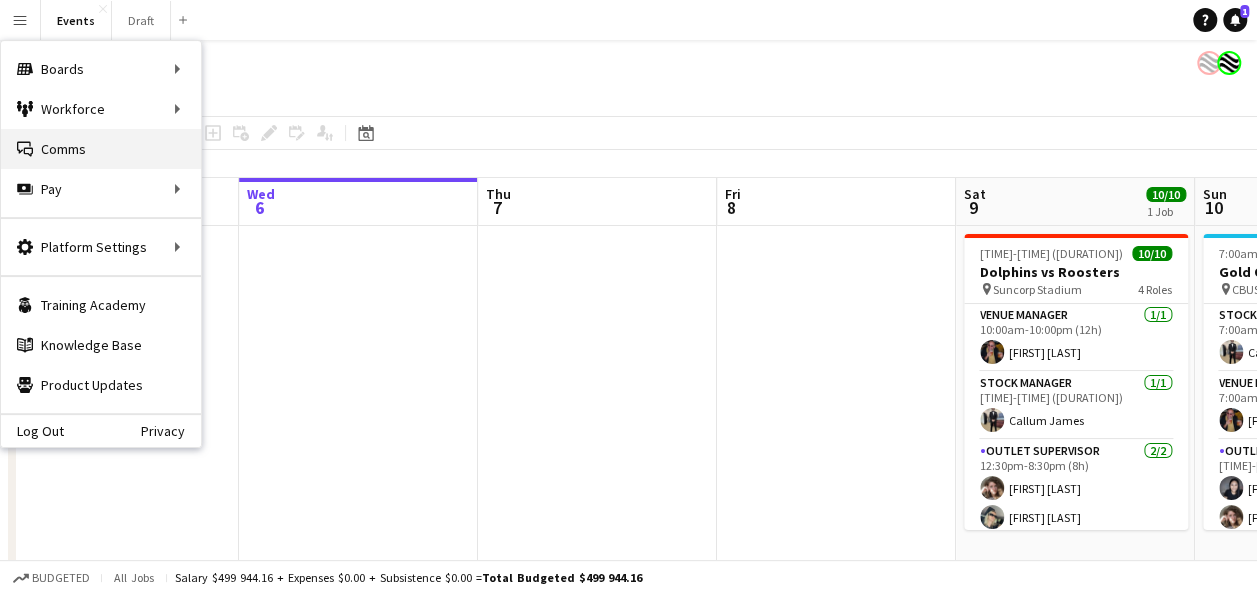 click on "Comms
Comms" at bounding box center [101, 149] 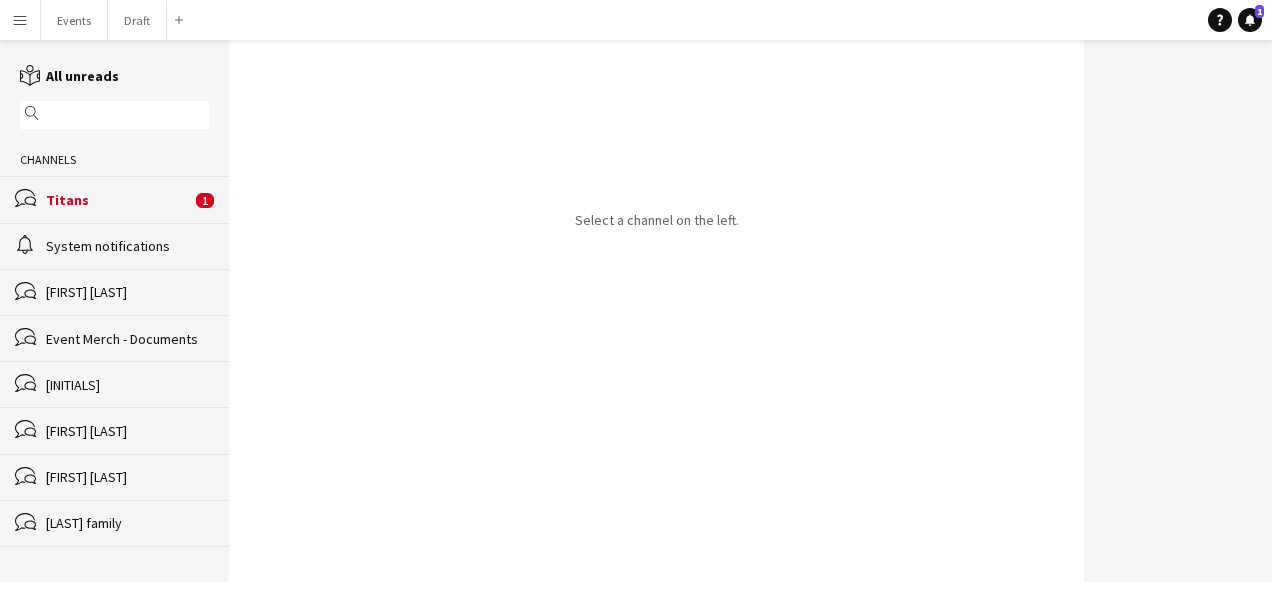 click on "Titans" 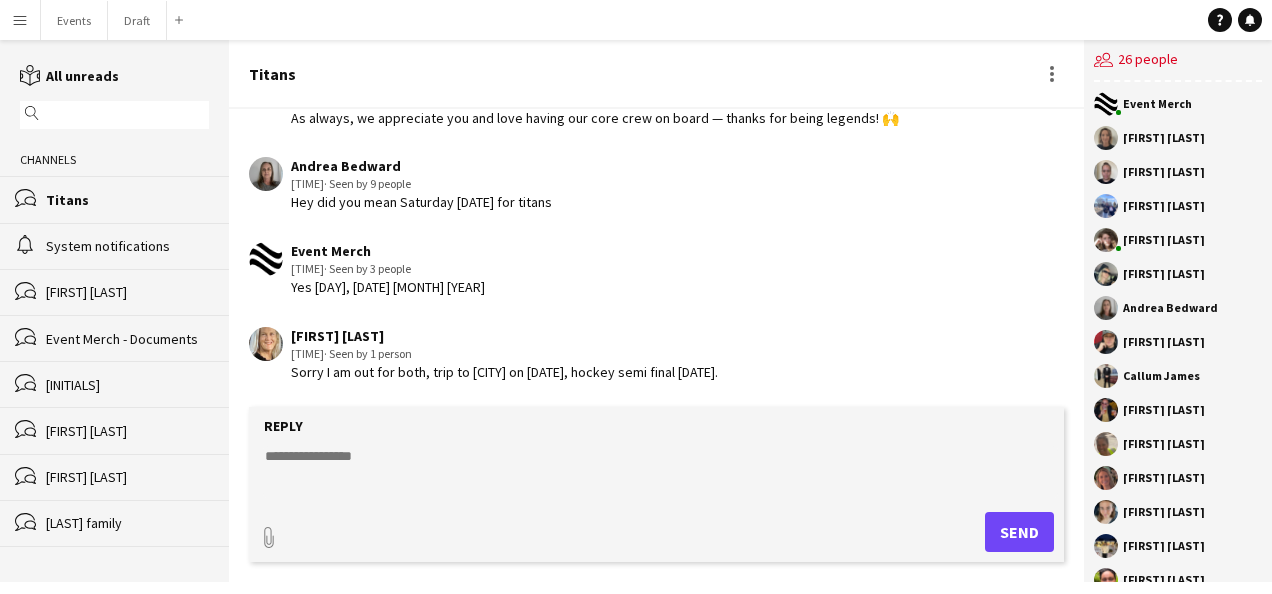 scroll, scrollTop: 289, scrollLeft: 0, axis: vertical 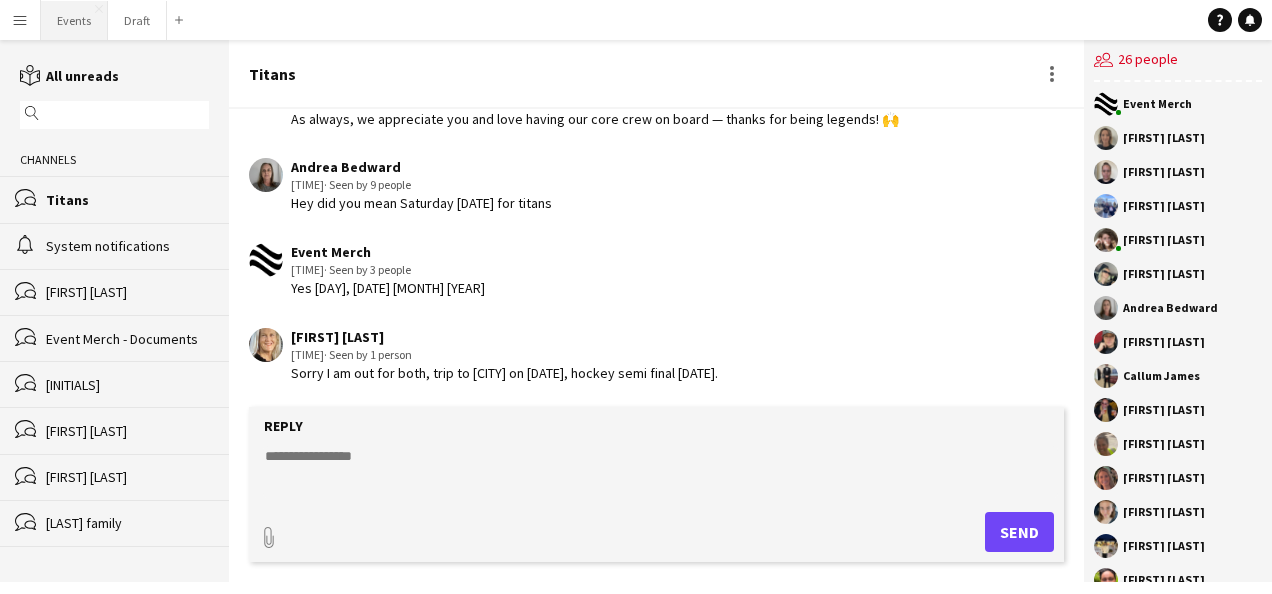 click on "Events
Close" at bounding box center [74, 20] 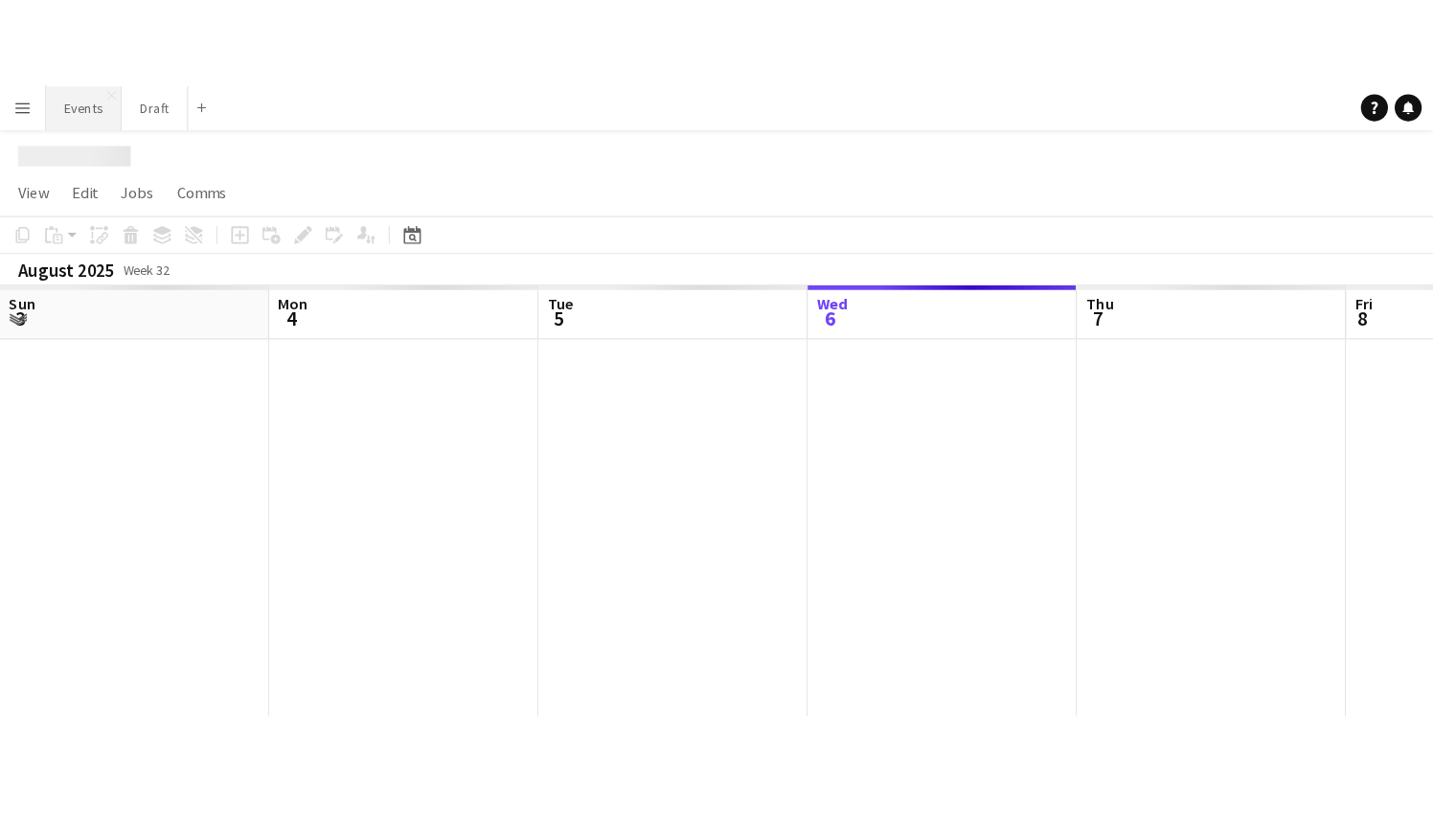 scroll, scrollTop: 0, scrollLeft: 458, axis: horizontal 